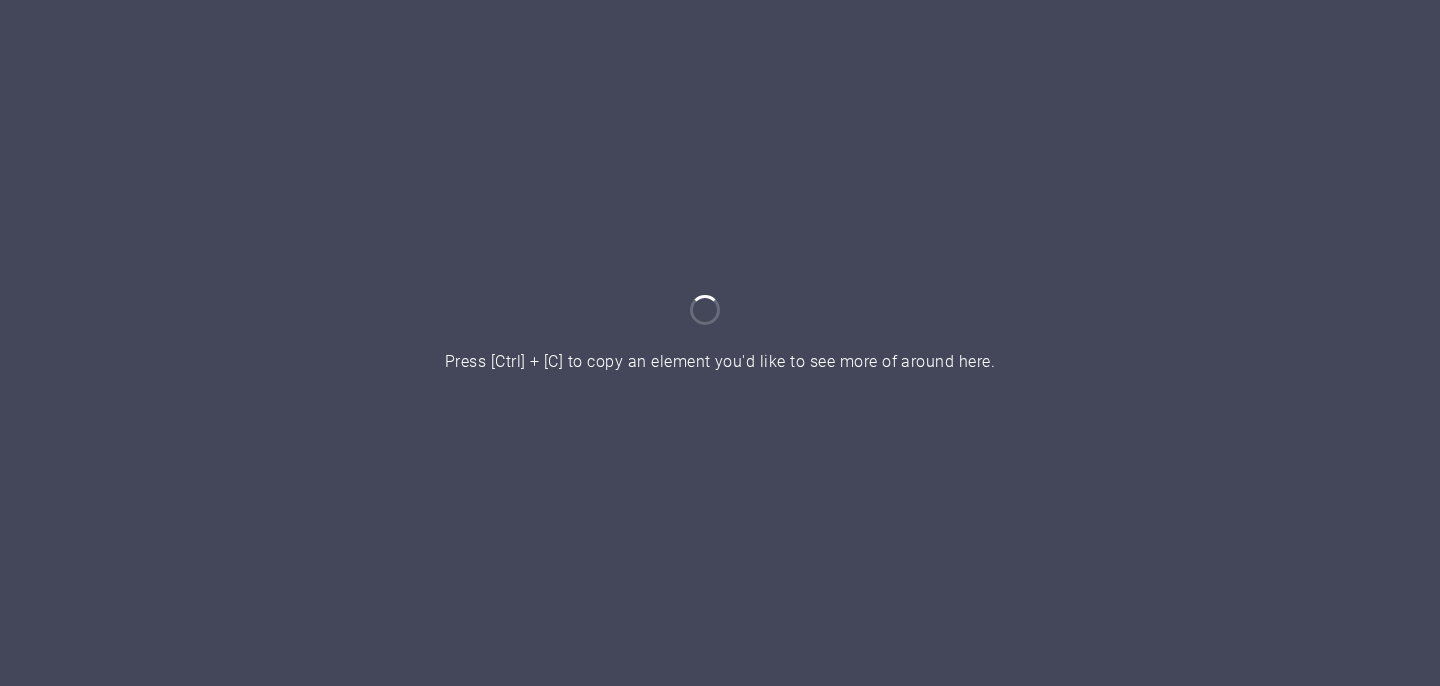 scroll, scrollTop: 0, scrollLeft: 0, axis: both 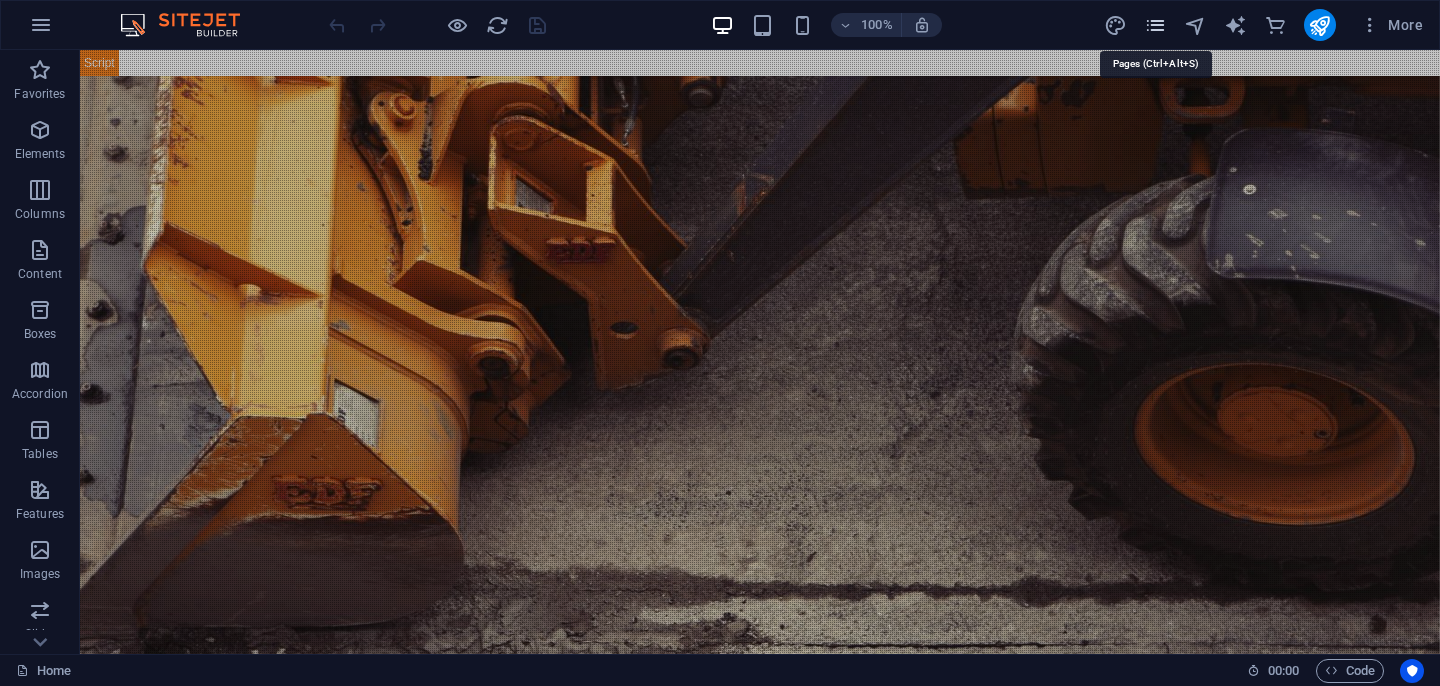 click at bounding box center [1155, 25] 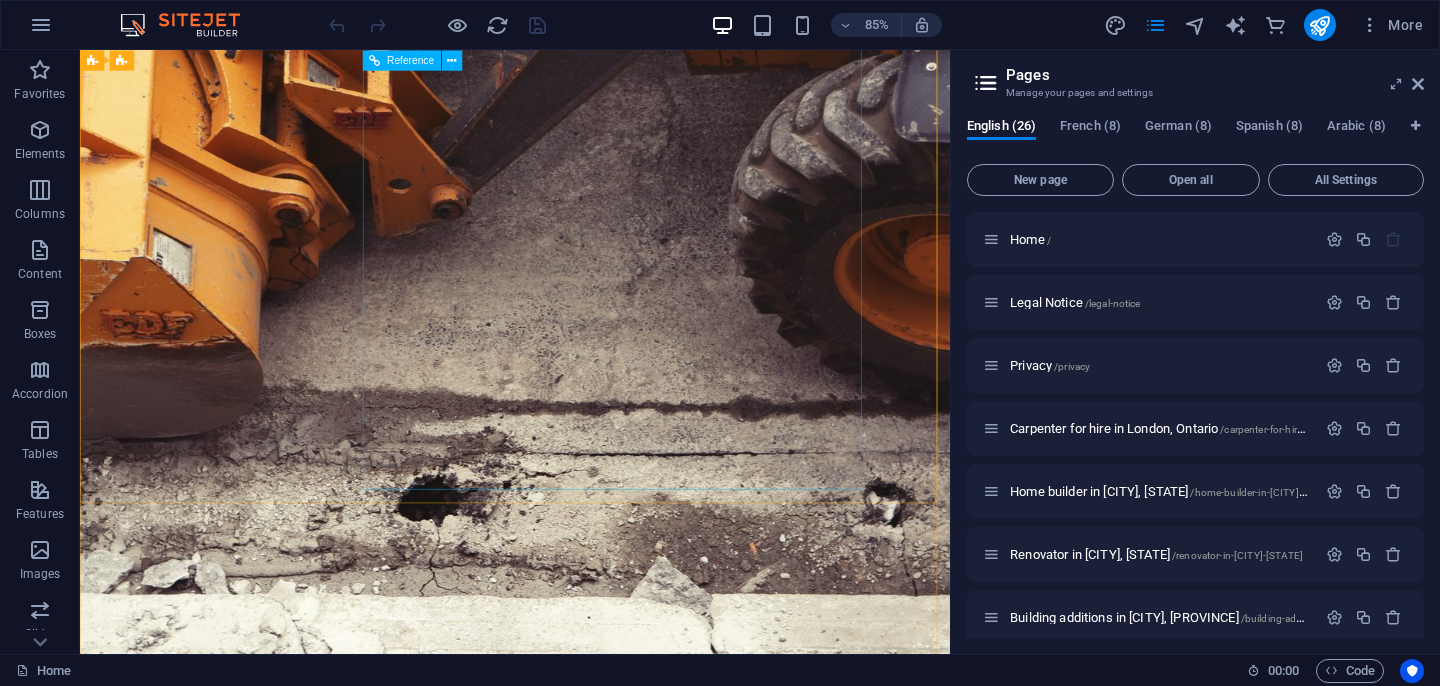 scroll, scrollTop: 0, scrollLeft: 0, axis: both 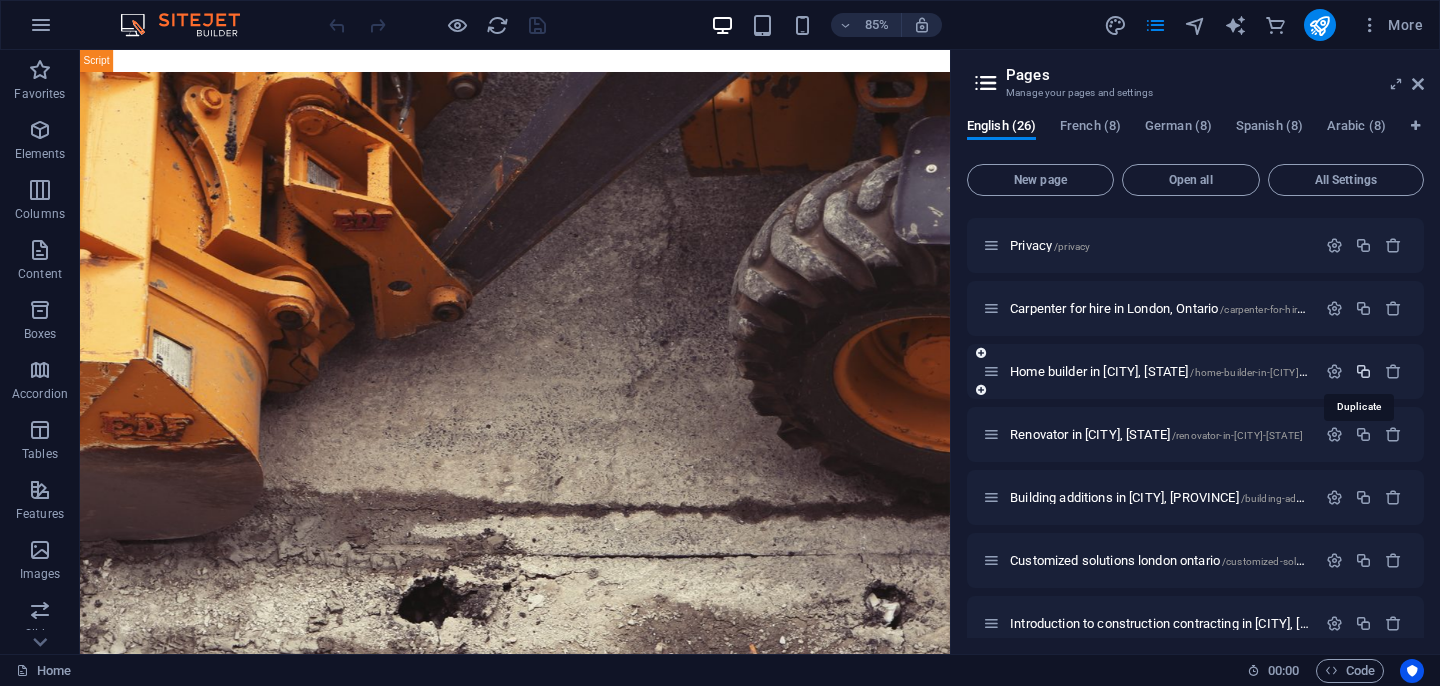click at bounding box center (1363, 371) 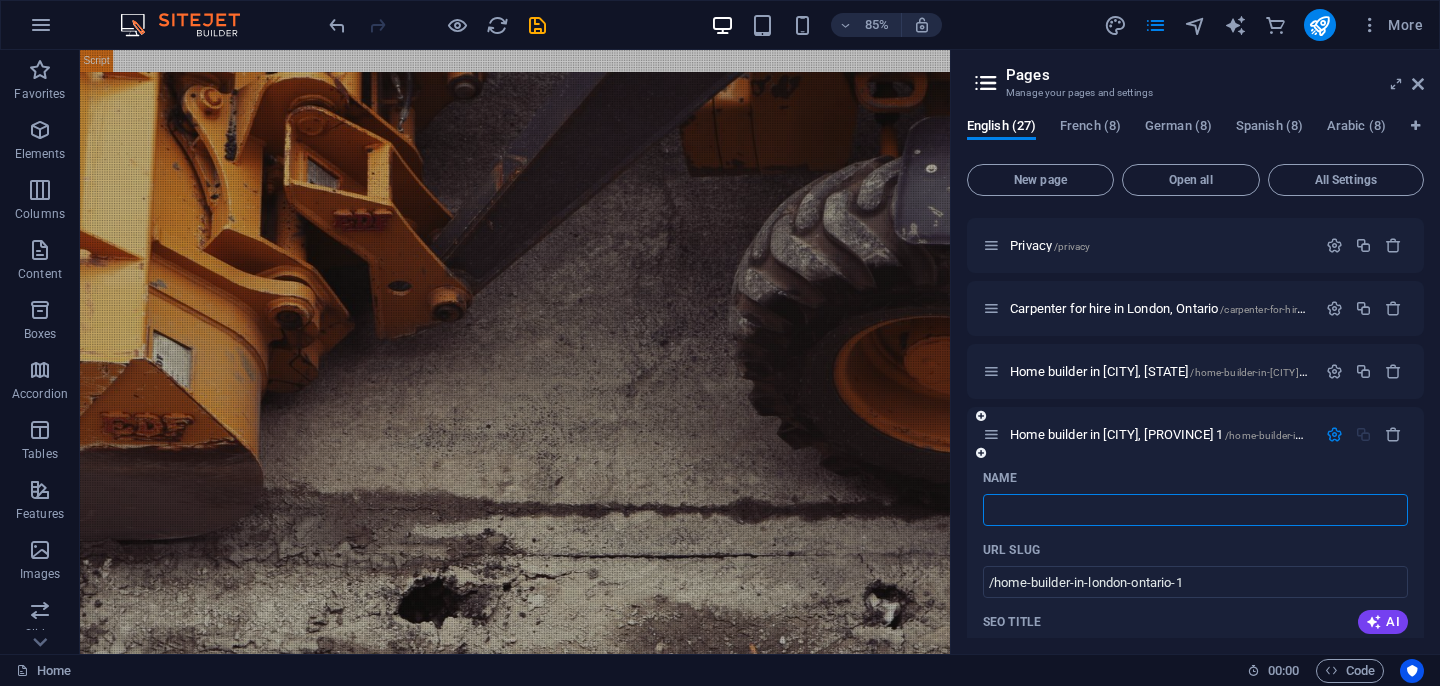 type 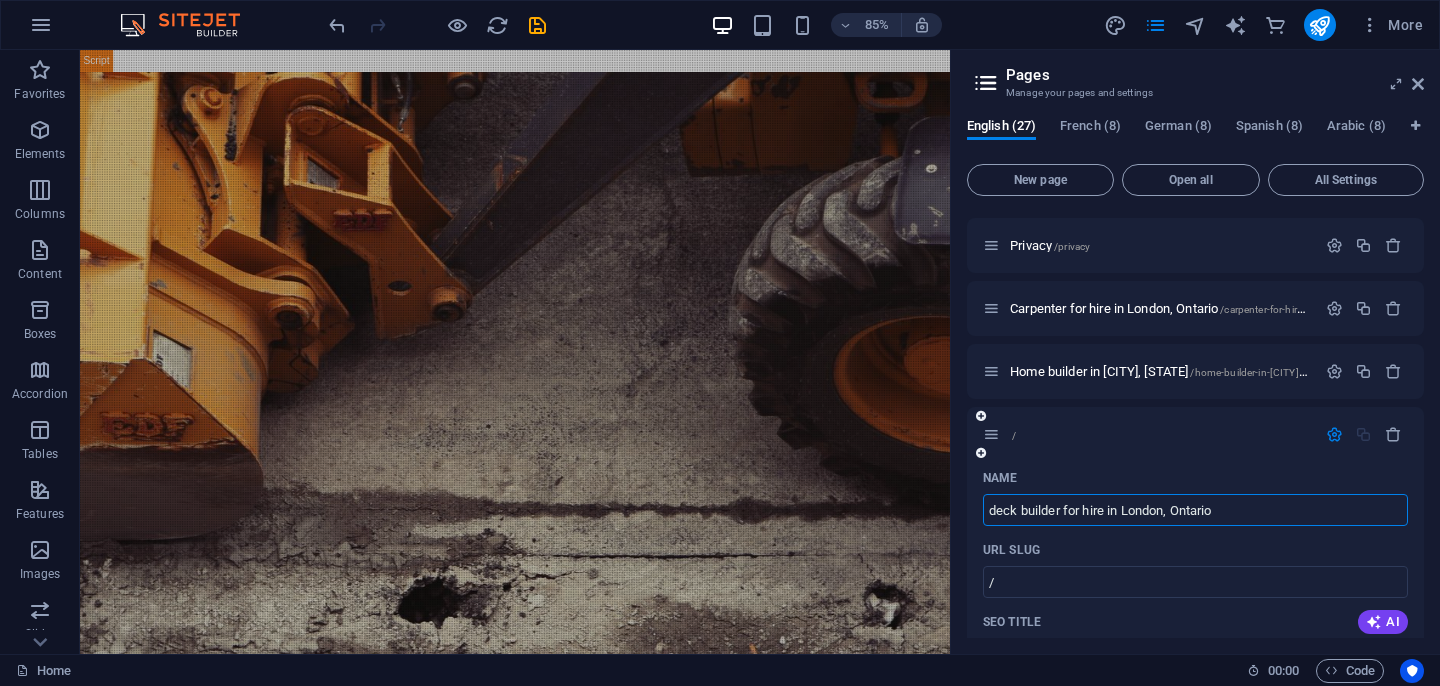 type on "deck builder for hire in London, Ontario" 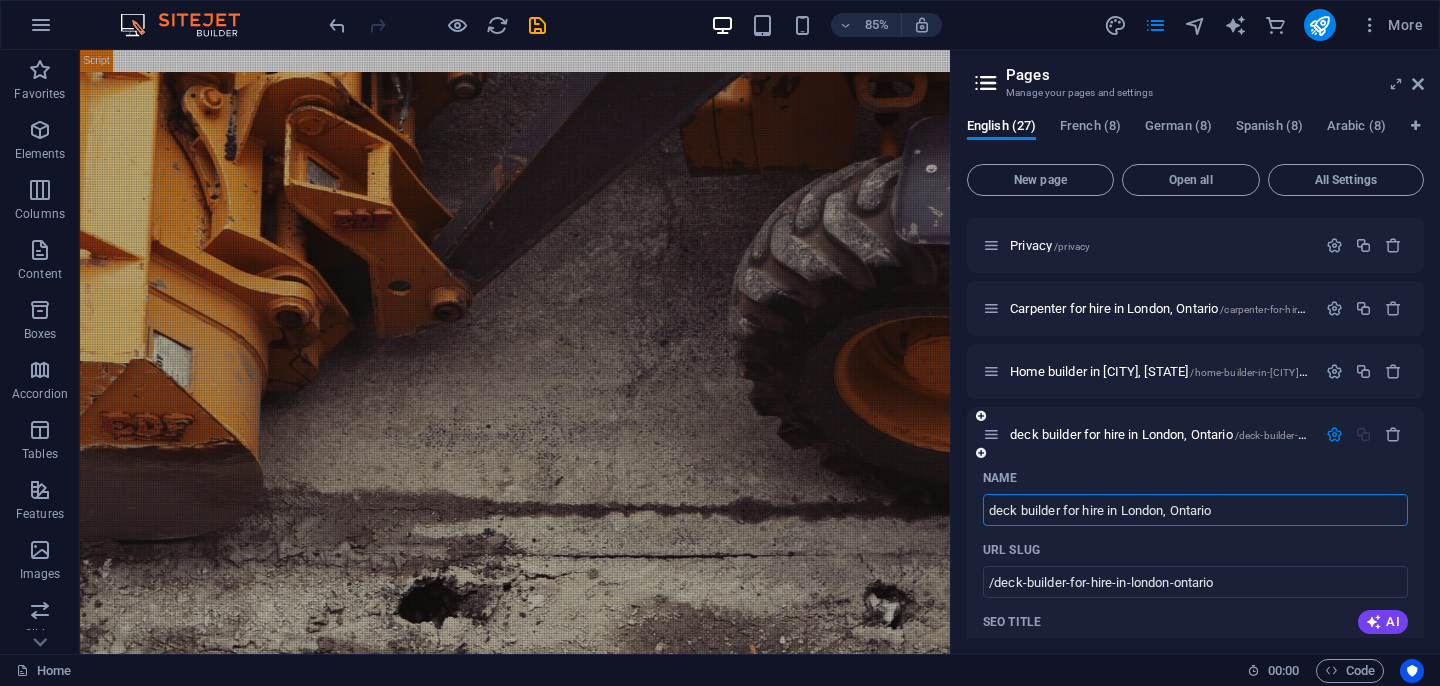scroll, scrollTop: 360, scrollLeft: 0, axis: vertical 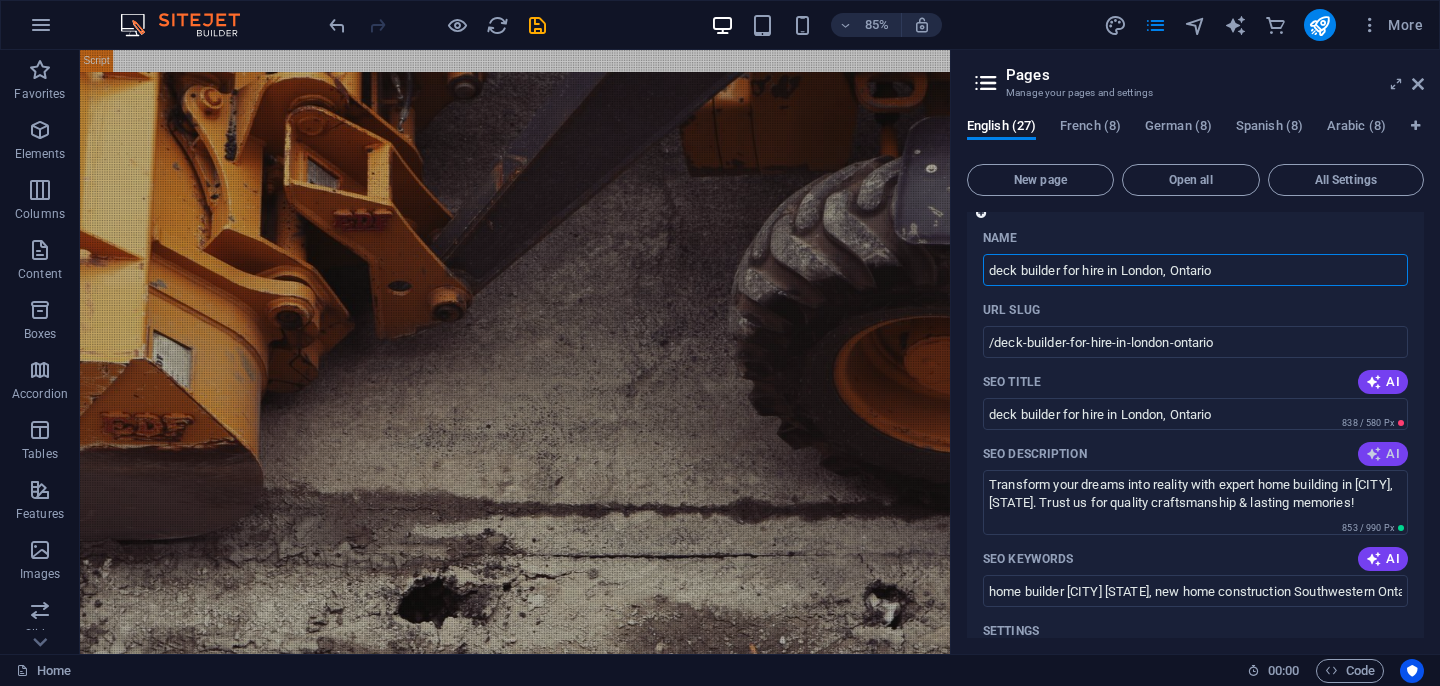 type on "deck builder for hire in London, Ontario" 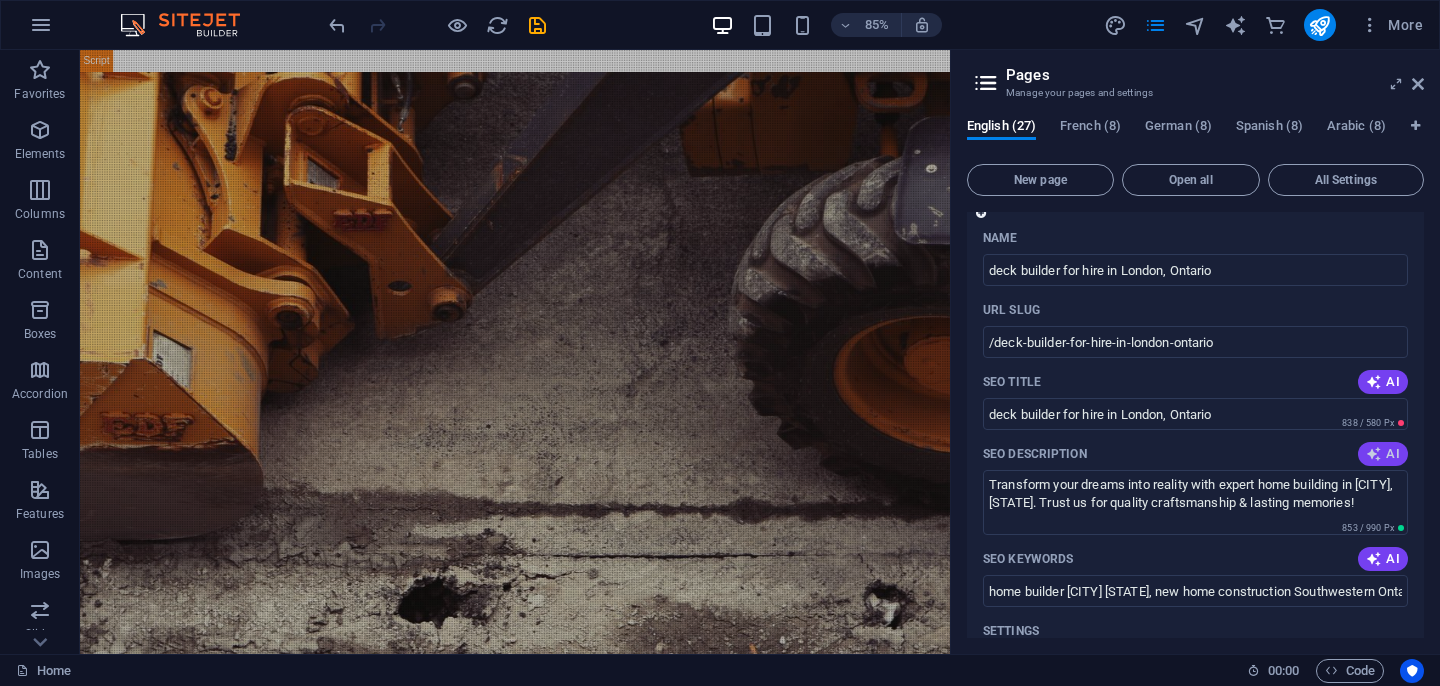 click on "AI" at bounding box center [1383, 454] 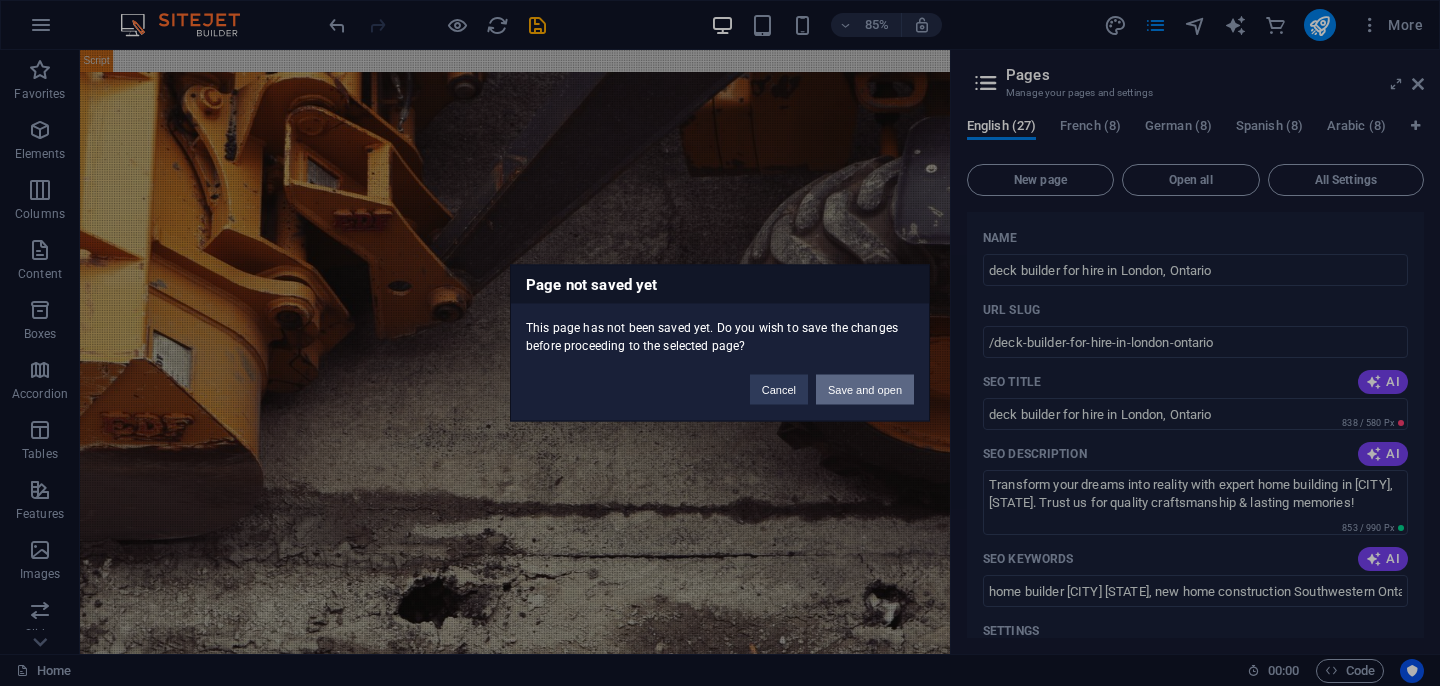 click on "Save and open" at bounding box center (865, 390) 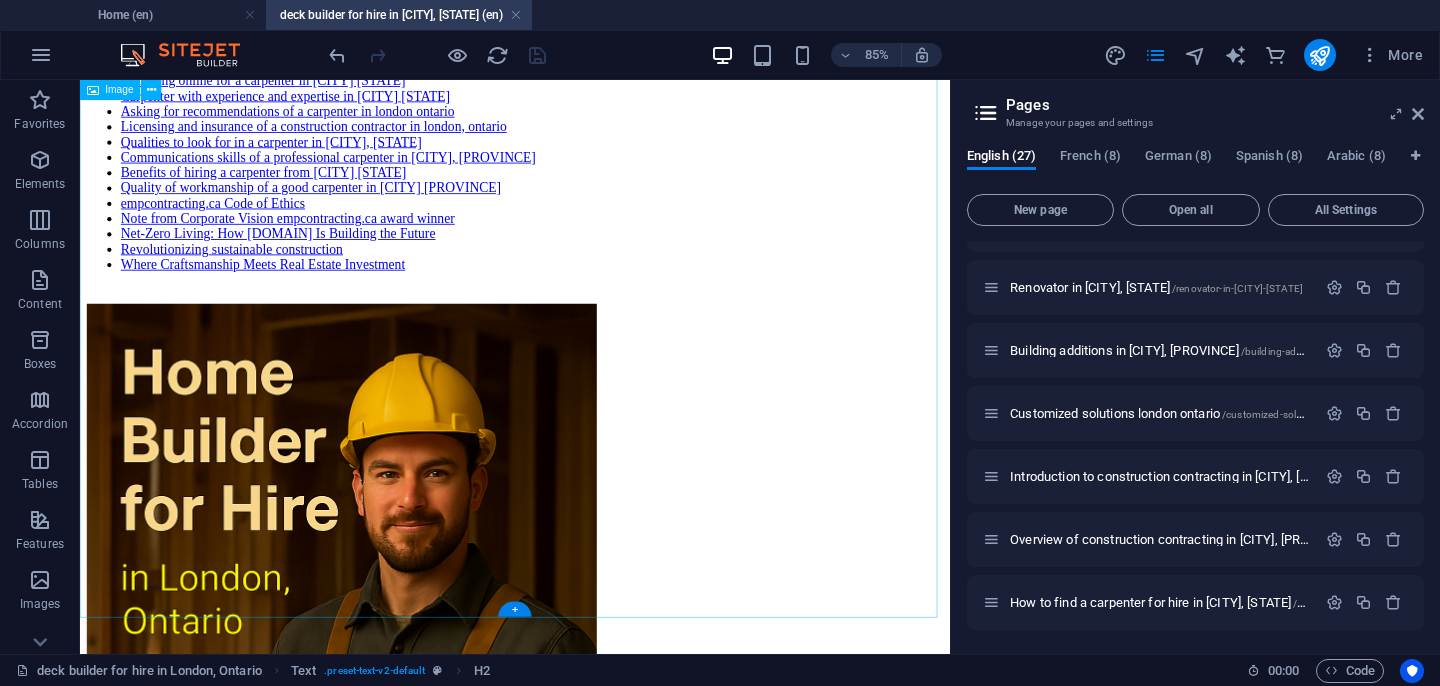 scroll, scrollTop: 767, scrollLeft: 0, axis: vertical 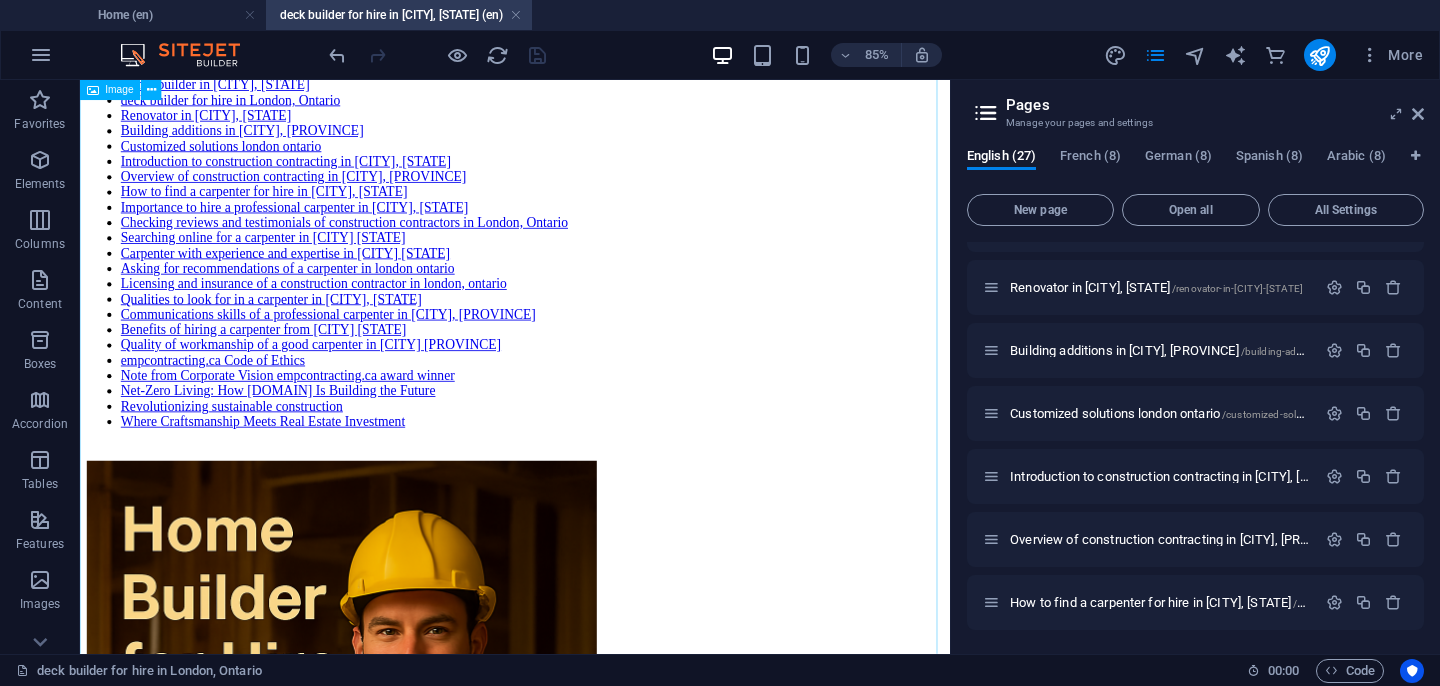 click at bounding box center [592, 982] 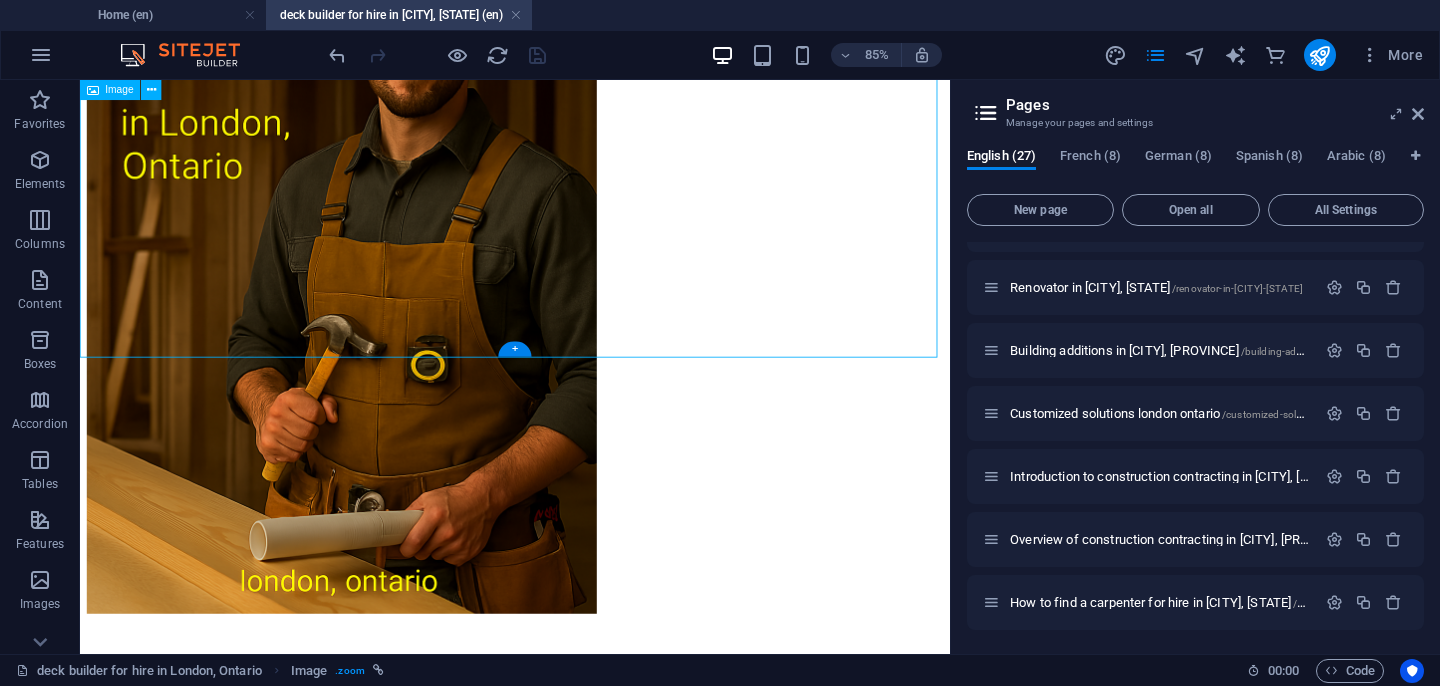 scroll, scrollTop: 1247, scrollLeft: 0, axis: vertical 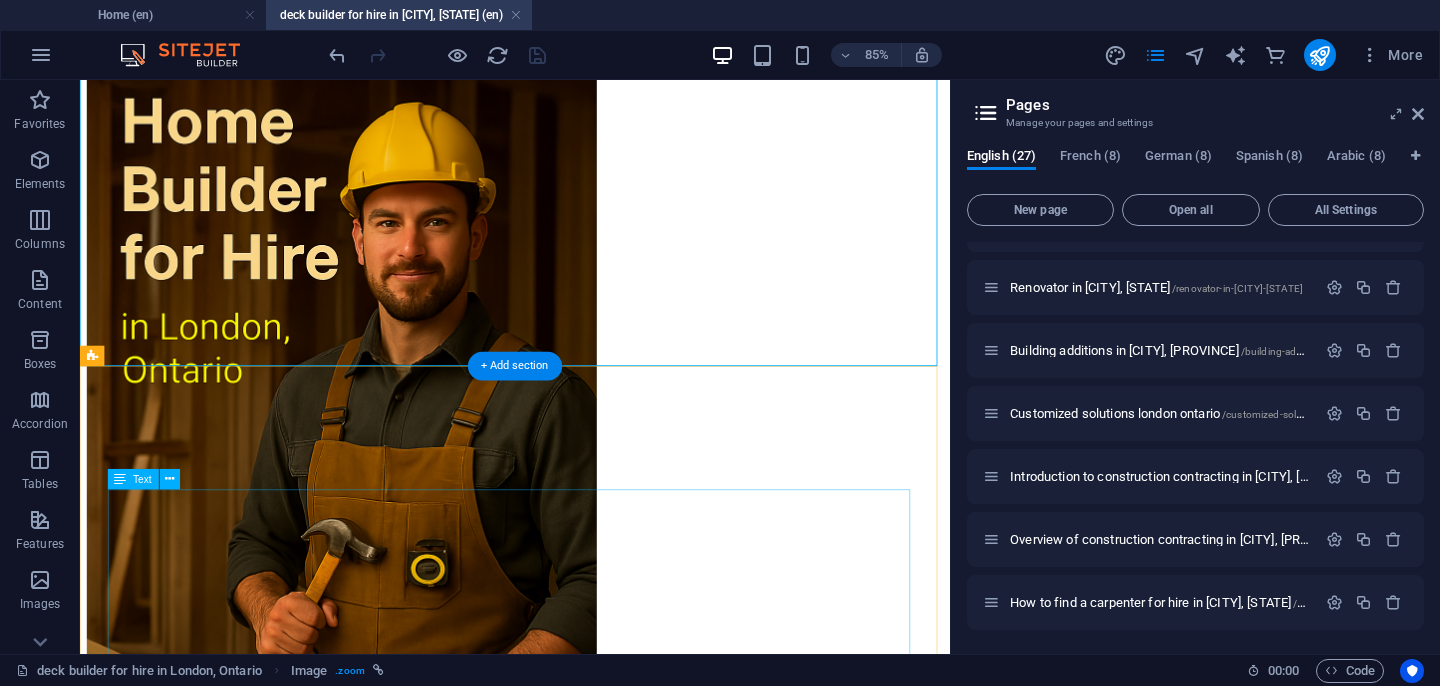 click on "For over thirty years, we have taken great pride in serving the stunning region of Southwestern [STATE] by providing outstanding new home construction services. Our unwavering commitment to quality and superior craftsmanship has earned us a reputation as a trusted name within this vibrant community. We believe that every home we build is a testament to our dedication and expertise, and we are honored to help families create lasting memories in beautifully constructed spaces. Contact empcontracting.ca through the contact form on the home page of this site or call  [PHONE] to get a free consultation!" at bounding box center [592, 1153] 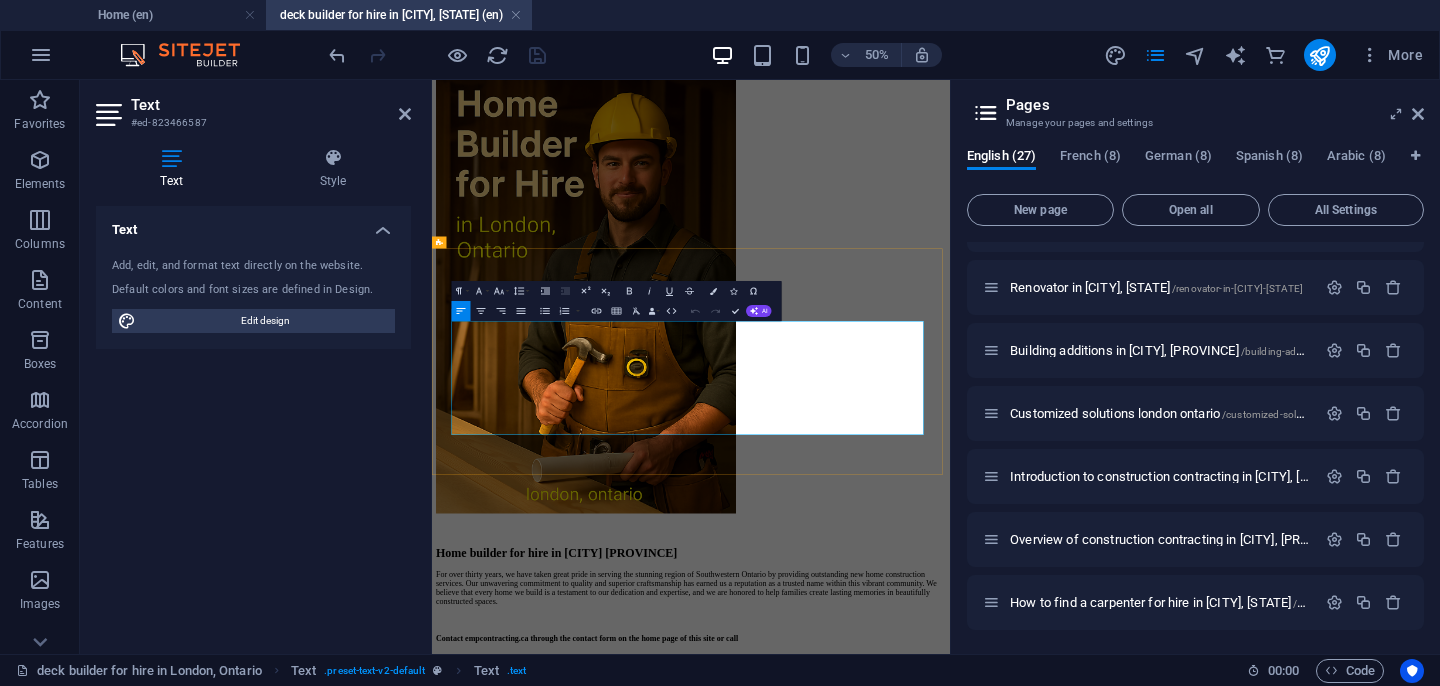 click on "For over thirty years, we have taken great pride in serving the stunning region of Southwestern Ontario by providing outstanding new home construction services. Our unwavering commitment to quality and superior craftsmanship has earned us a reputation as a trusted name within this vibrant community. We believe that every home we build is a testament to our dedication and expertise, and we are honored to help families create lasting memories in beautifully constructed spaces." at bounding box center [950, 1097] 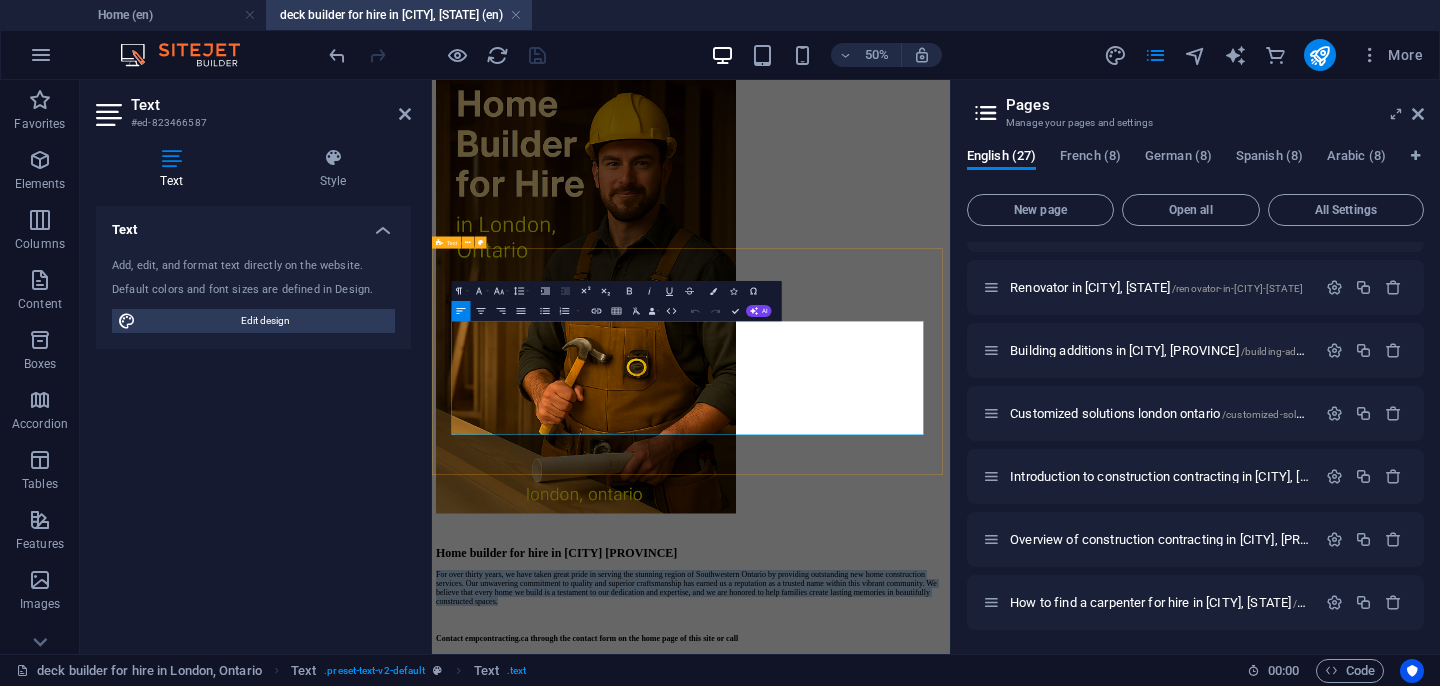 drag, startPoint x: 906, startPoint y: 648, endPoint x: 460, endPoint y: 572, distance: 452.429 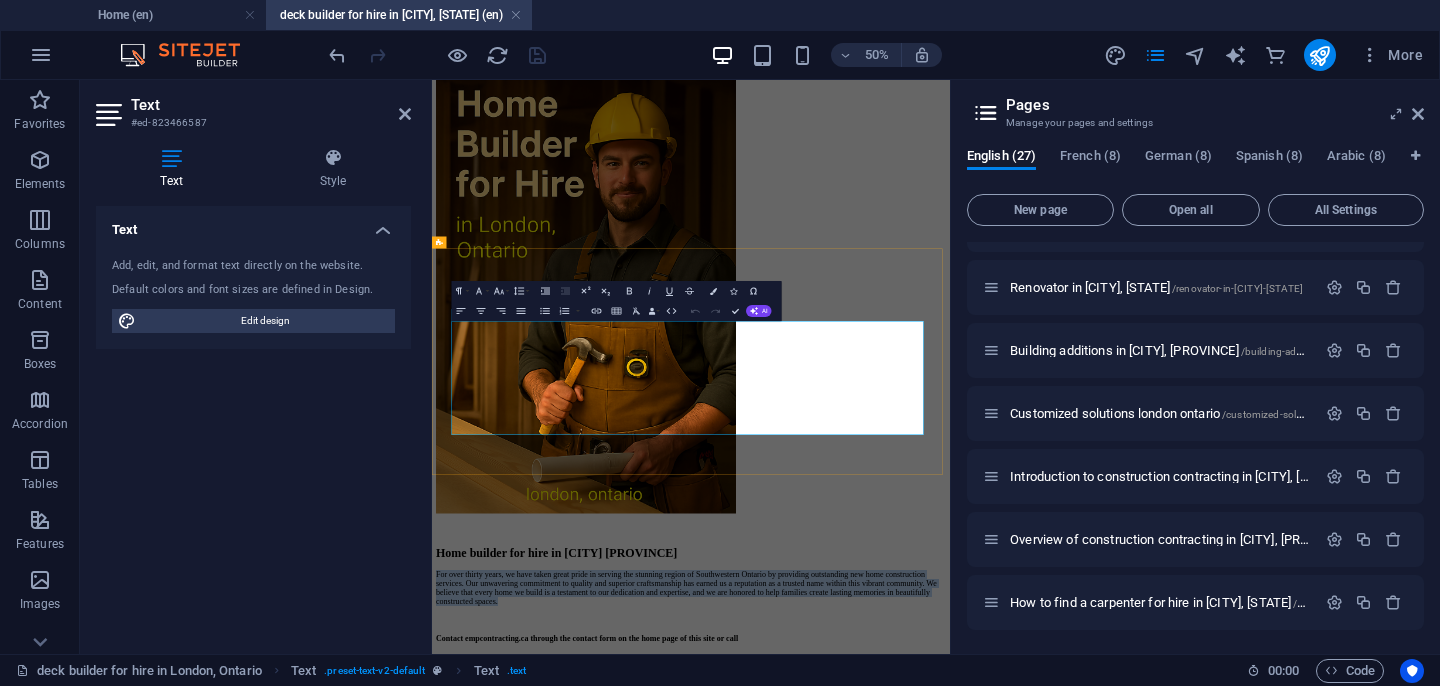 click on "For over thirty years, we have taken great pride in serving the stunning region of Southwestern Ontario by providing outstanding new home construction services. Our unwavering commitment to quality and superior craftsmanship has earned us a reputation as a trusted name within this vibrant community. We believe that every home we build is a testament to our dedication and expertise, and we are honored to help families create lasting memories in beautifully constructed spaces." at bounding box center [950, 1097] 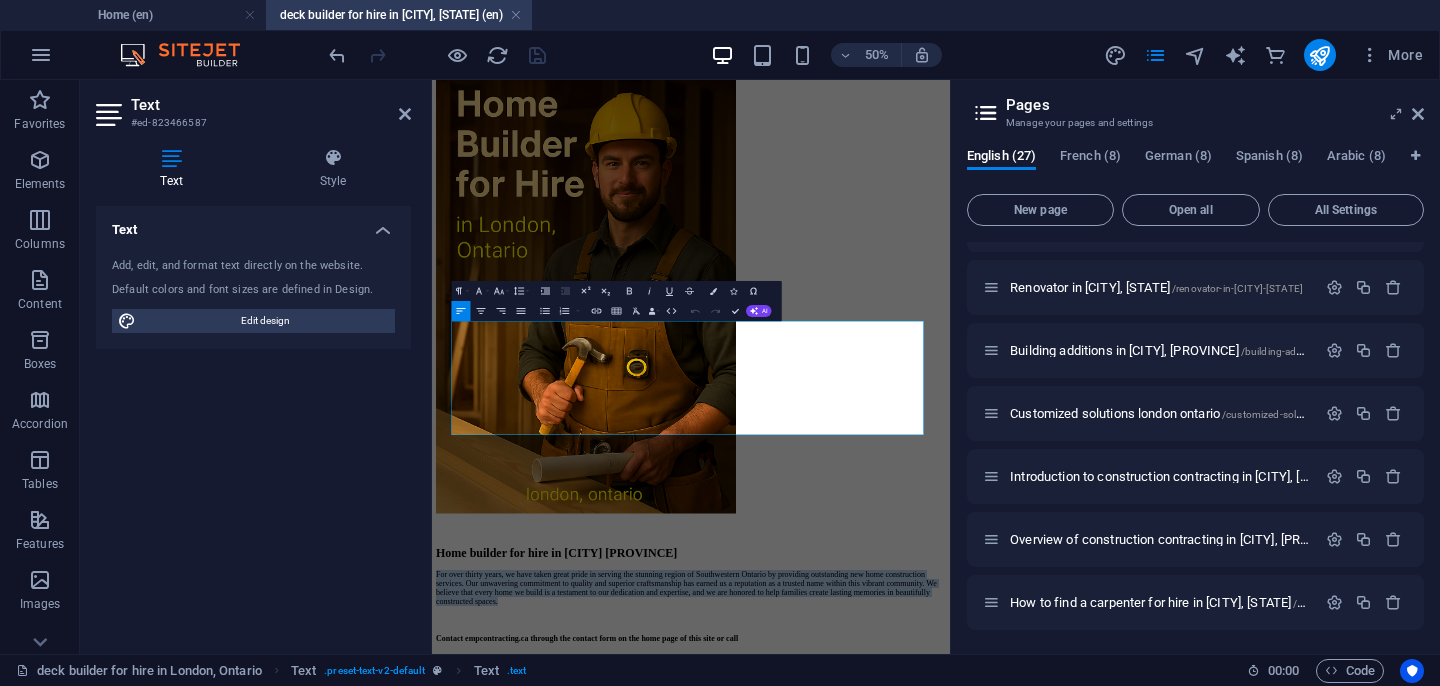 drag, startPoint x: 880, startPoint y: 648, endPoint x: 424, endPoint y: 576, distance: 461.64923 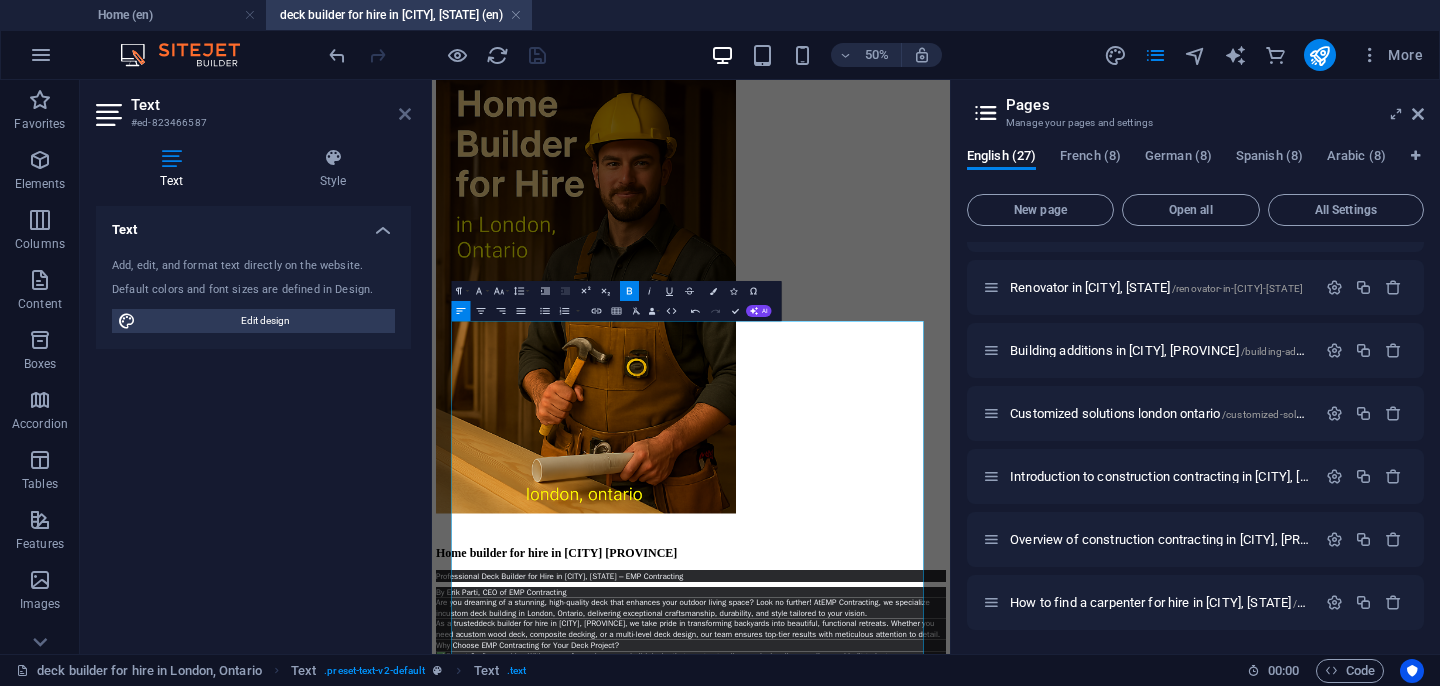 click at bounding box center (405, 114) 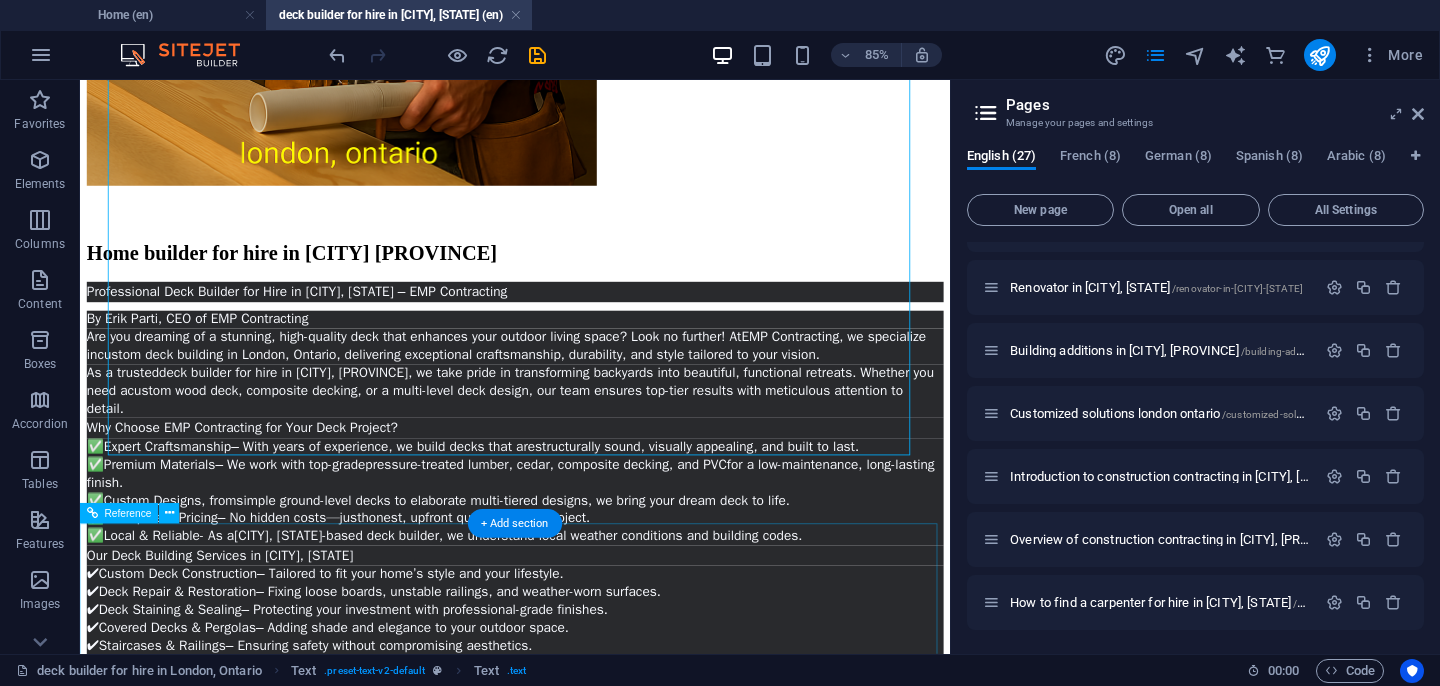 scroll, scrollTop: 1967, scrollLeft: 0, axis: vertical 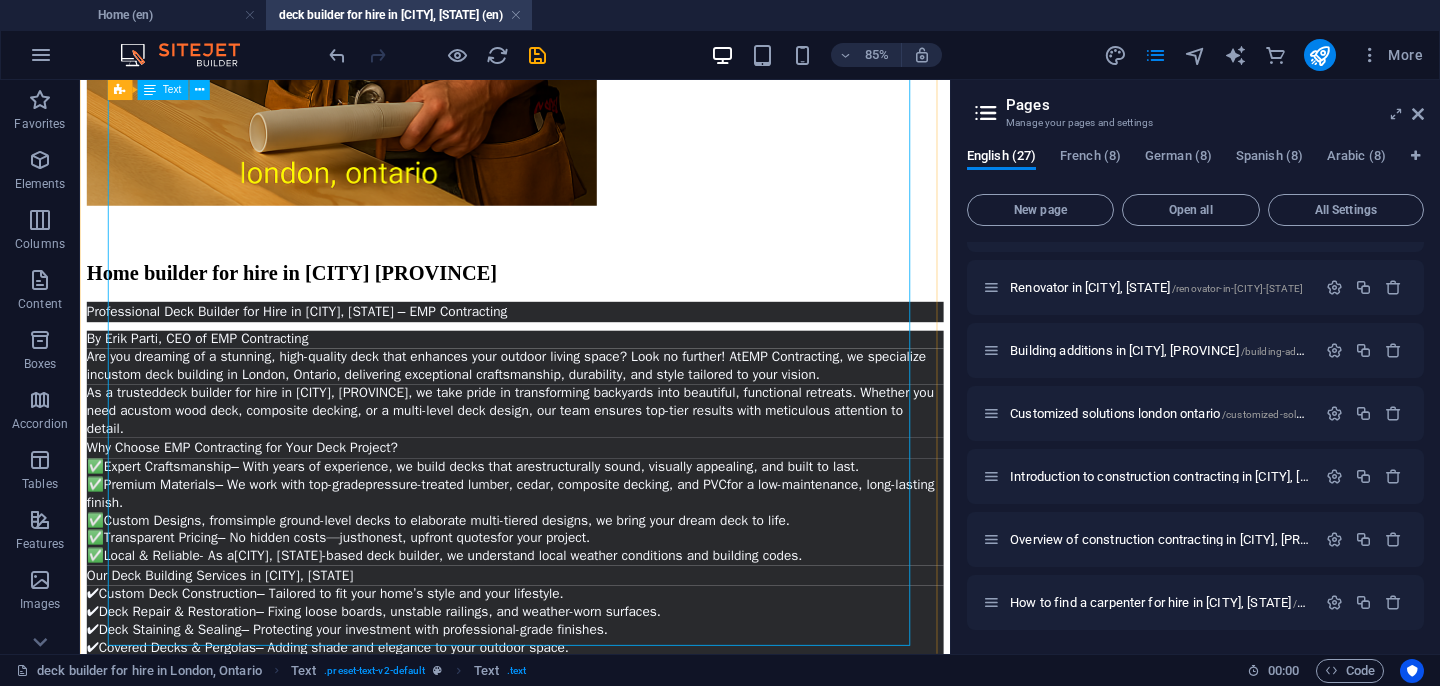click on "Professional Deck Builder for Hire in London, Ontario – EMP Contracting By [FIRST] [LAST], CEO of EMP Contracting Are you dreaming of a stunning, high-quality deck that enhances your outdoor living space? Look no further! At  EMP Contracting , we specialize in  custom deck building in London, Ontario , delivering exceptional craftsmanship, durability, and style tailored to your vision. As a trusted  deck builder for hire in London, ON , we take pride in transforming backyards into beautiful, functional retreats. Whether you need a  custom wood deck, composite decking, or a multi-level deck design , our team ensures top-tier results with meticulous attention to detail. Why Choose EMP Contracting for Your Deck Project? ✅  Expert Craftsmanship  – With years of experience, we build decks that are  structurally sound, visually appealing, and built to last .  ✅  Premium Materials  – We work with top-grade  pressure-treated lumber, cedar, composite decking, and PVC  ✅  Custom Designs  – From  ." at bounding box center [592, 714] 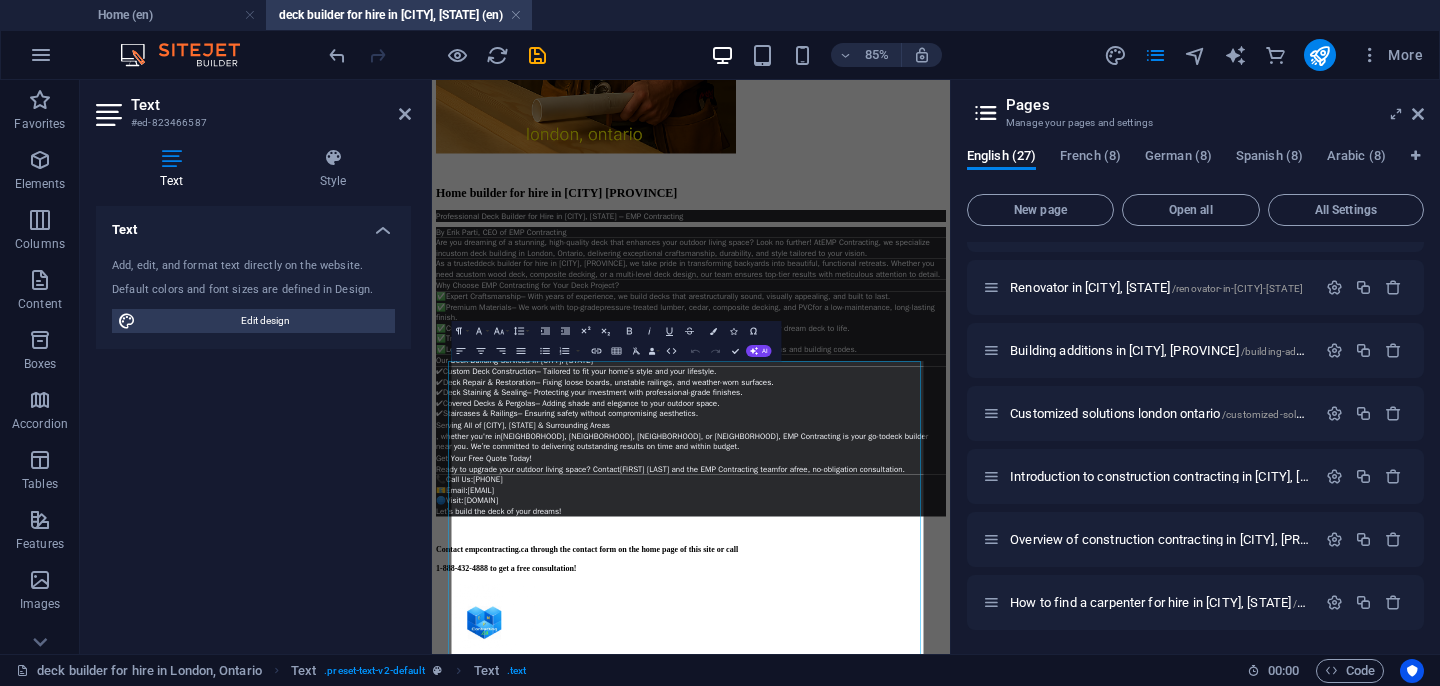 scroll, scrollTop: 1167, scrollLeft: 0, axis: vertical 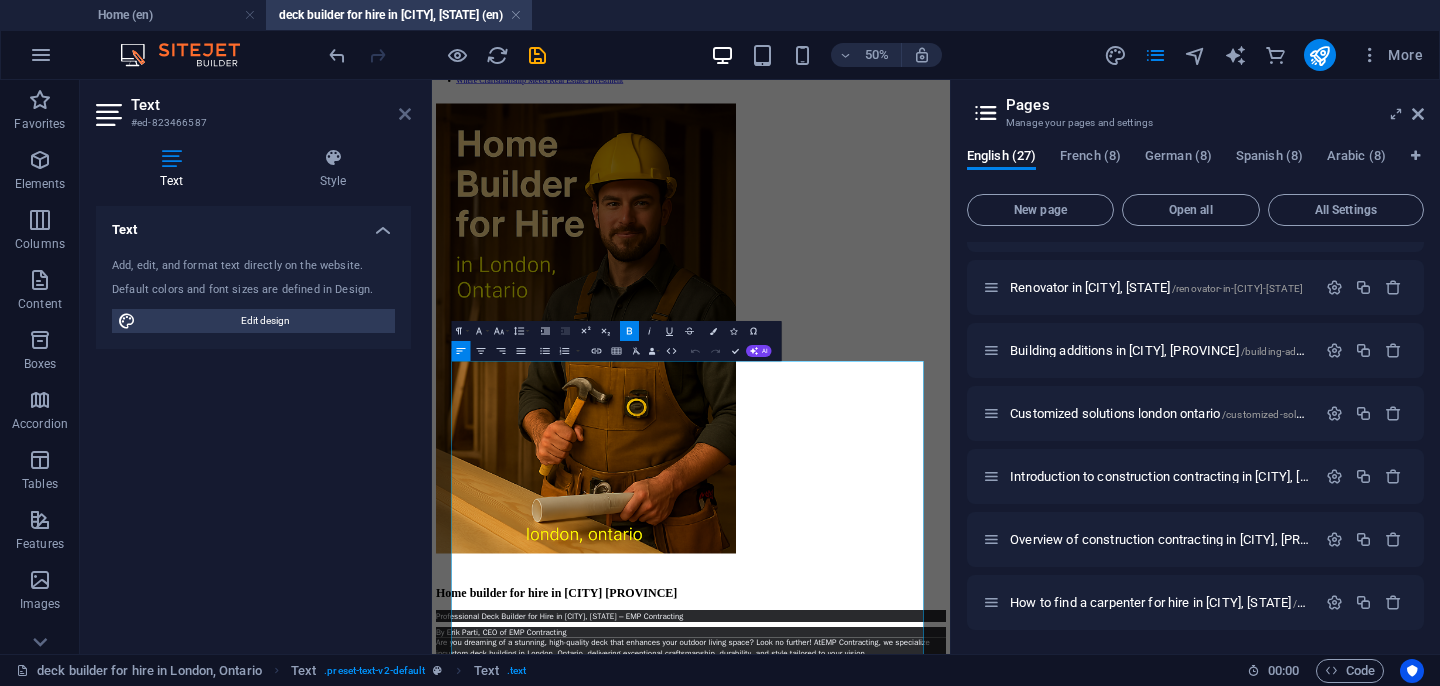 click at bounding box center [405, 114] 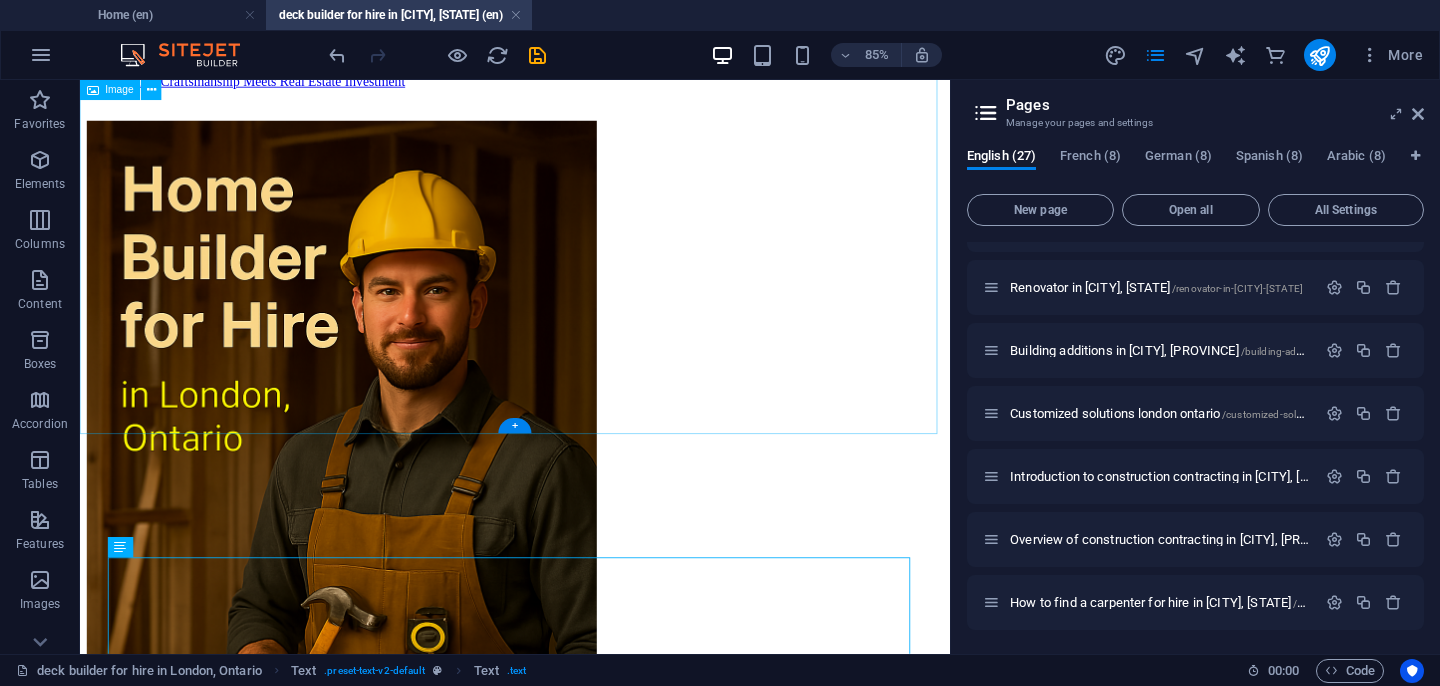 click at bounding box center [592, 582] 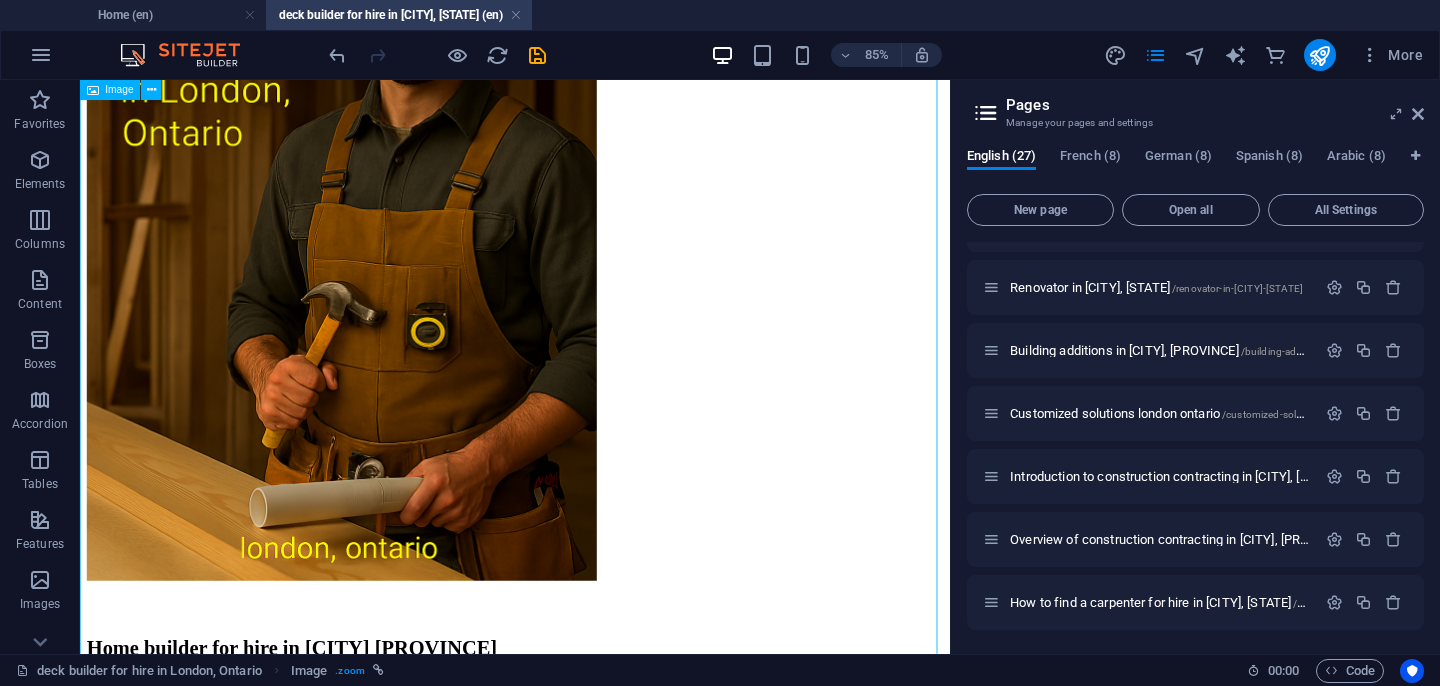 scroll, scrollTop: 807, scrollLeft: 0, axis: vertical 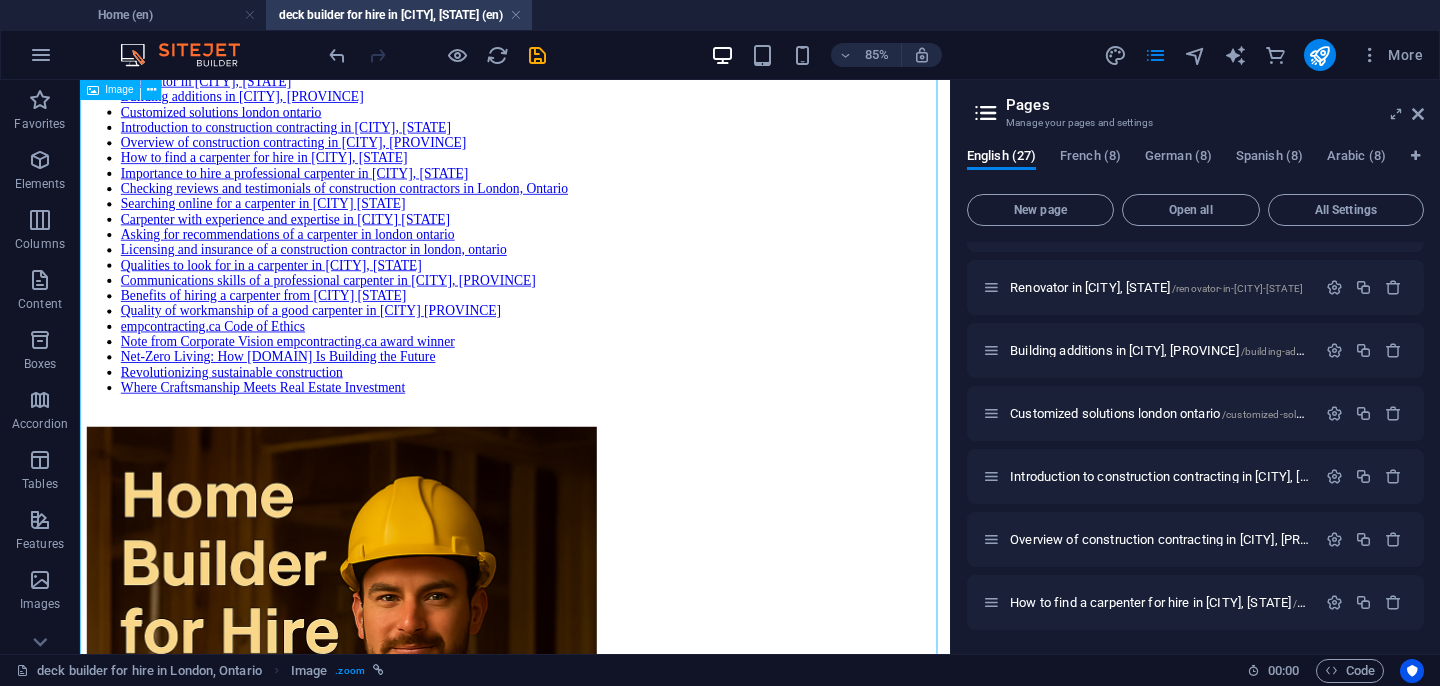 click at bounding box center (592, 942) 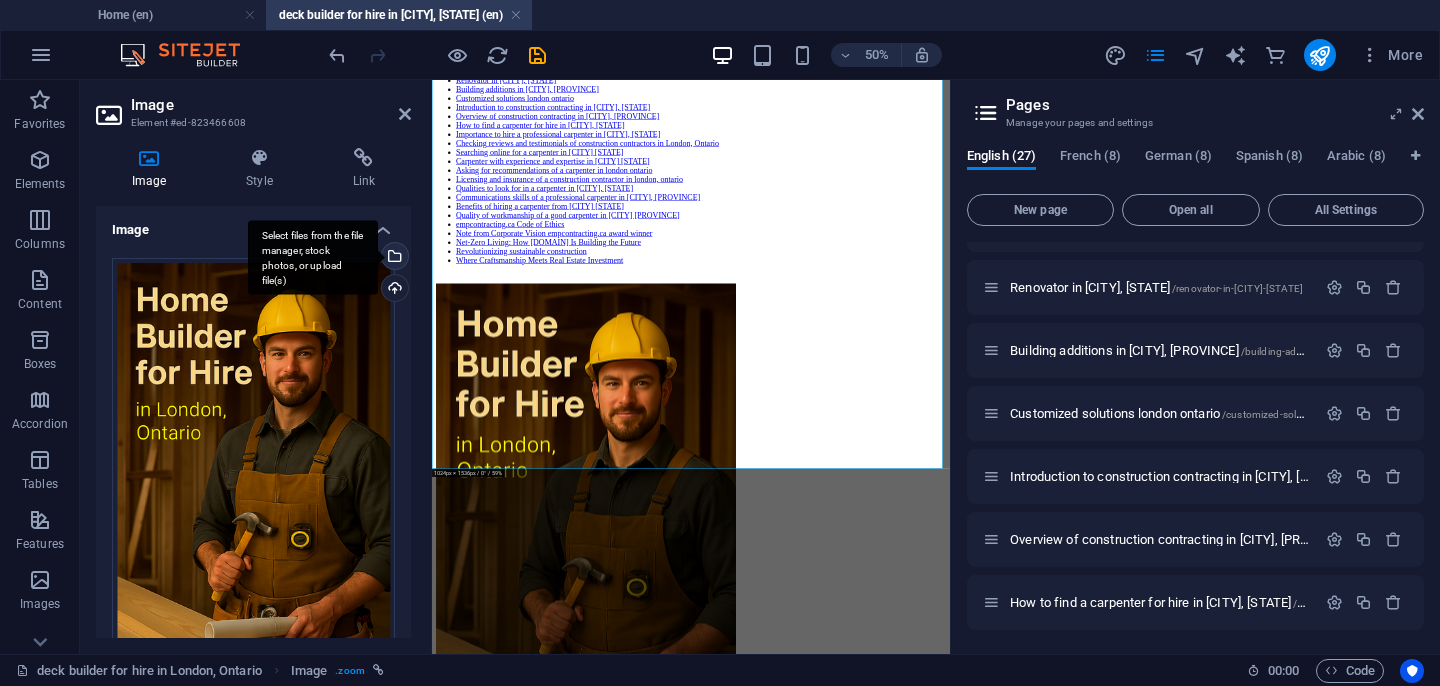 click on "Select files from the file manager, stock photos, or upload file(s)" at bounding box center (393, 258) 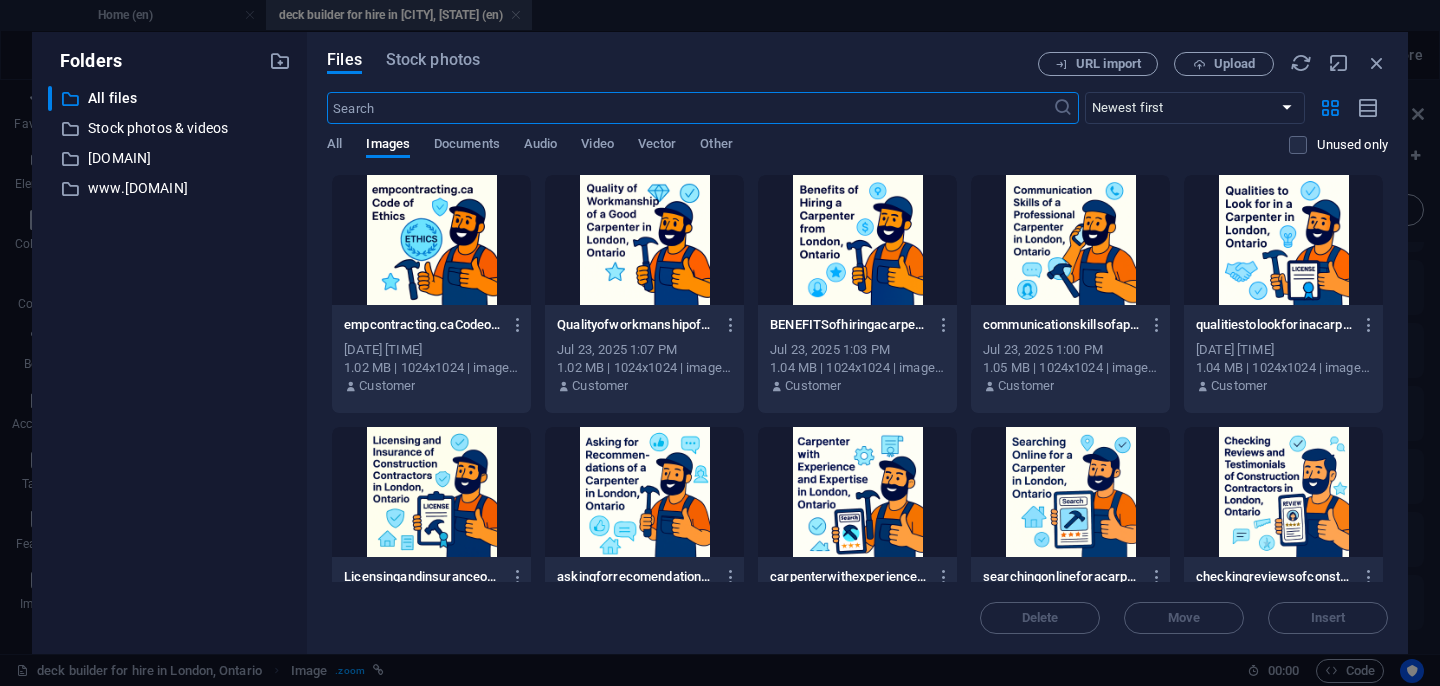 click on "​ All files All files ​ Stock photos & videos Stock photos & videos ​ [DOMAIN] [DOMAIN] ​ www.[DOMAIN] www.[DOMAIN]" at bounding box center [169, 362] 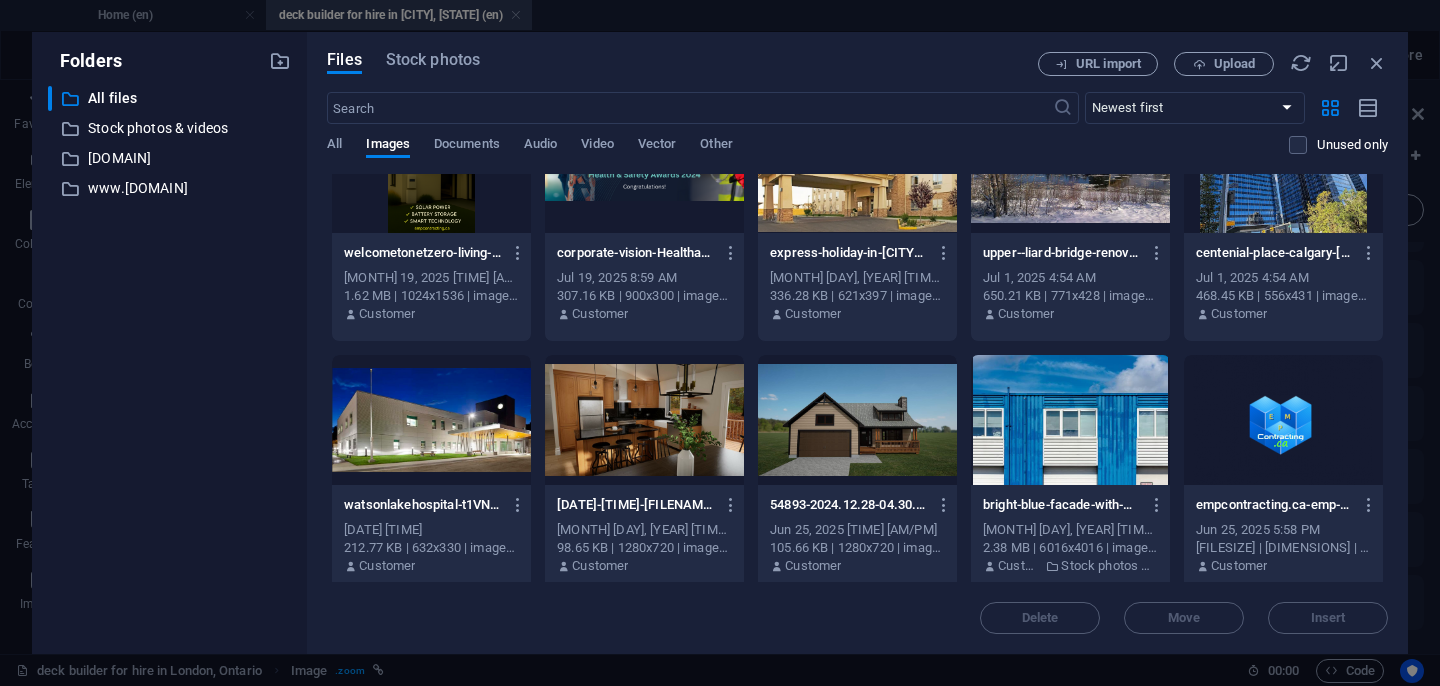 scroll, scrollTop: 1200, scrollLeft: 0, axis: vertical 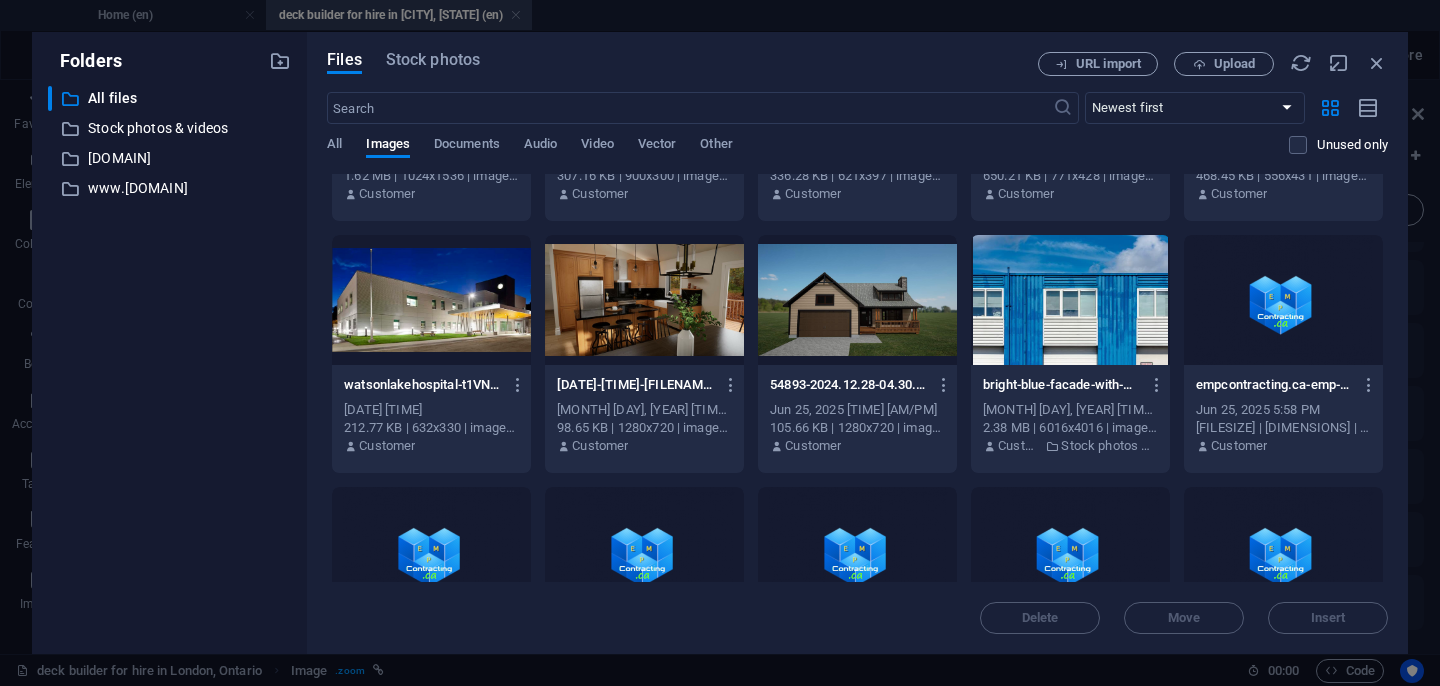click at bounding box center [857, 300] 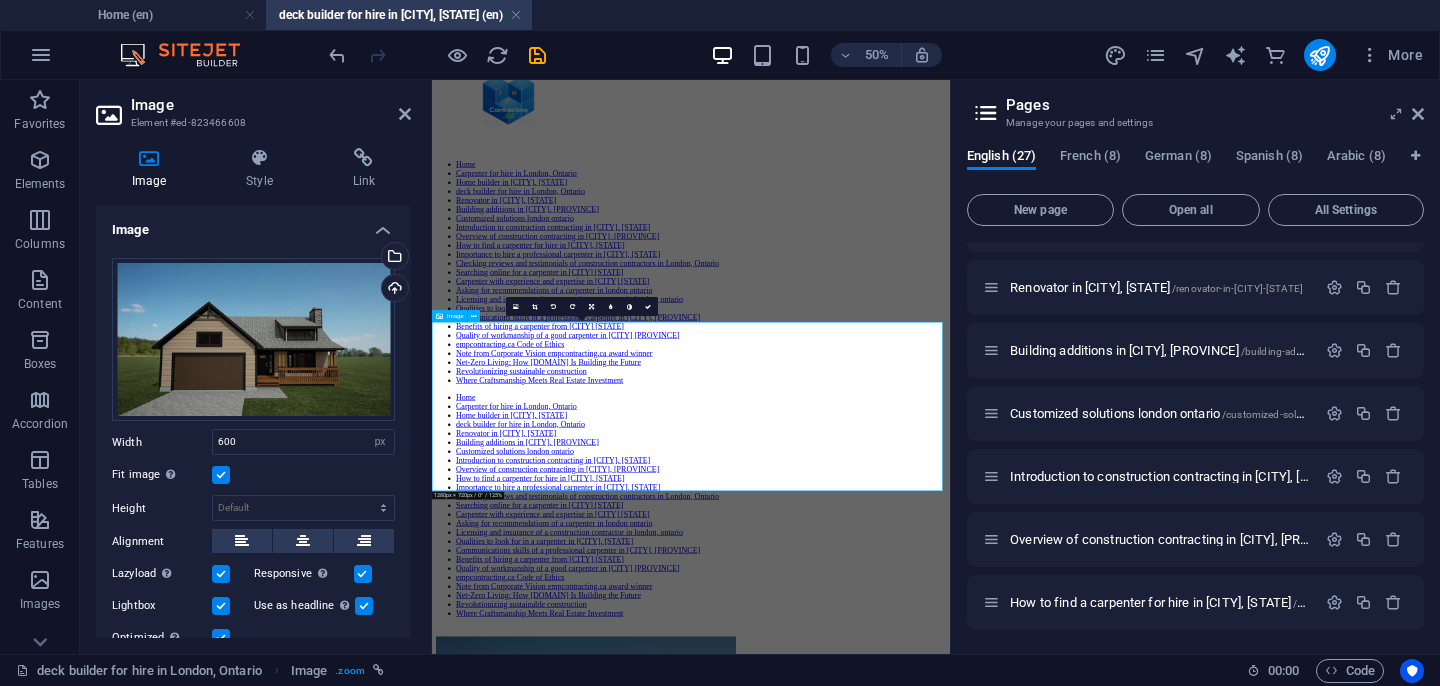 scroll, scrollTop: 240, scrollLeft: 0, axis: vertical 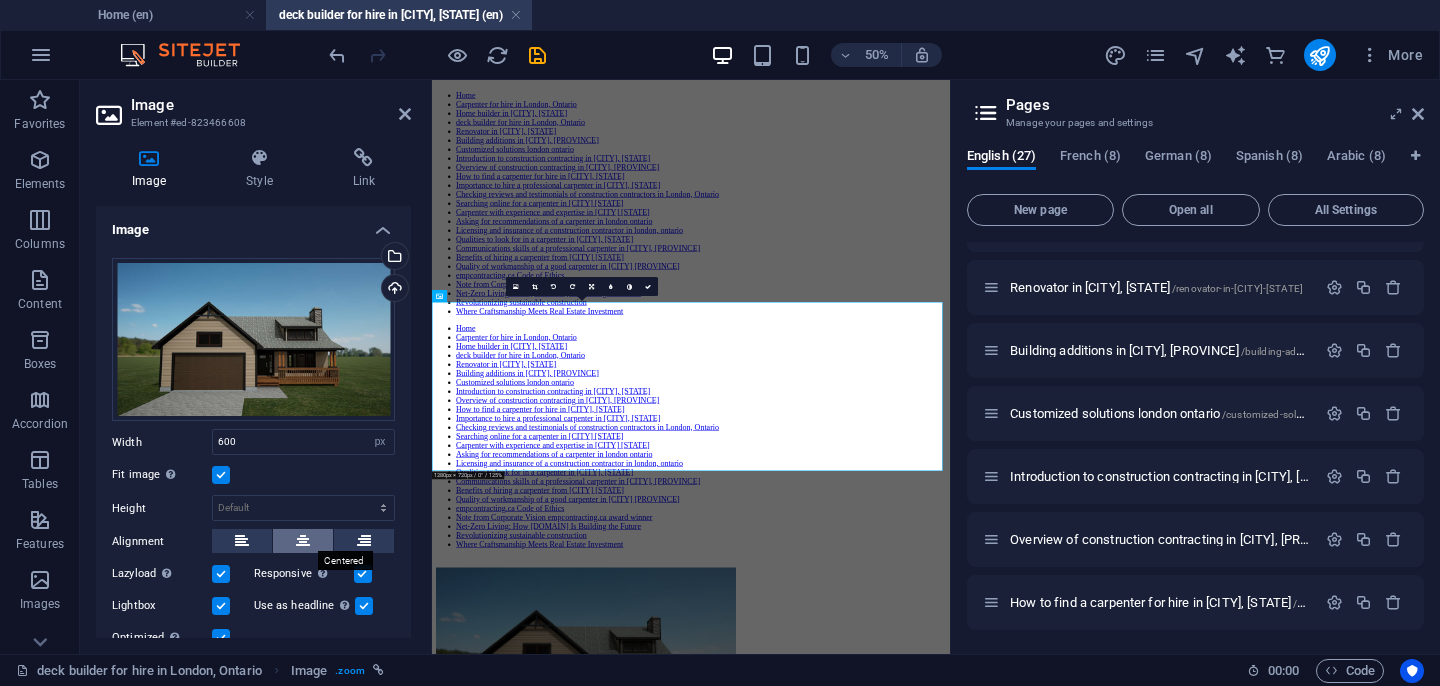 click at bounding box center (303, 541) 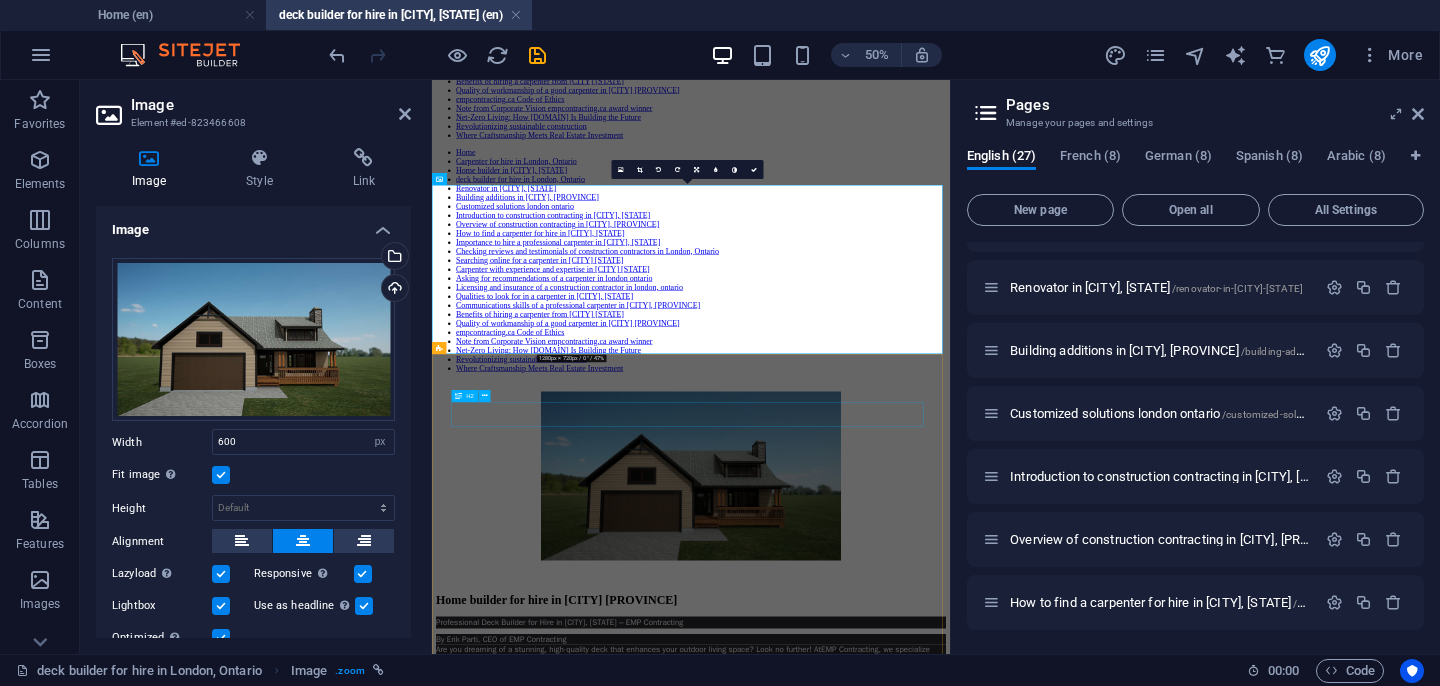 scroll, scrollTop: 600, scrollLeft: 0, axis: vertical 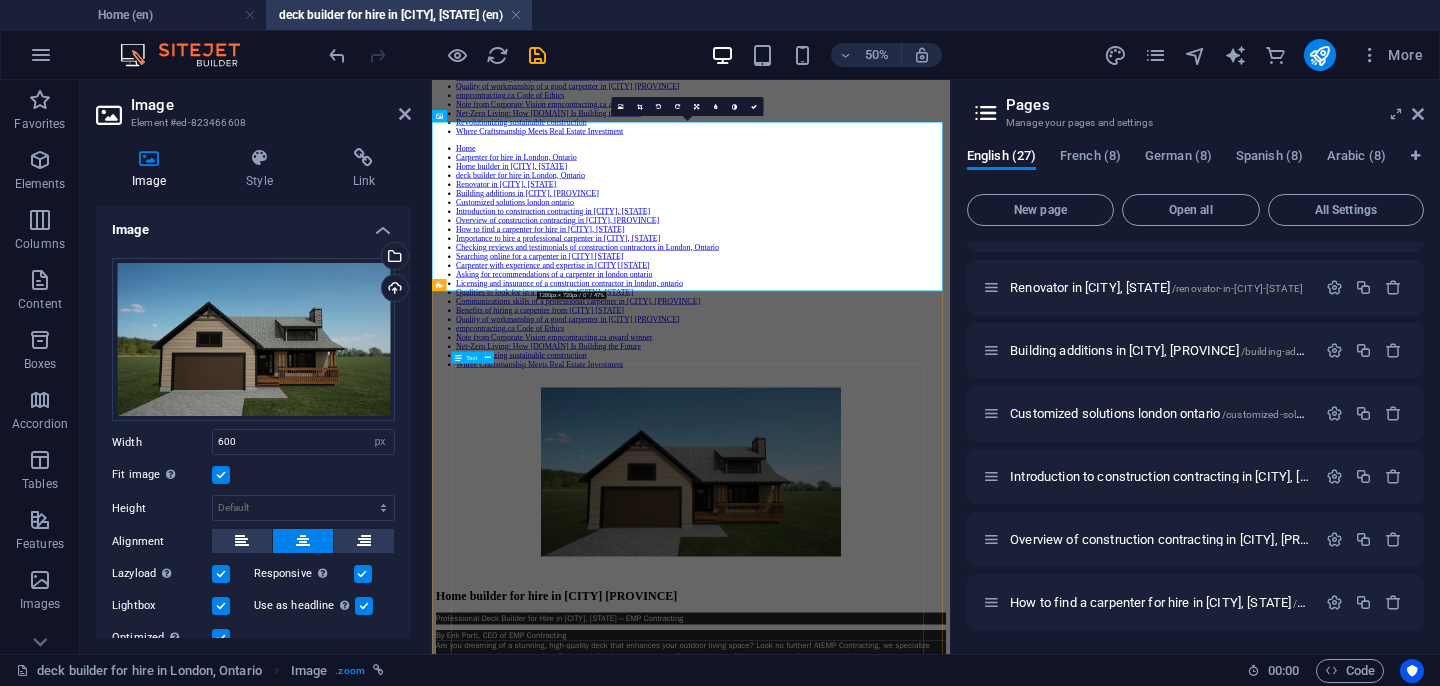 click on "Professional Deck Builder for Hire in London, Ontario – EMP Contracting By [FIRST] [LAST], CEO of EMP Contracting Are you dreaming of a stunning, high-quality deck that enhances your outdoor living space? Look no further! At  EMP Contracting , we specialize in  custom deck building in London, Ontario , delivering exceptional craftsmanship, durability, and style tailored to your vision. As a trusted  deck builder for hire in London, ON , we take pride in transforming backyards into beautiful, functional retreats. Whether you need a  custom wood deck, composite decking, or a multi-level deck design , our team ensures top-tier results with meticulous attention to detail. Why Choose EMP Contracting for Your Deck Project? ✅  Expert Craftsmanship  – With years of experience, we build decks that are  structurally sound, visually appealing, and built to last .  ✅  Premium Materials  – We work with top-grade  pressure-treated lumber, cedar, composite decking, and PVC  ✅  Custom Designs  – From  ." at bounding box center (950, 1508) 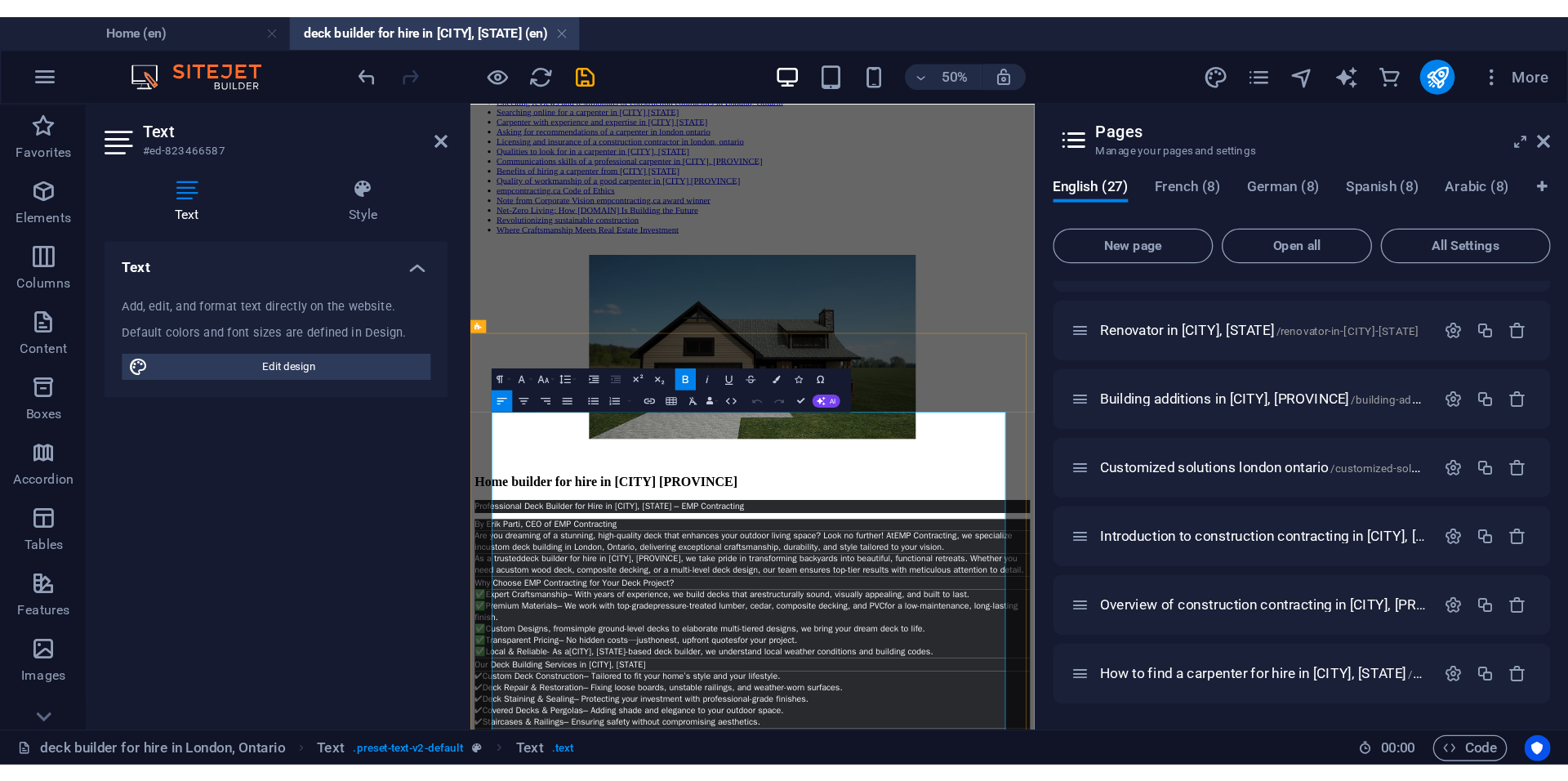 scroll, scrollTop: 784, scrollLeft: 0, axis: vertical 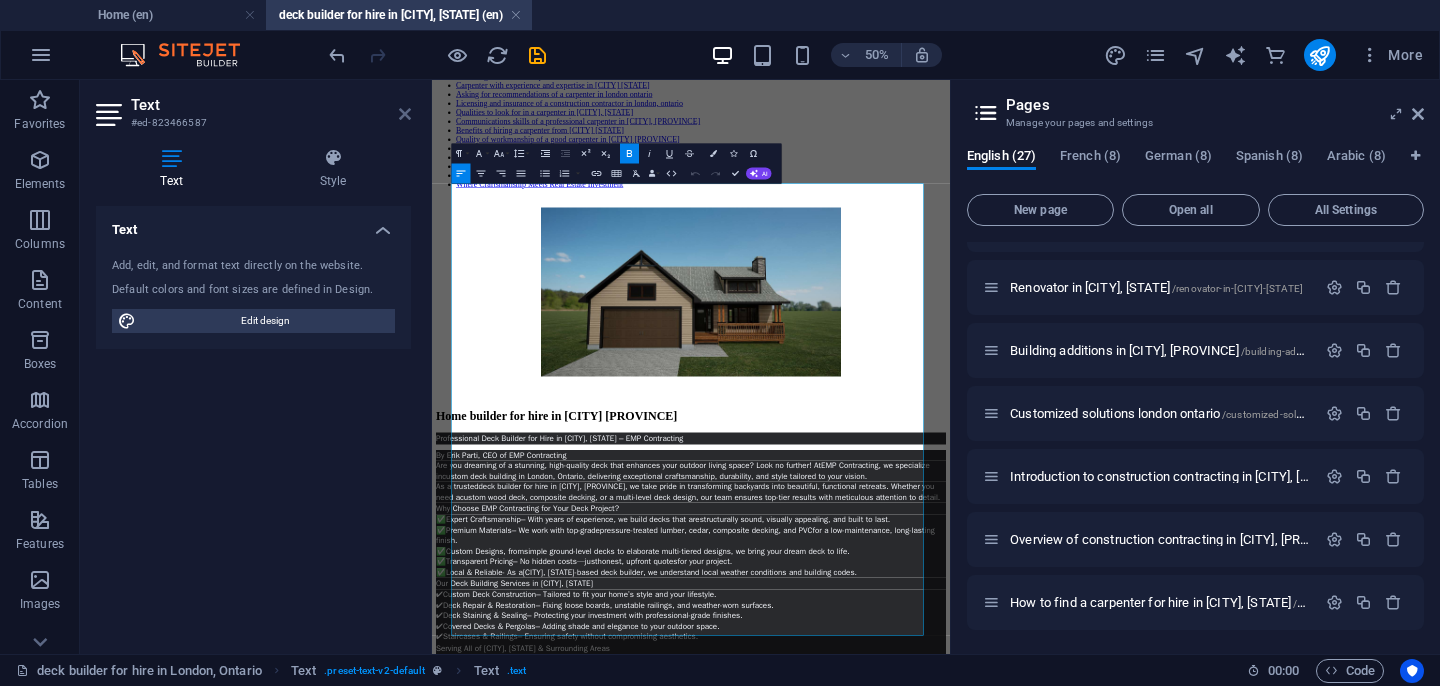 click at bounding box center [405, 114] 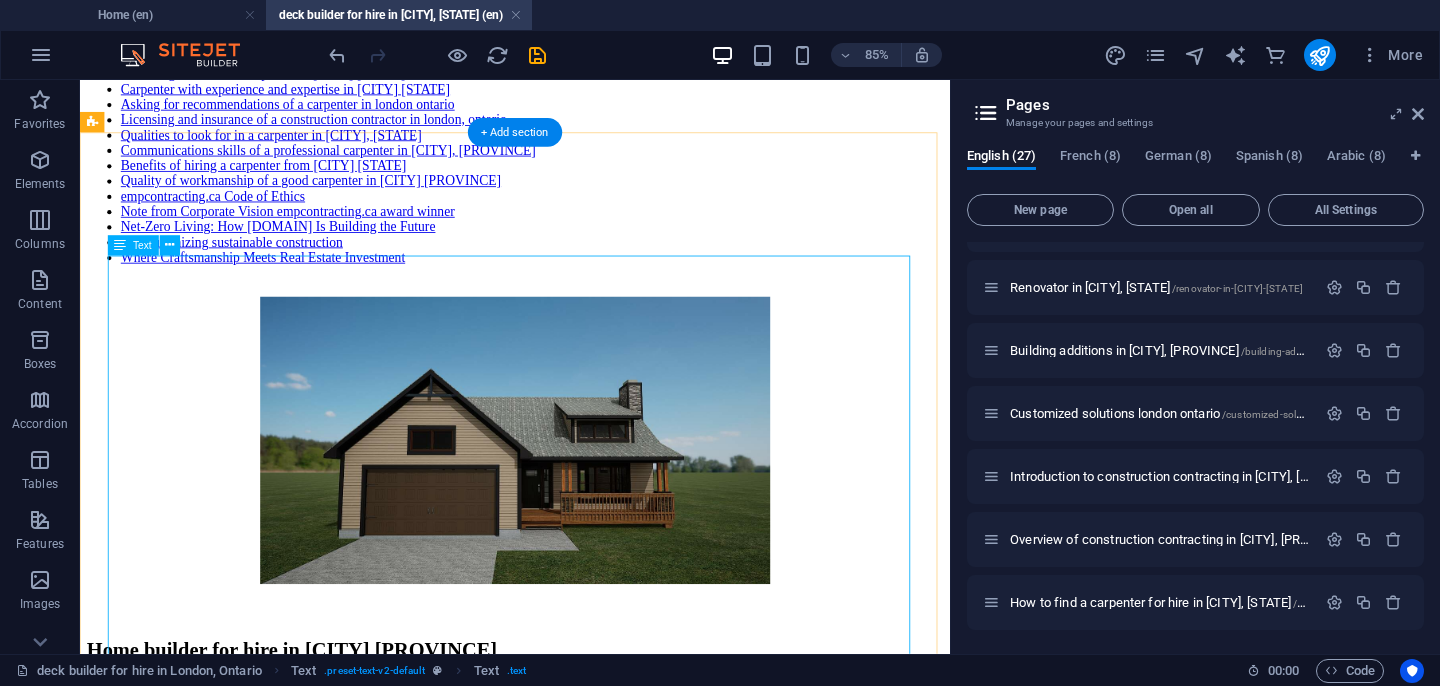 click on "Professional Deck Builder for Hire in London, Ontario – EMP Contracting By [FIRST] [LAST], CEO of EMP Contracting Are you dreaming of a stunning, high-quality deck that enhances your outdoor living space? Look no further! At  EMP Contracting , we specialize in  custom deck building in London, Ontario , delivering exceptional craftsmanship, durability, and style tailored to your vision. As a trusted  deck builder for hire in London, ON , we take pride in transforming backyards into beautiful, functional retreats. Whether you need a  custom wood deck, composite decking, or a multi-level deck design , our team ensures top-tier results with meticulous attention to detail. Why Choose EMP Contracting for Your Deck Project? ✅  Expert Craftsmanship  – With years of experience, we build decks that are  structurally sound, visually appealing, and built to last .  ✅  Premium Materials  – We work with top-grade  pressure-treated lumber, cedar, composite decking, and PVC  ✅  Custom Designs  – From  ." at bounding box center (592, 1158) 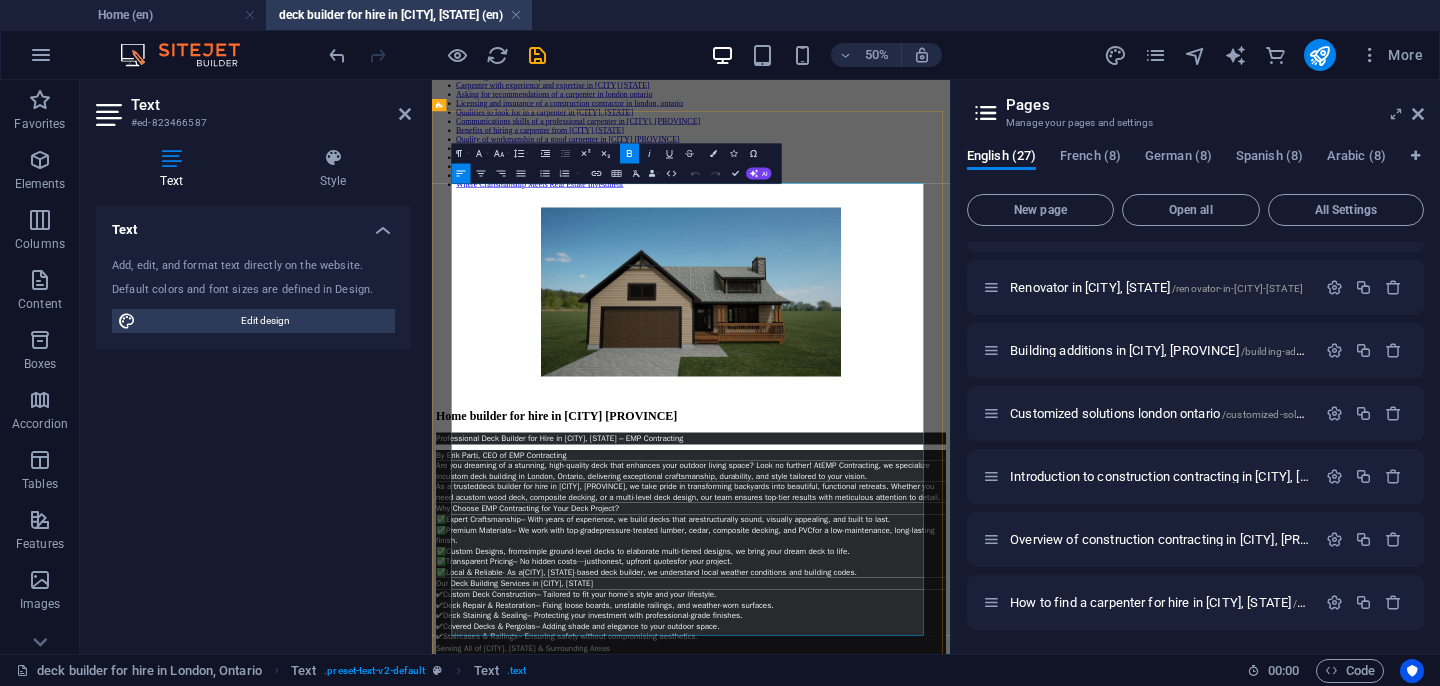 click on "Professional Deck Builder for Hire in [CITY], [STATE] – EMP Contracting" at bounding box center (950, 797) 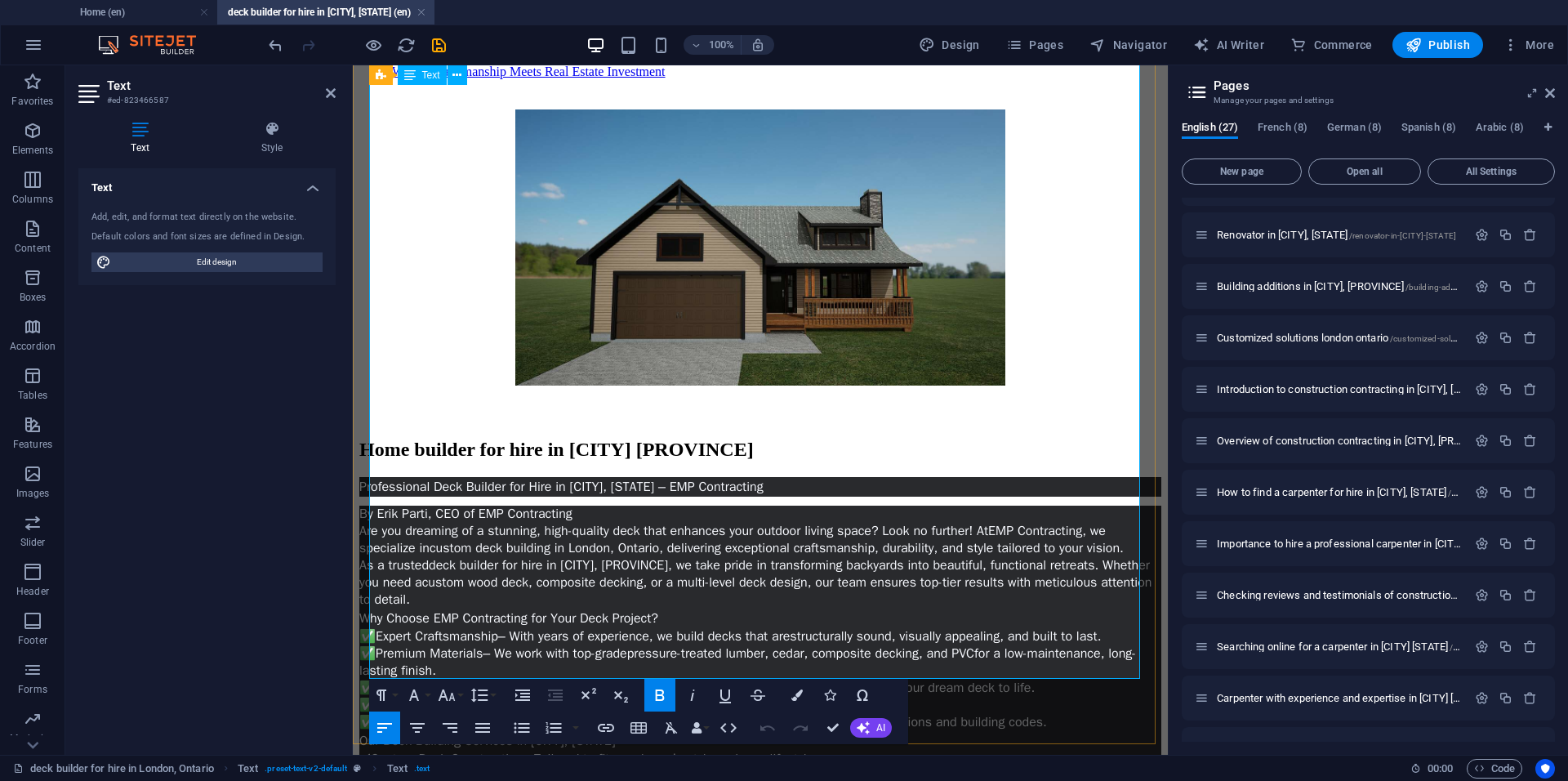 scroll, scrollTop: 1078, scrollLeft: 0, axis: vertical 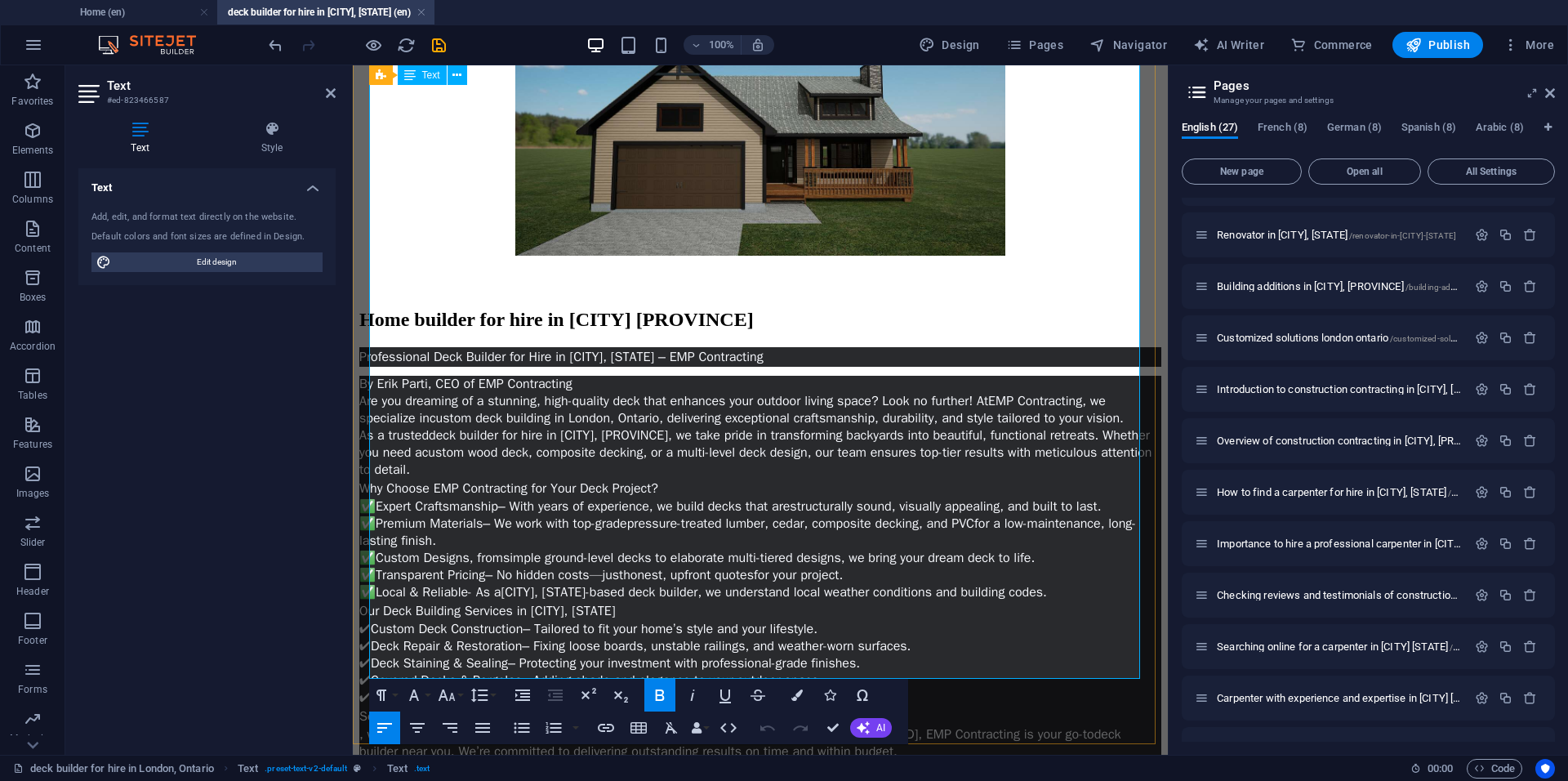 drag, startPoint x: 595, startPoint y: 504, endPoint x: 437, endPoint y: 499, distance: 158.07909 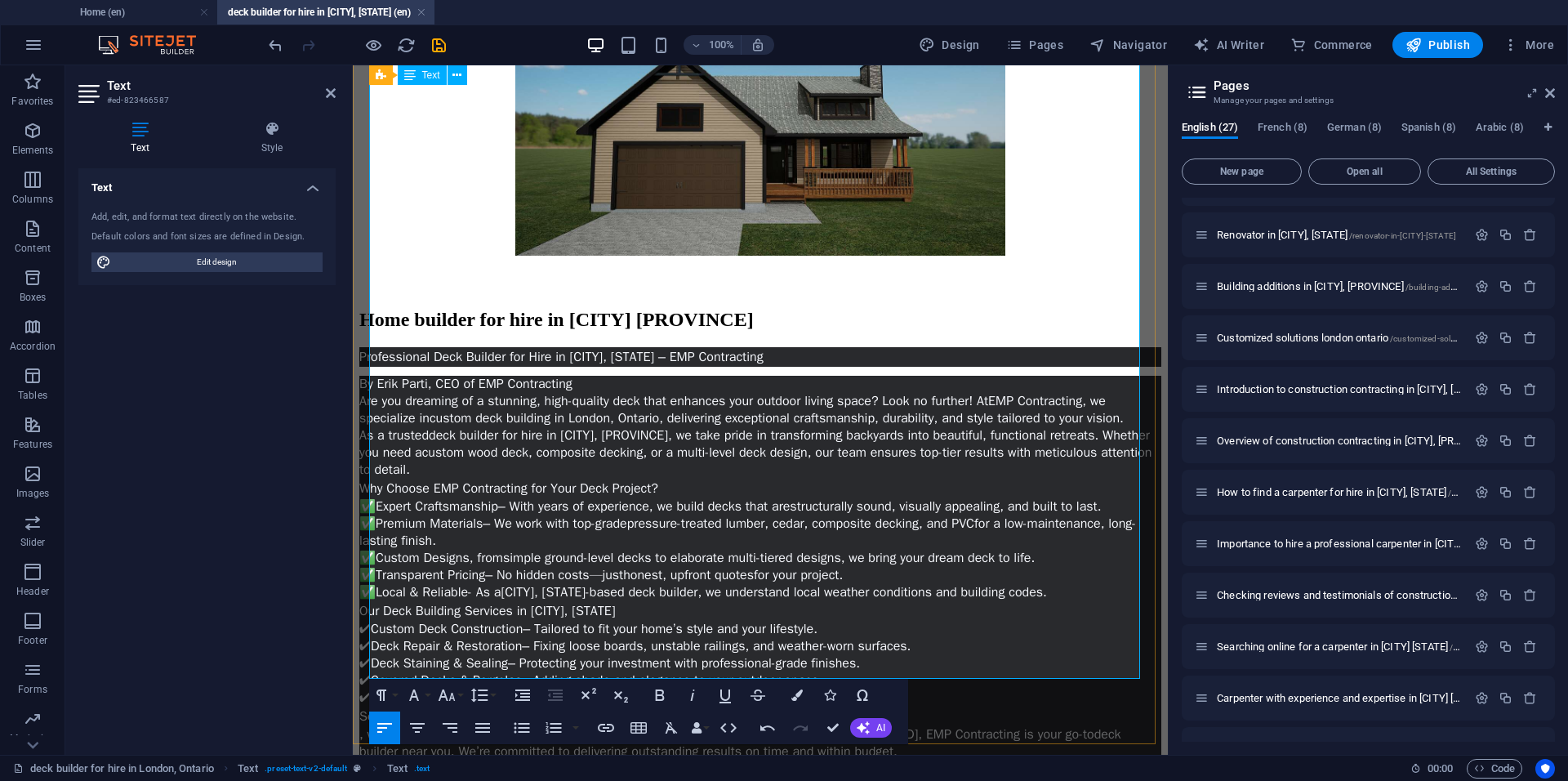 type 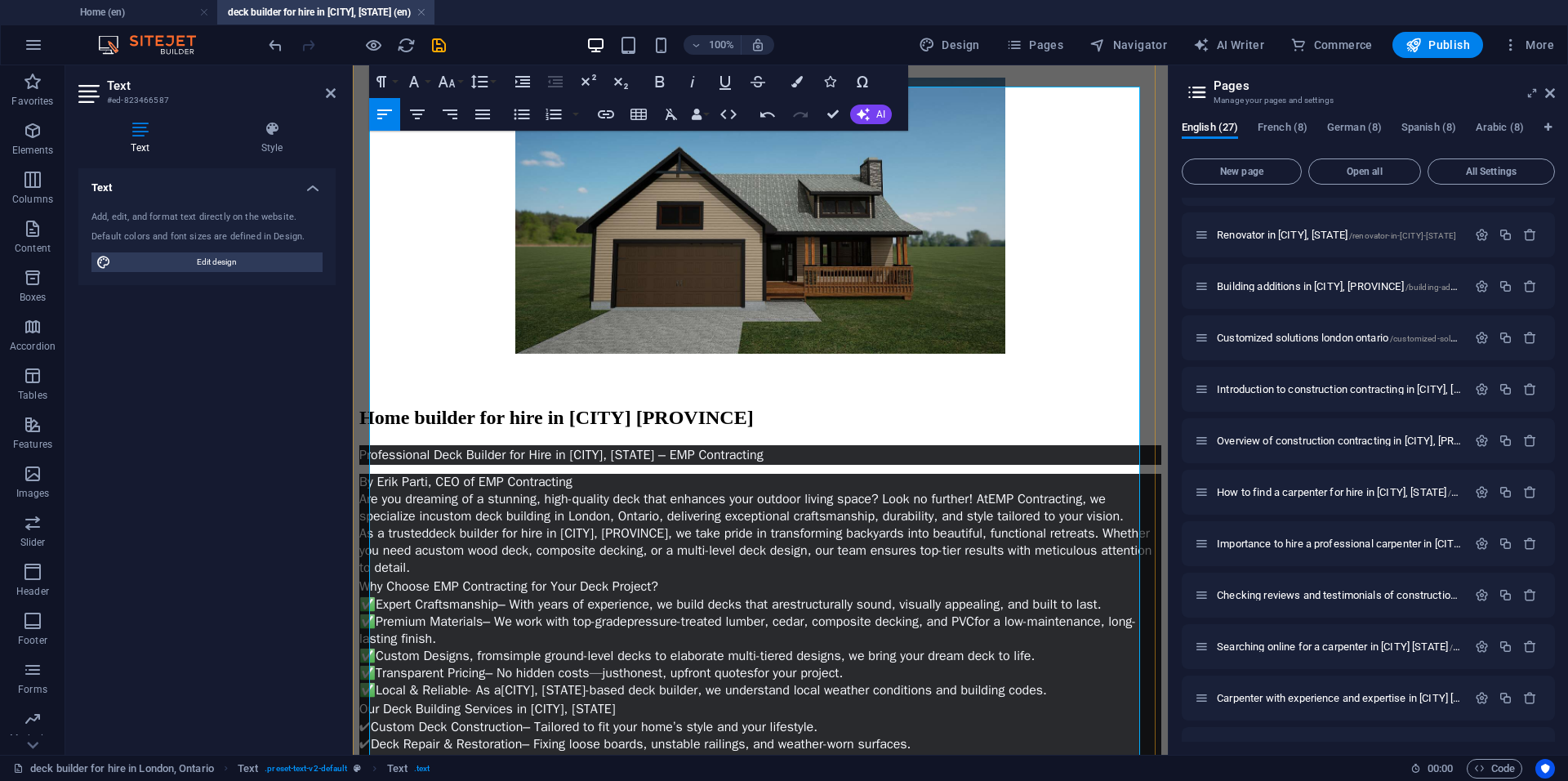 scroll, scrollTop: 784, scrollLeft: 0, axis: vertical 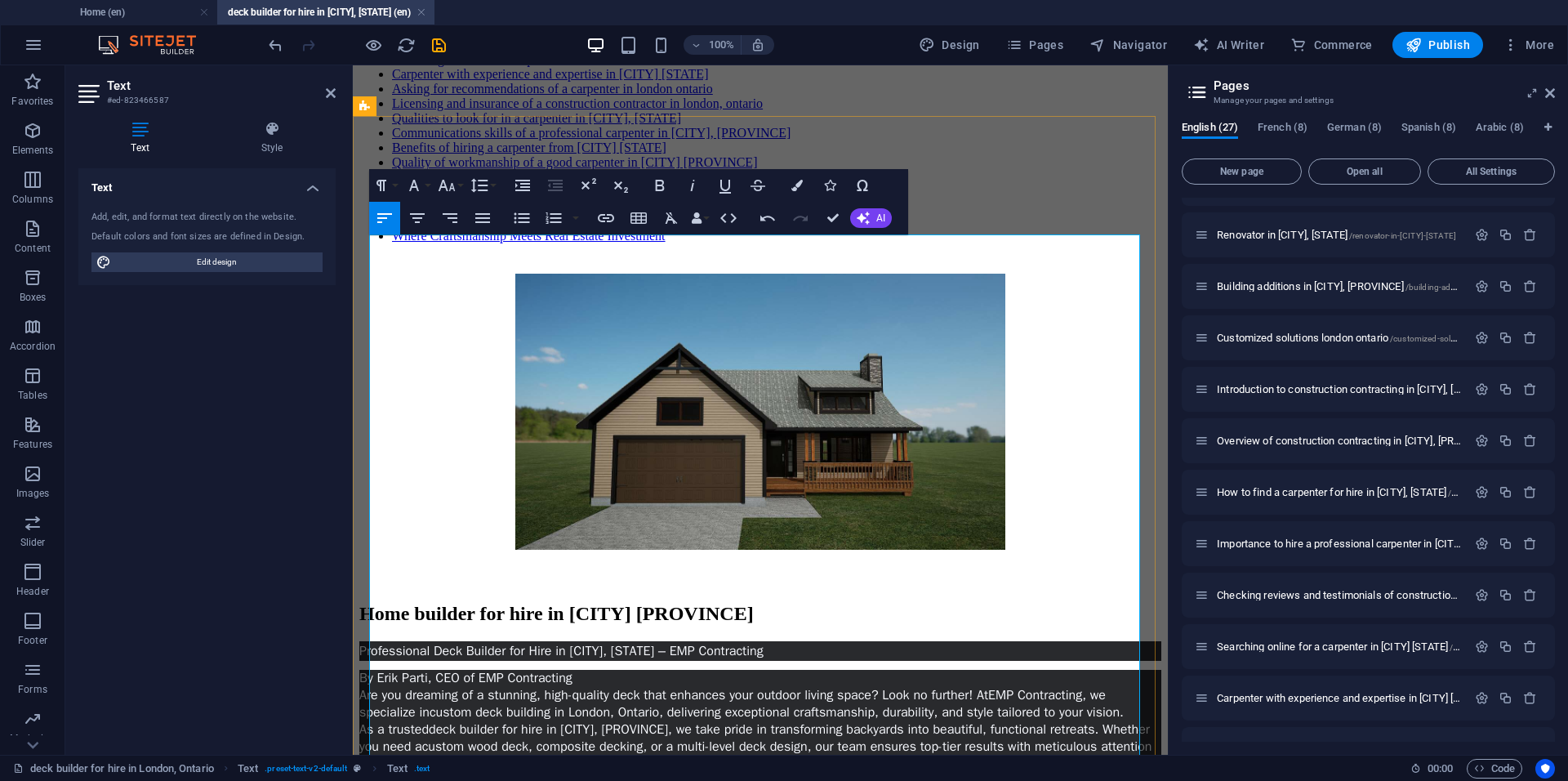 click on "Why Choose EMP Contracting for Your Deck Project?" at bounding box center (509, 783) 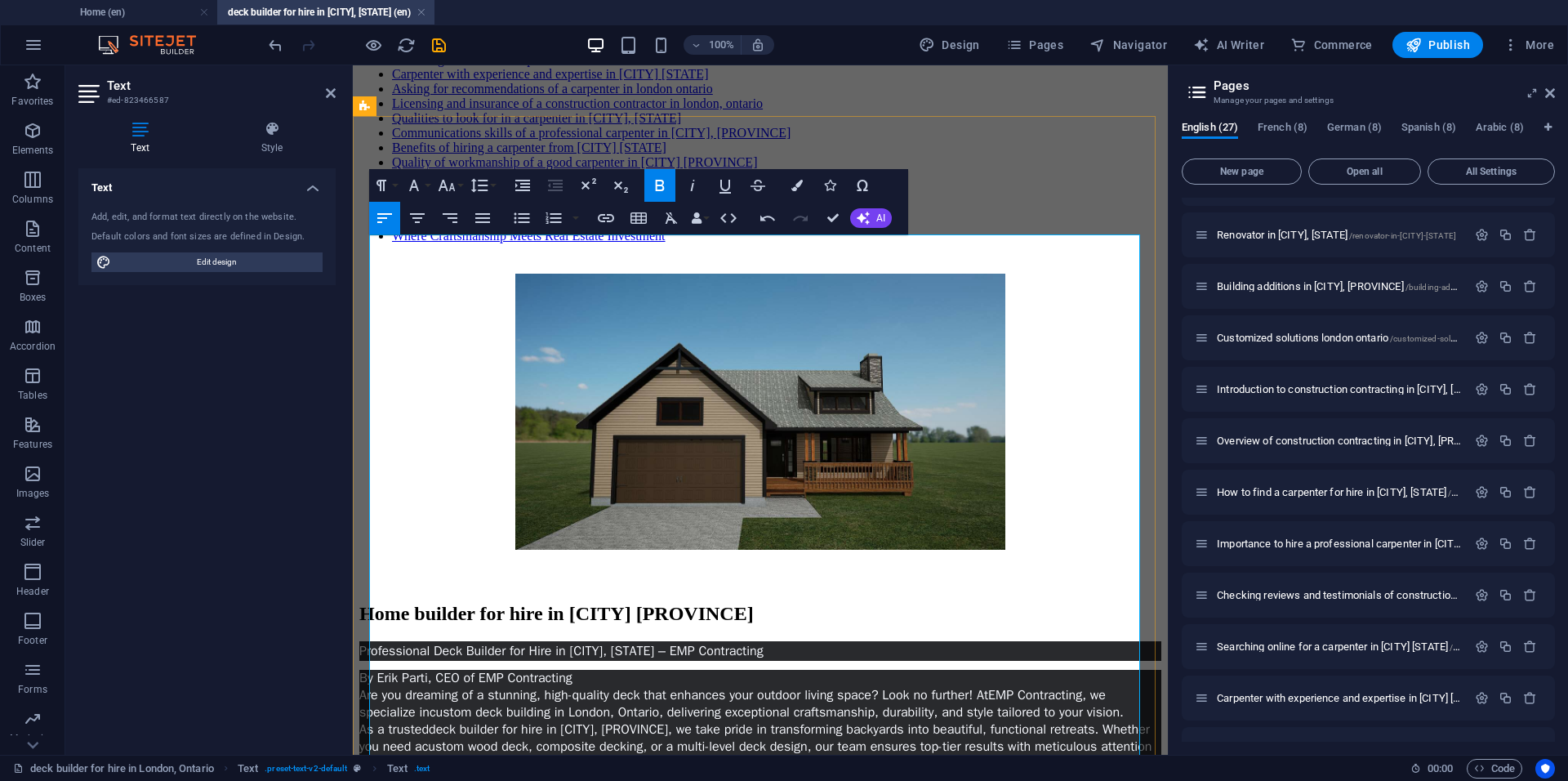 click on "Are you dreaming of a stunning, high-quality deck that enhances your outdoor living space? Look no further! At EMP Contracting, we specialize in custom deck building in [CITY], [STATE], delivering exceptional craftsmanship, durability, and style tailored to your vision." at bounding box center (760, 704) 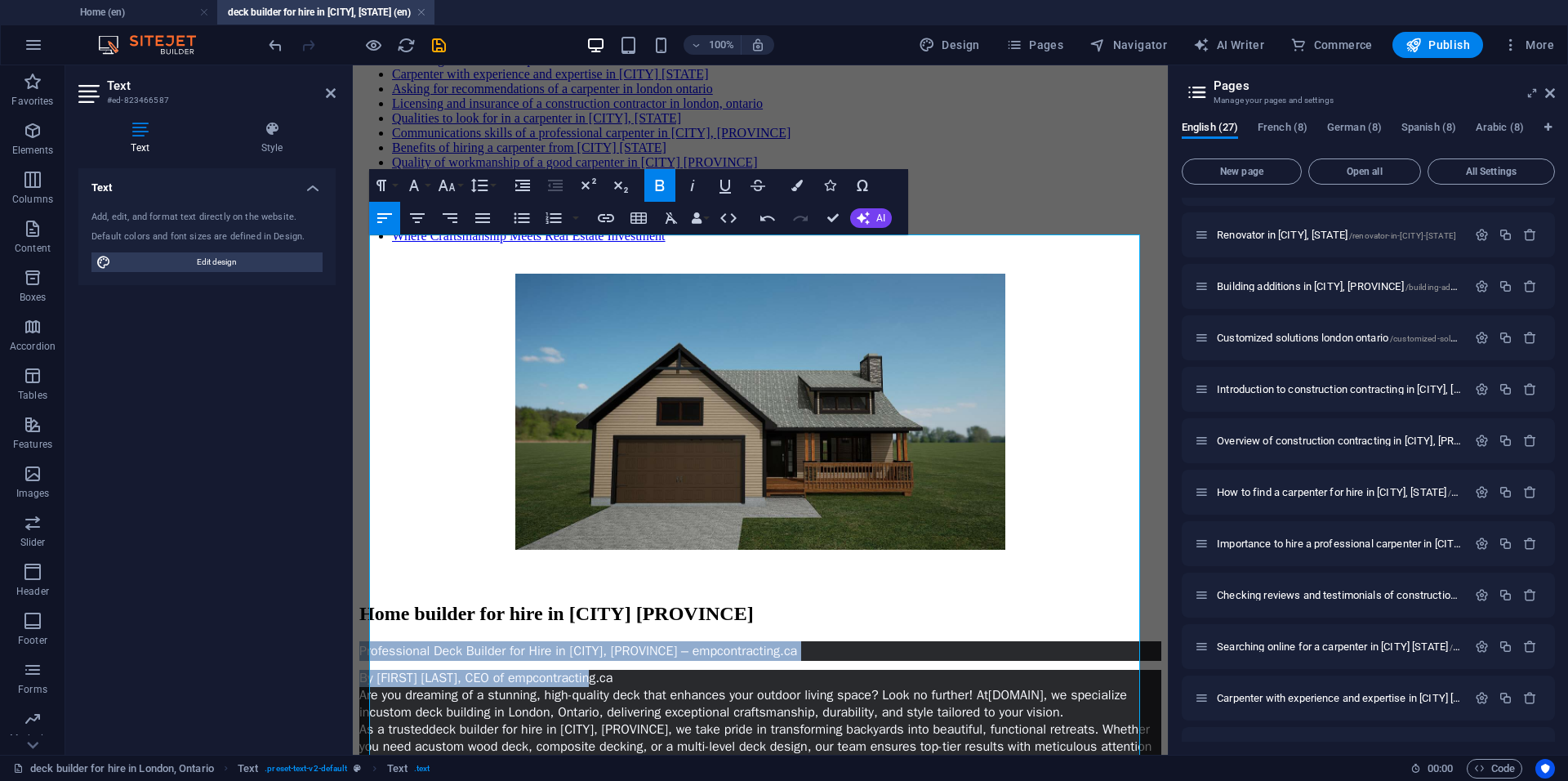 drag, startPoint x: 639, startPoint y: 265, endPoint x: 327, endPoint y: 244, distance: 312.7059 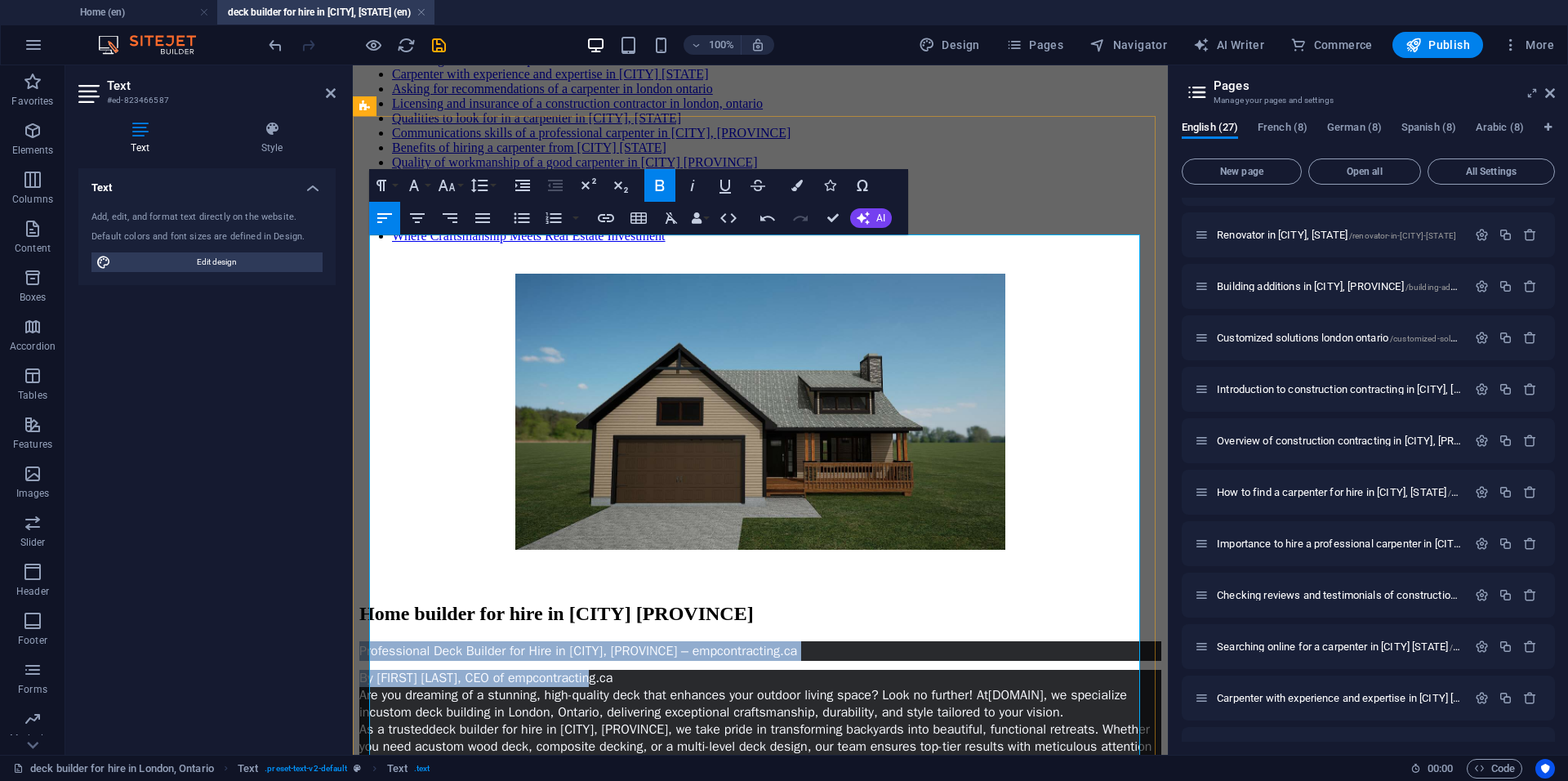 copy on "Professional Deck Builder for Hire in [CITY], [PROVINCE] – empcontracting.ca By [FIRST] [LAST], CEO of empcontracting.ca" 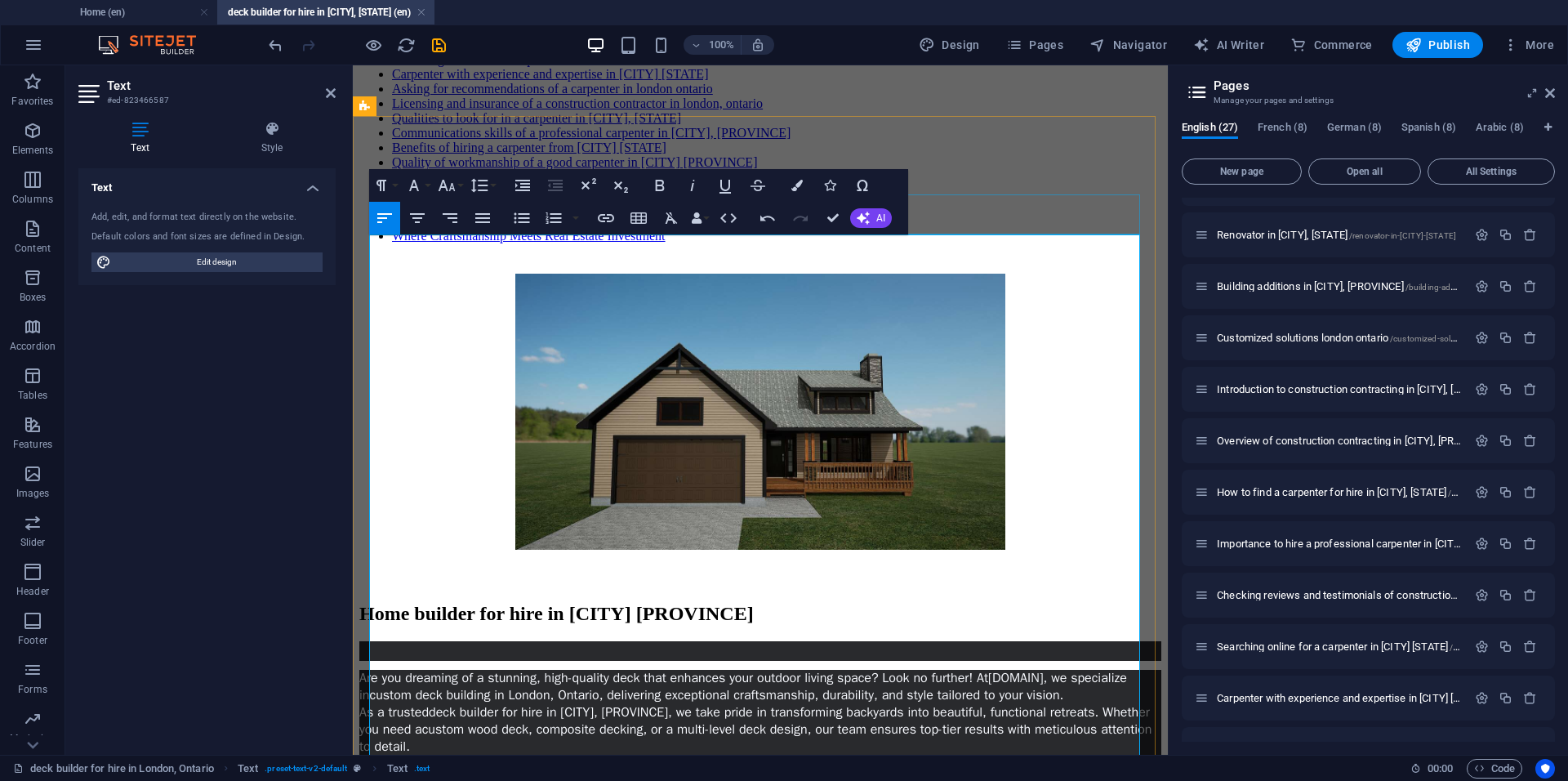 click on "Home builder for hire in [CITY] [PROVINCE]" at bounding box center (760, 614) 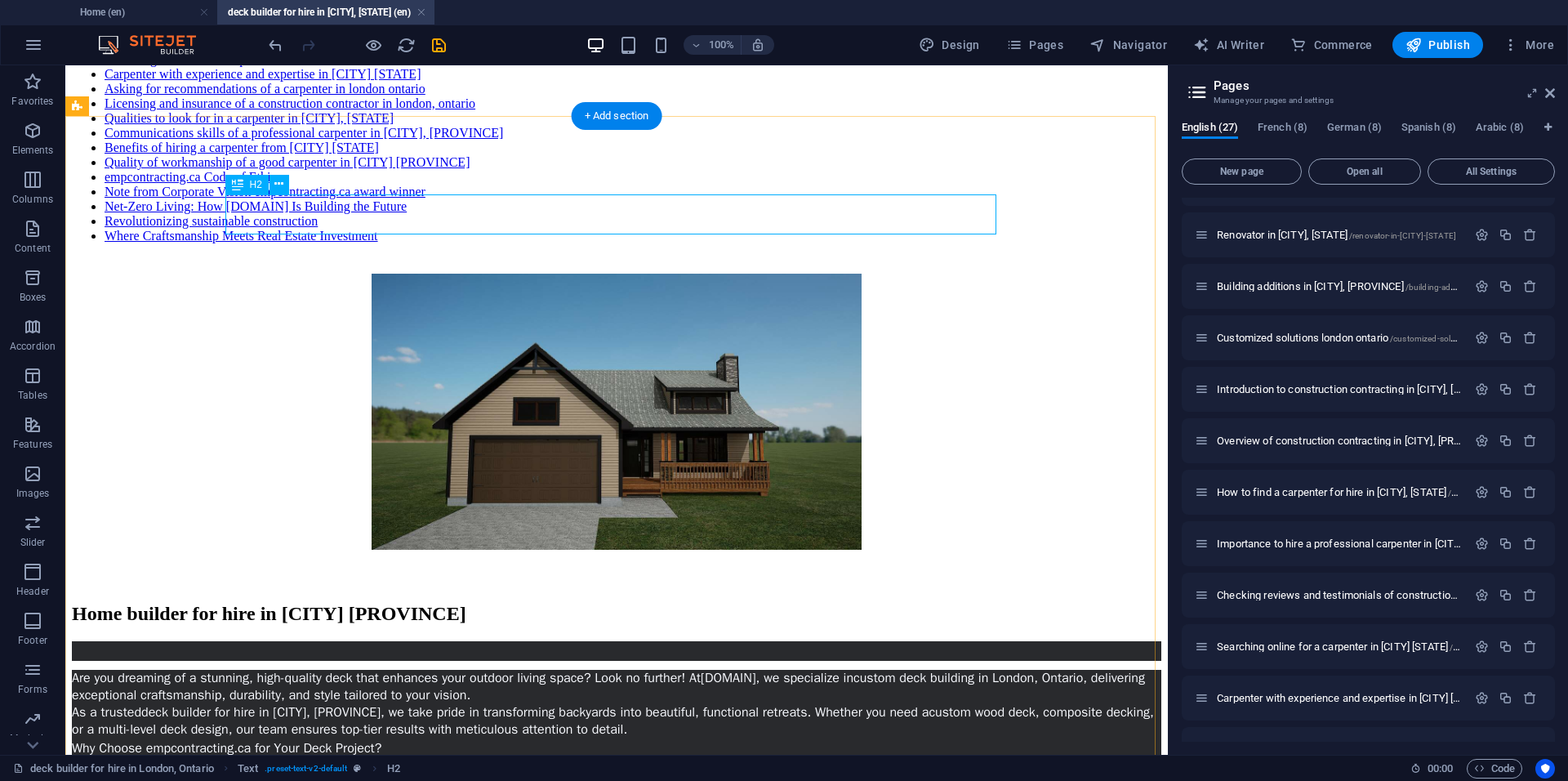 click on "Home builder for hire in [CITY] [PROVINCE]" at bounding box center (617, 614) 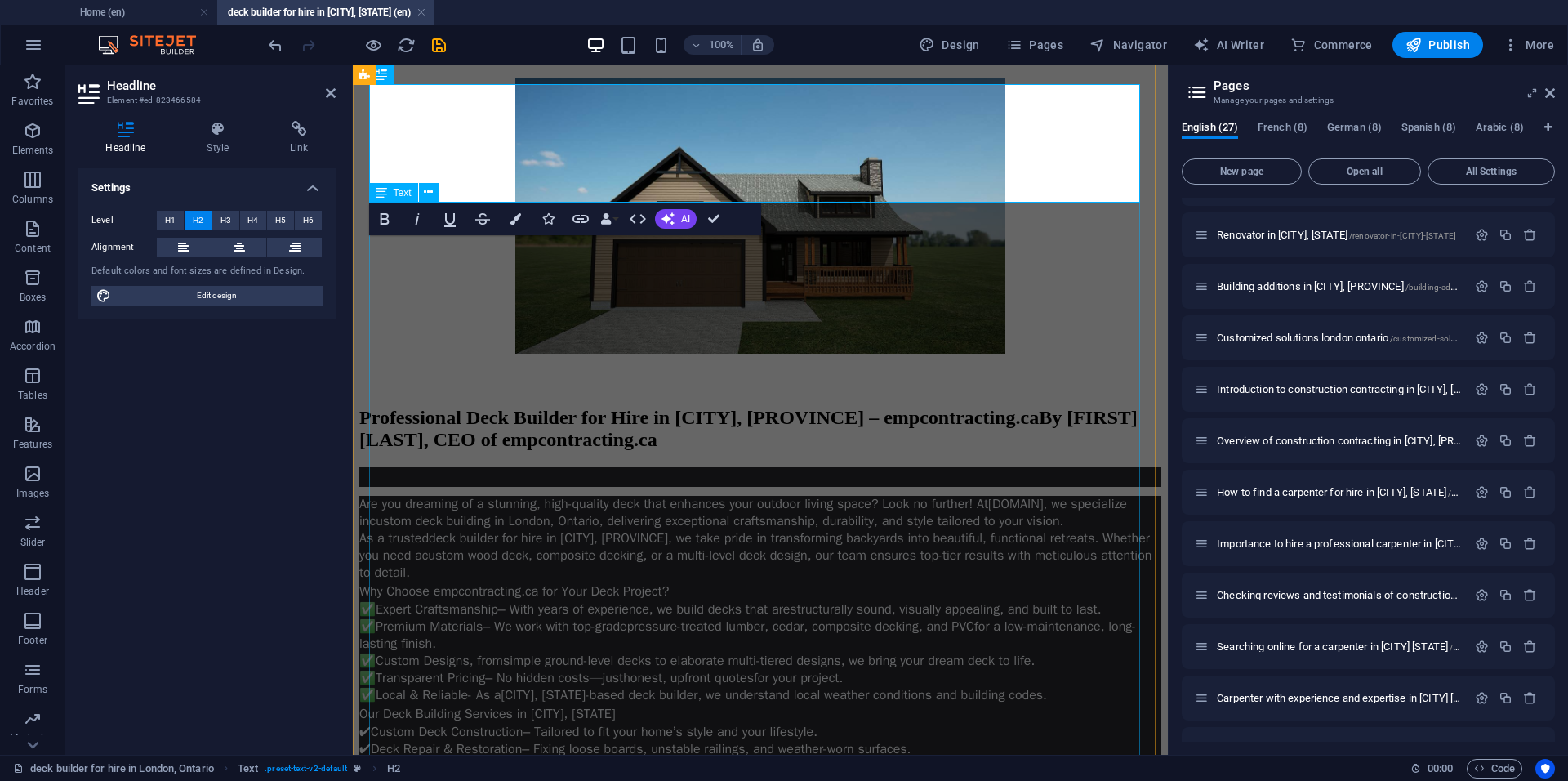 scroll, scrollTop: 882, scrollLeft: 0, axis: vertical 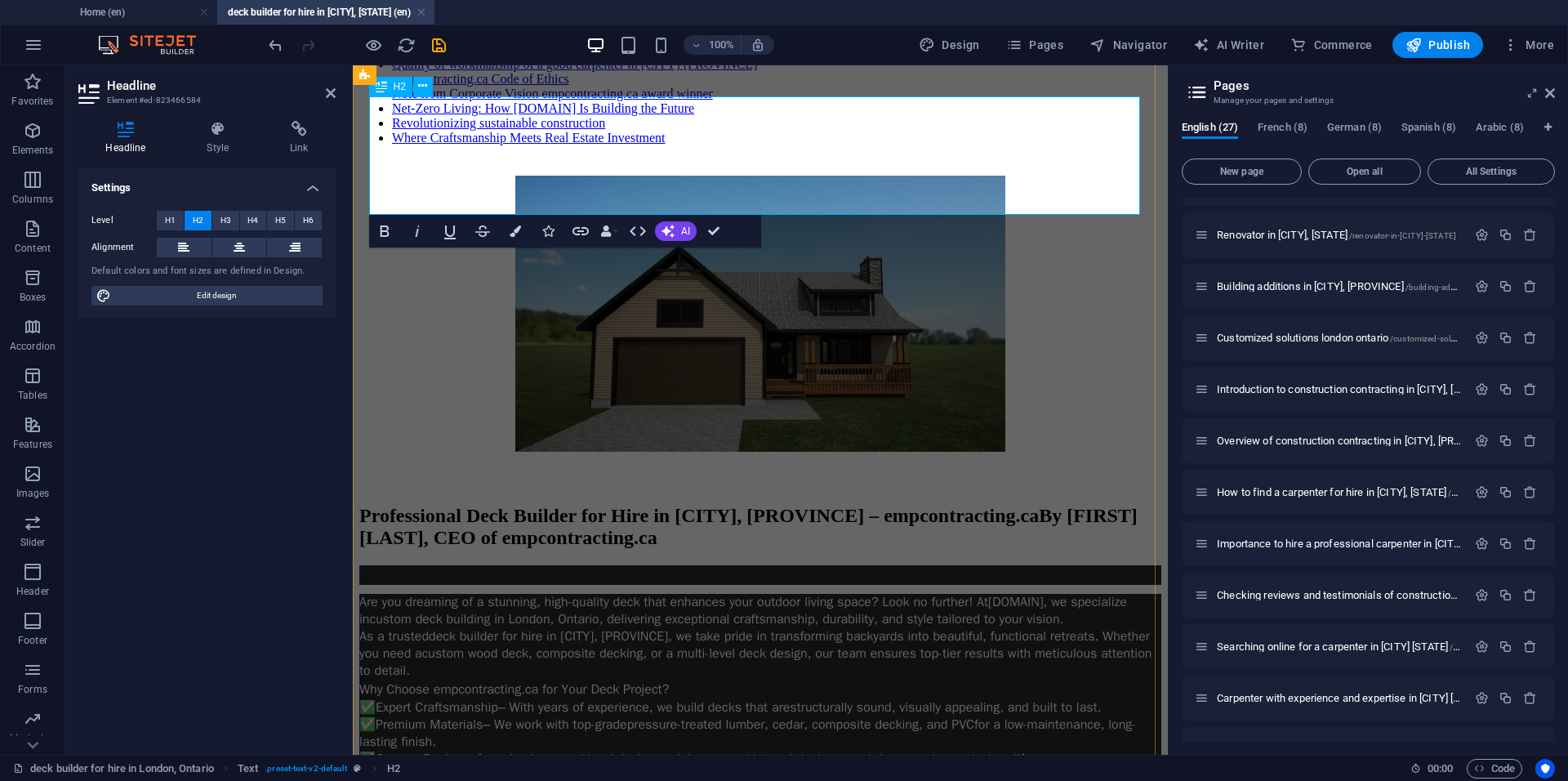click on "Professional Deck Builder for Hire in [CITY], [PROVINCE] – empcontracting.caBy [FIRST] [LAST], CEO of empcontracting.ca" at bounding box center (760, 527) 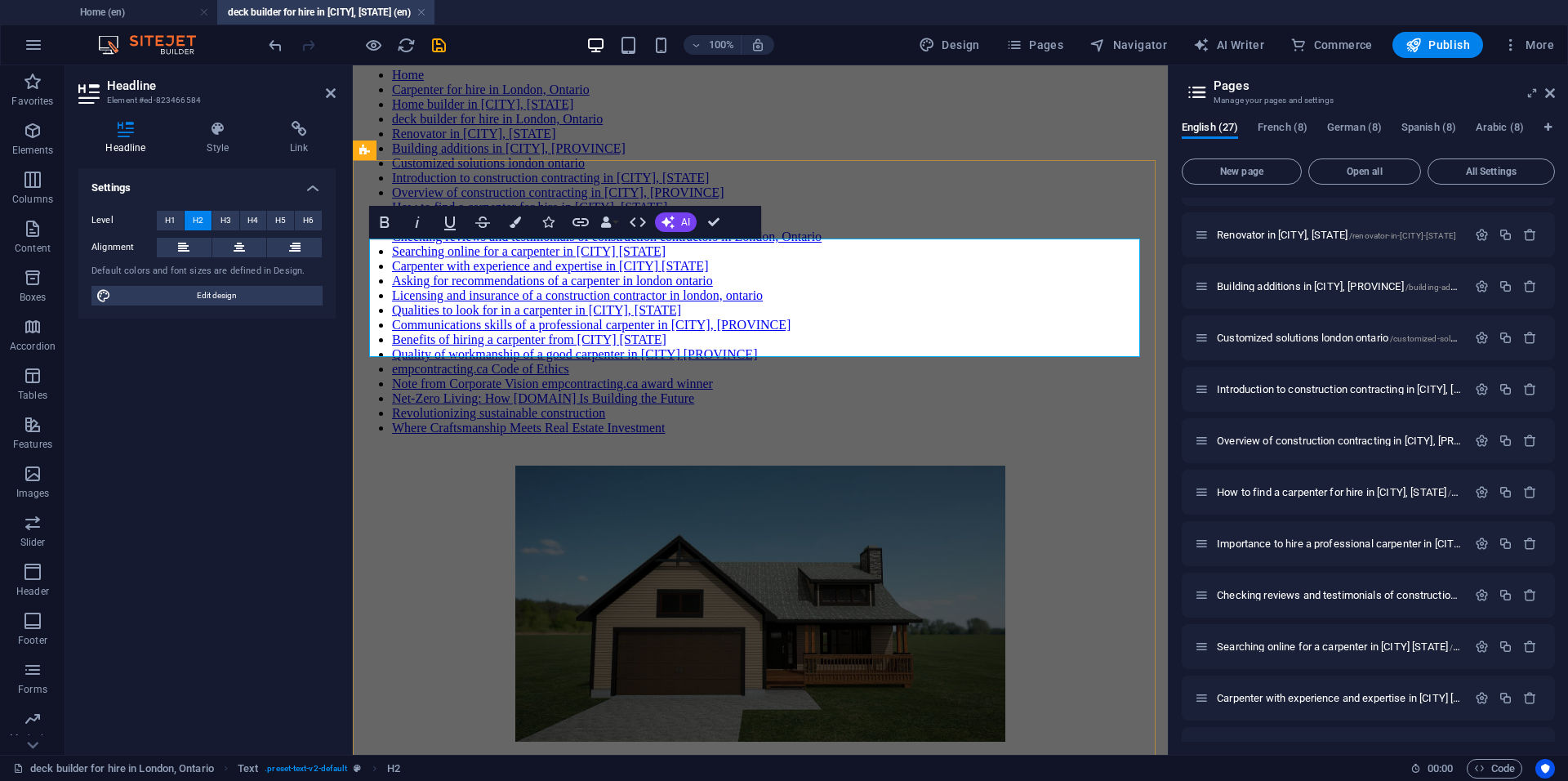 scroll, scrollTop: 588, scrollLeft: 0, axis: vertical 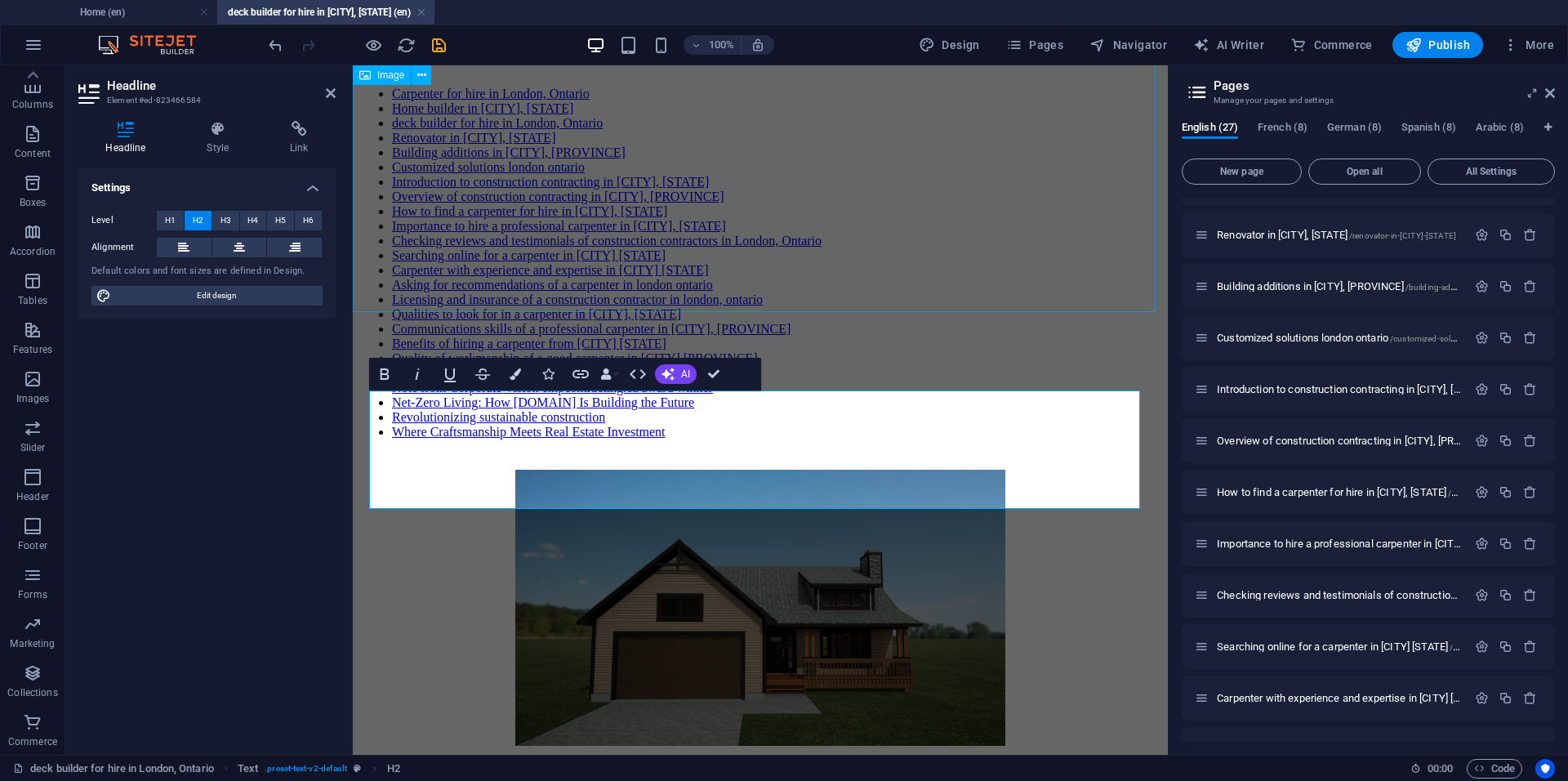 click at bounding box center [760, 611] 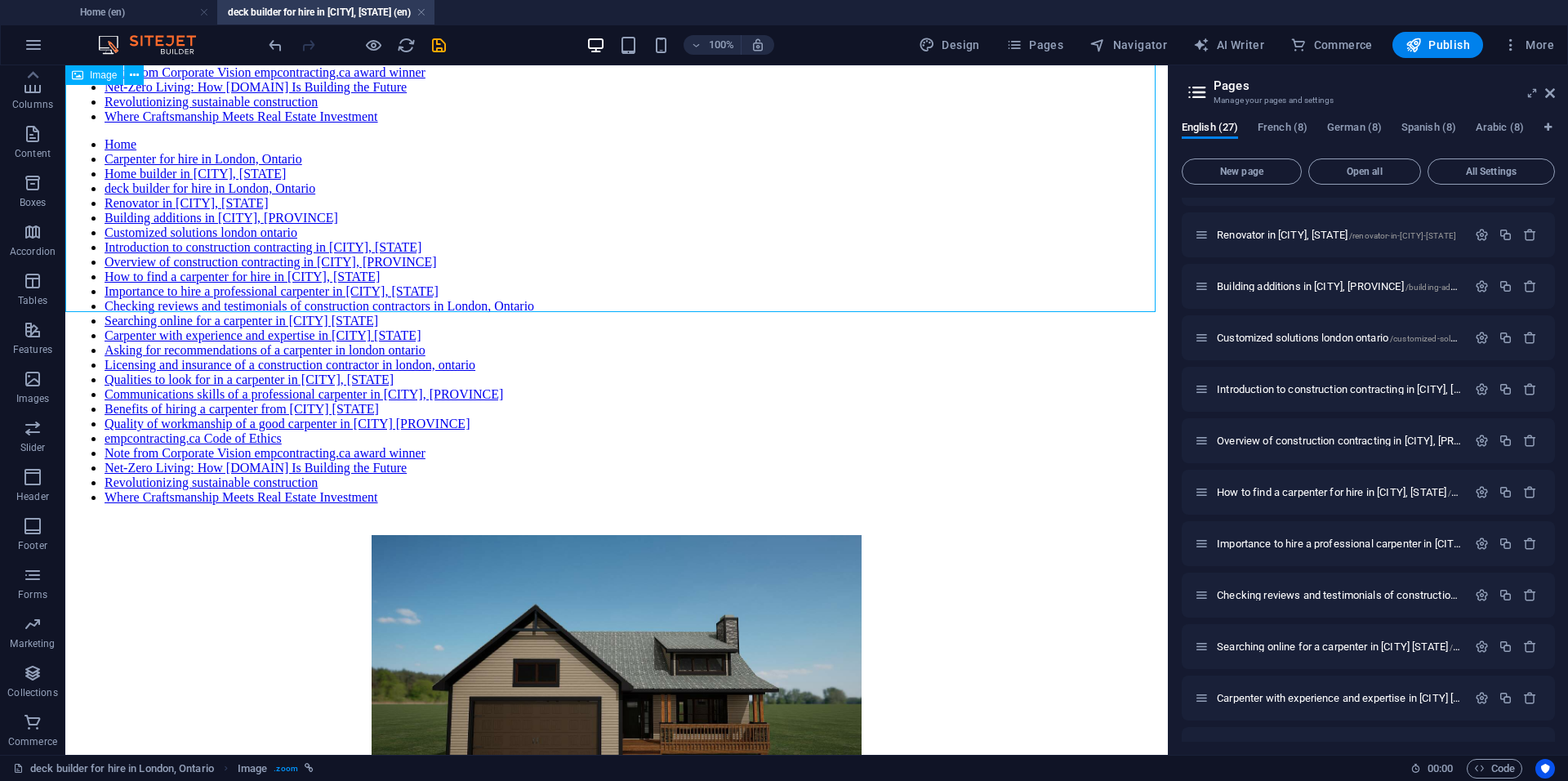 scroll, scrollTop: 490, scrollLeft: 0, axis: vertical 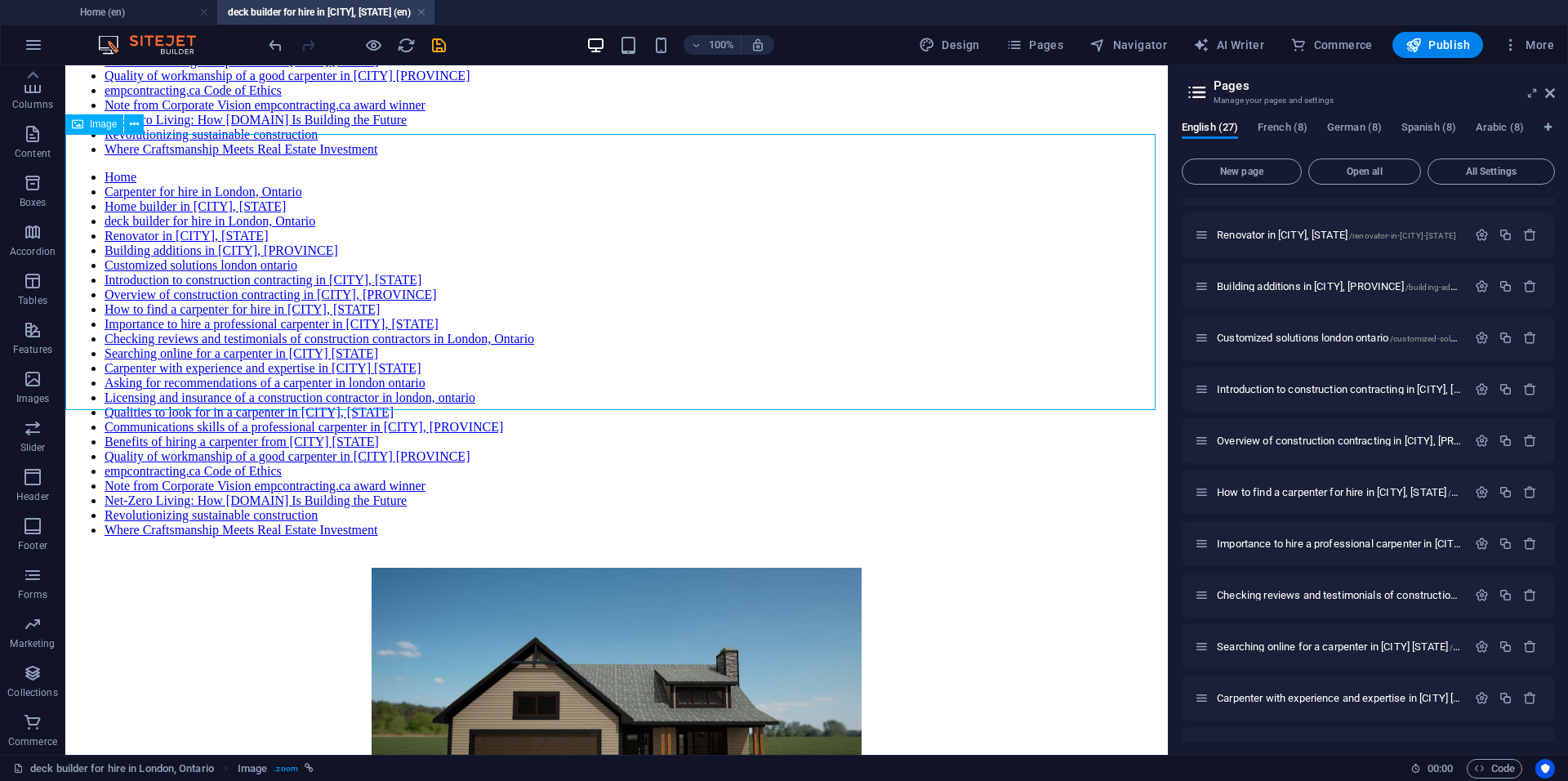 click at bounding box center [617, 709] 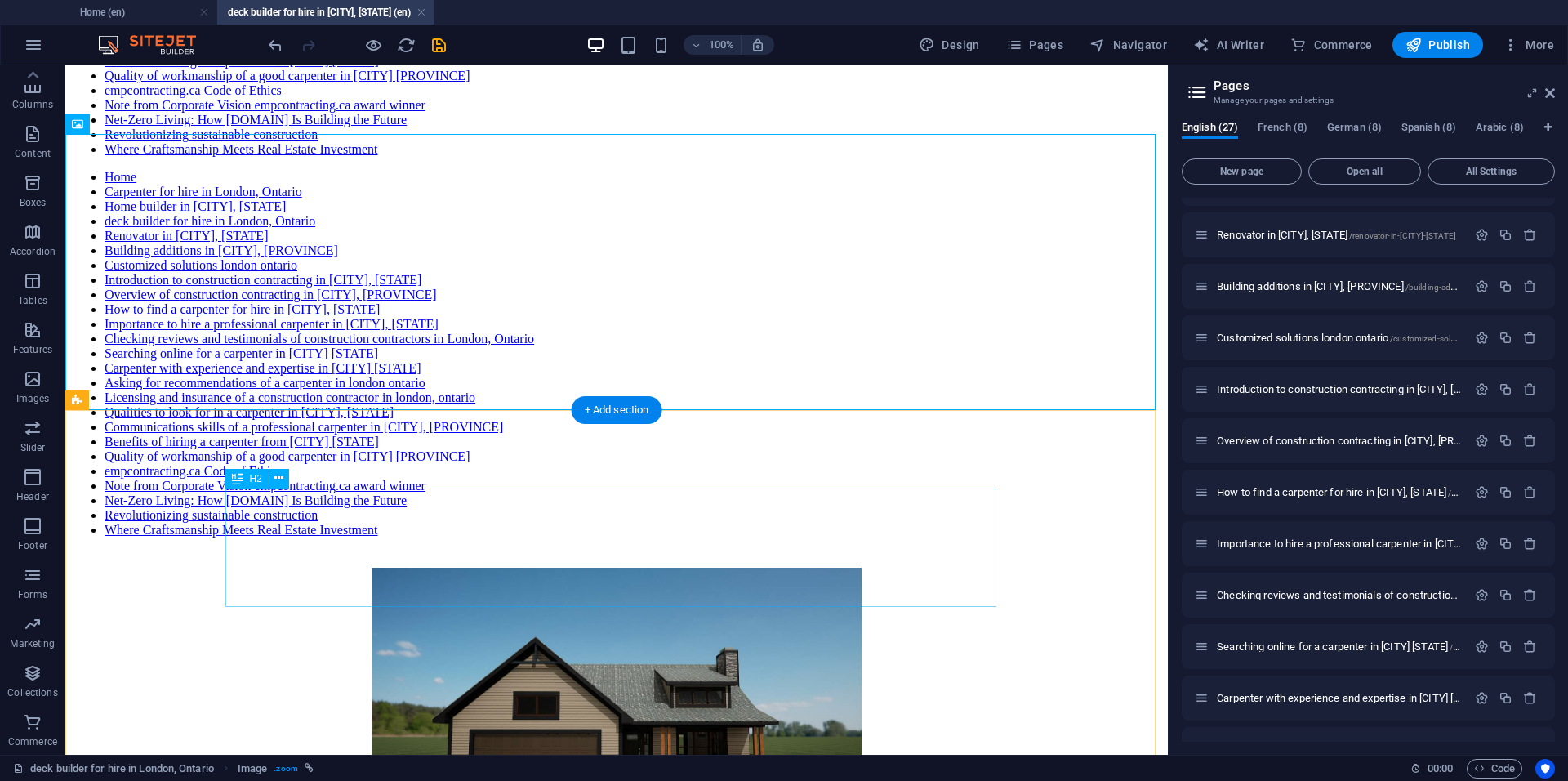 click on "Professional Deck Builder for Hire in [CITY], [PROVINCE] – empcontracting.ca By [FIRST] [LAST], CEO of empcontracting.ca" at bounding box center [617, 919] 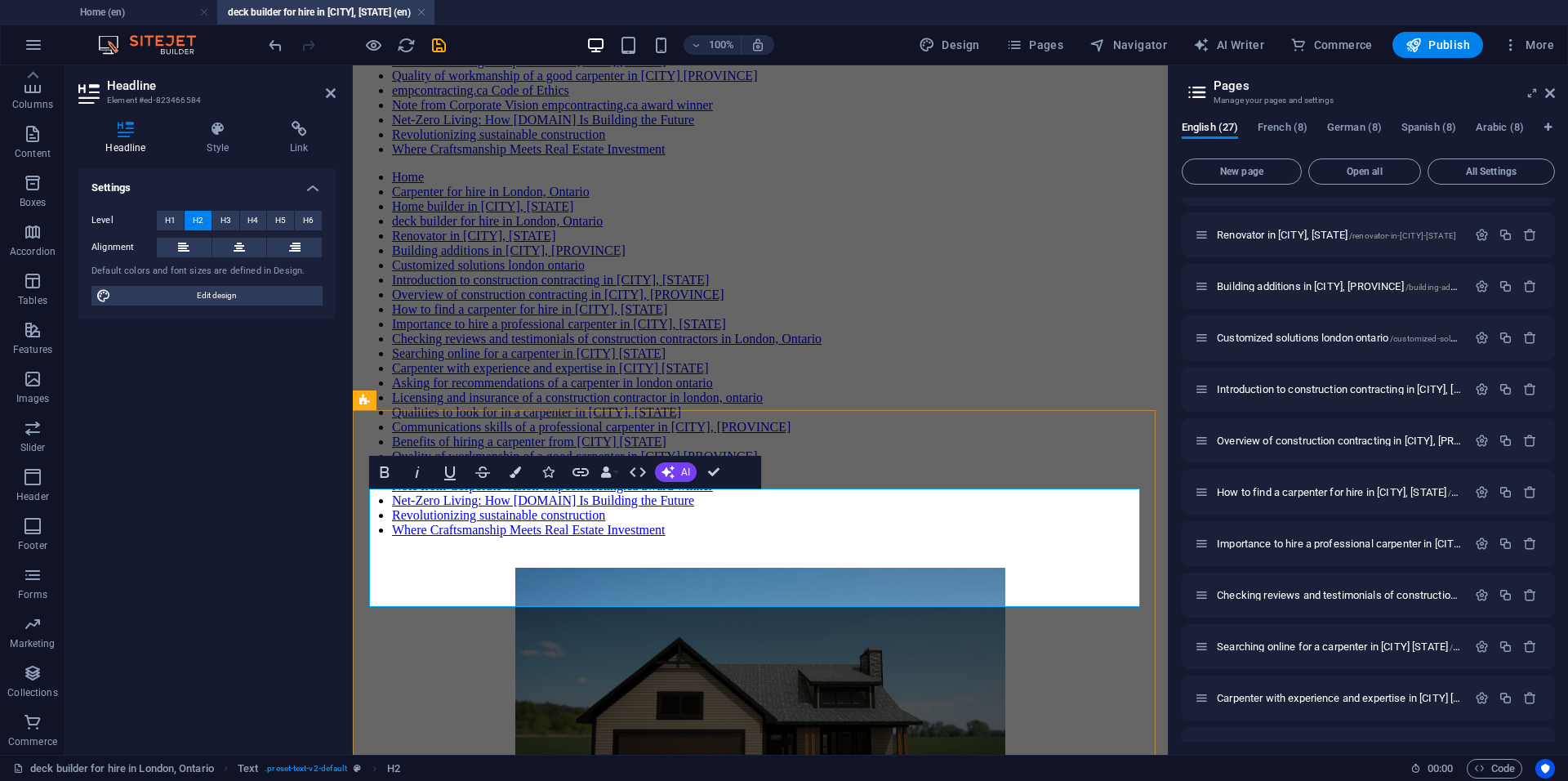 click on "Professional Deck Builder for Hire in [CITY], [PROVINCE] – empcontracting.ca By [FIRST] [LAST], CEO of empcontracting.ca" at bounding box center (760, 919) 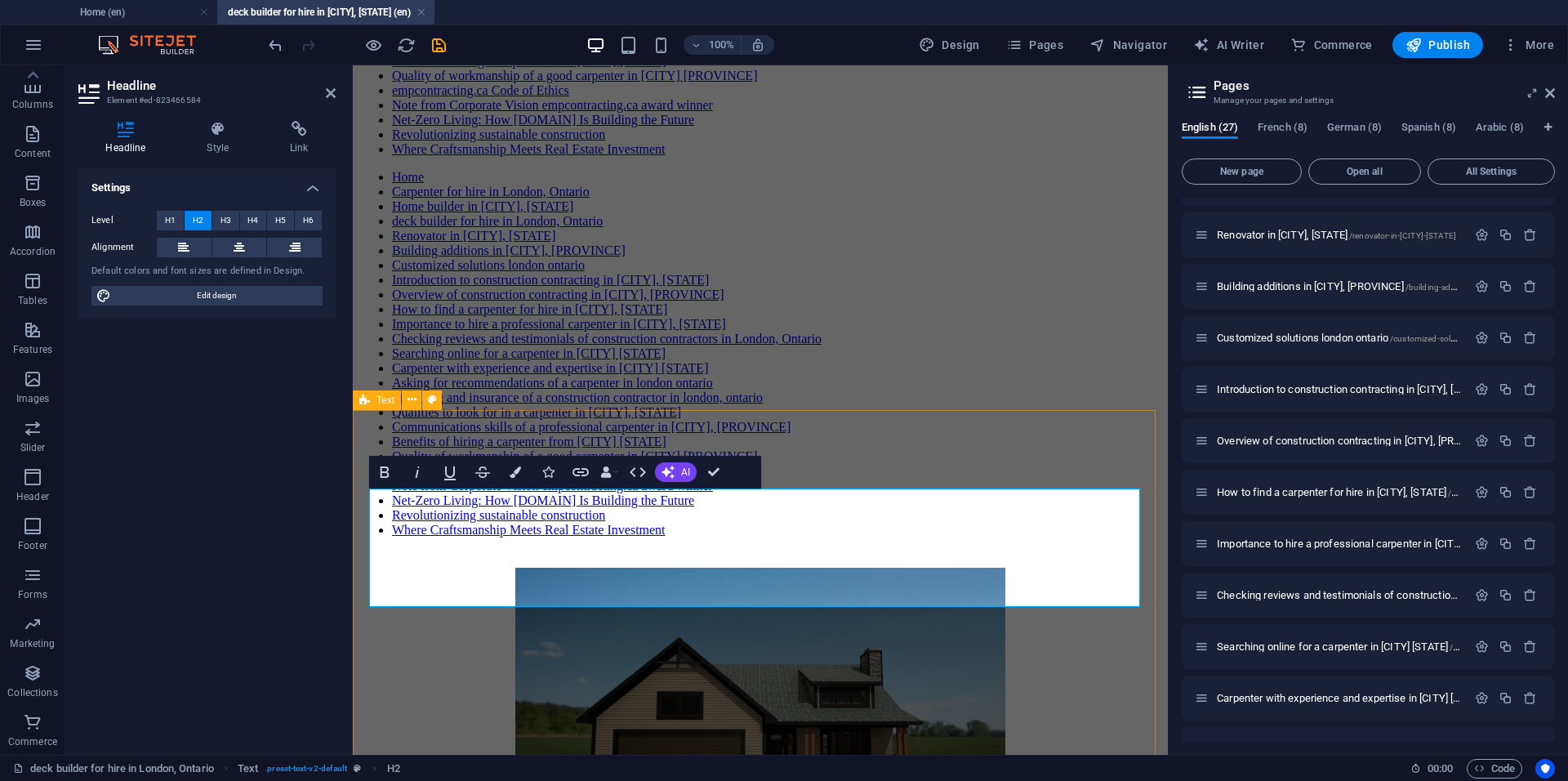 drag, startPoint x: 1114, startPoint y: 511, endPoint x: 359, endPoint y: 514, distance: 755.00596 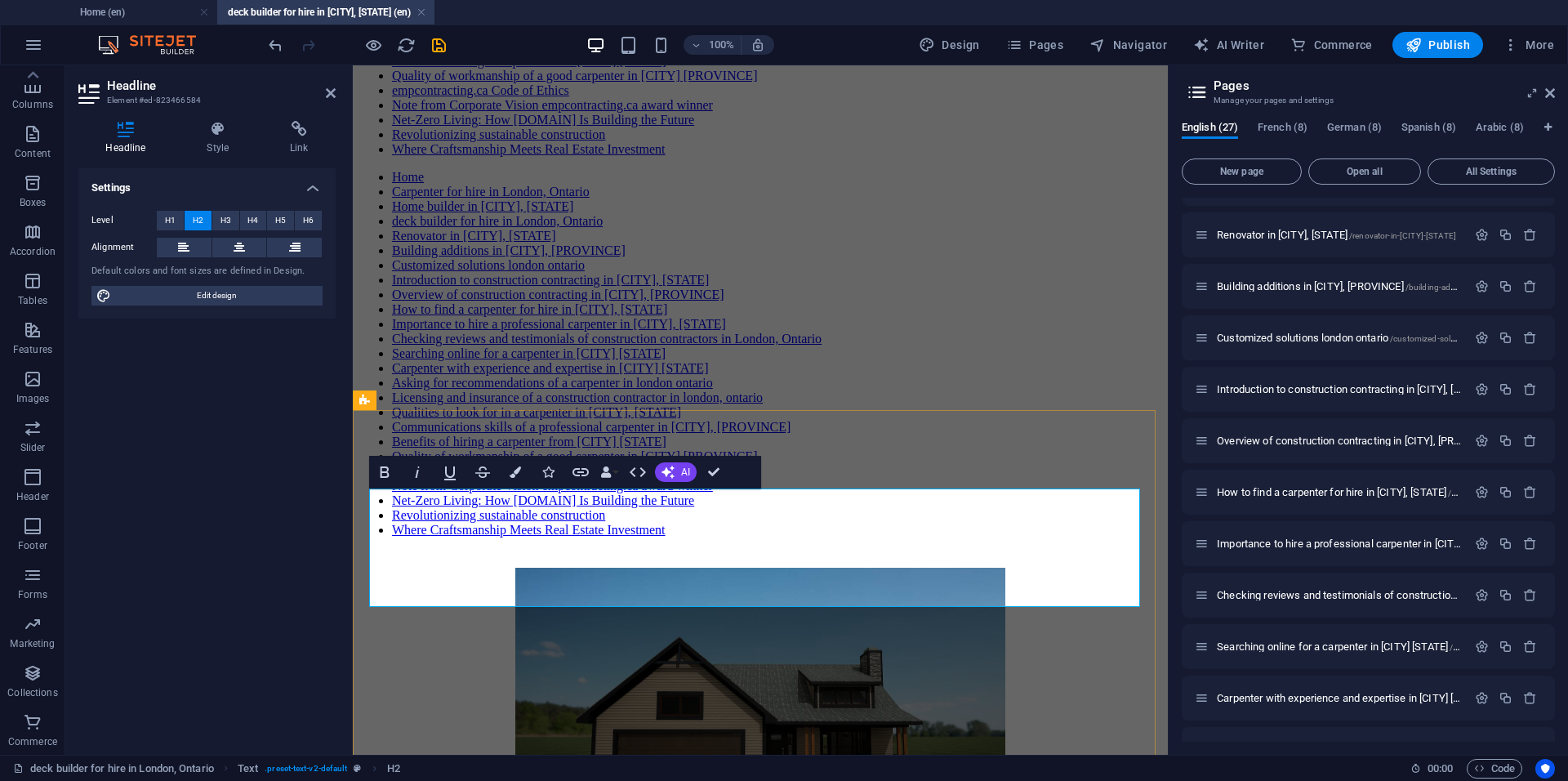 copy on "Professional Deck Builder for Hire in London, Ontario" 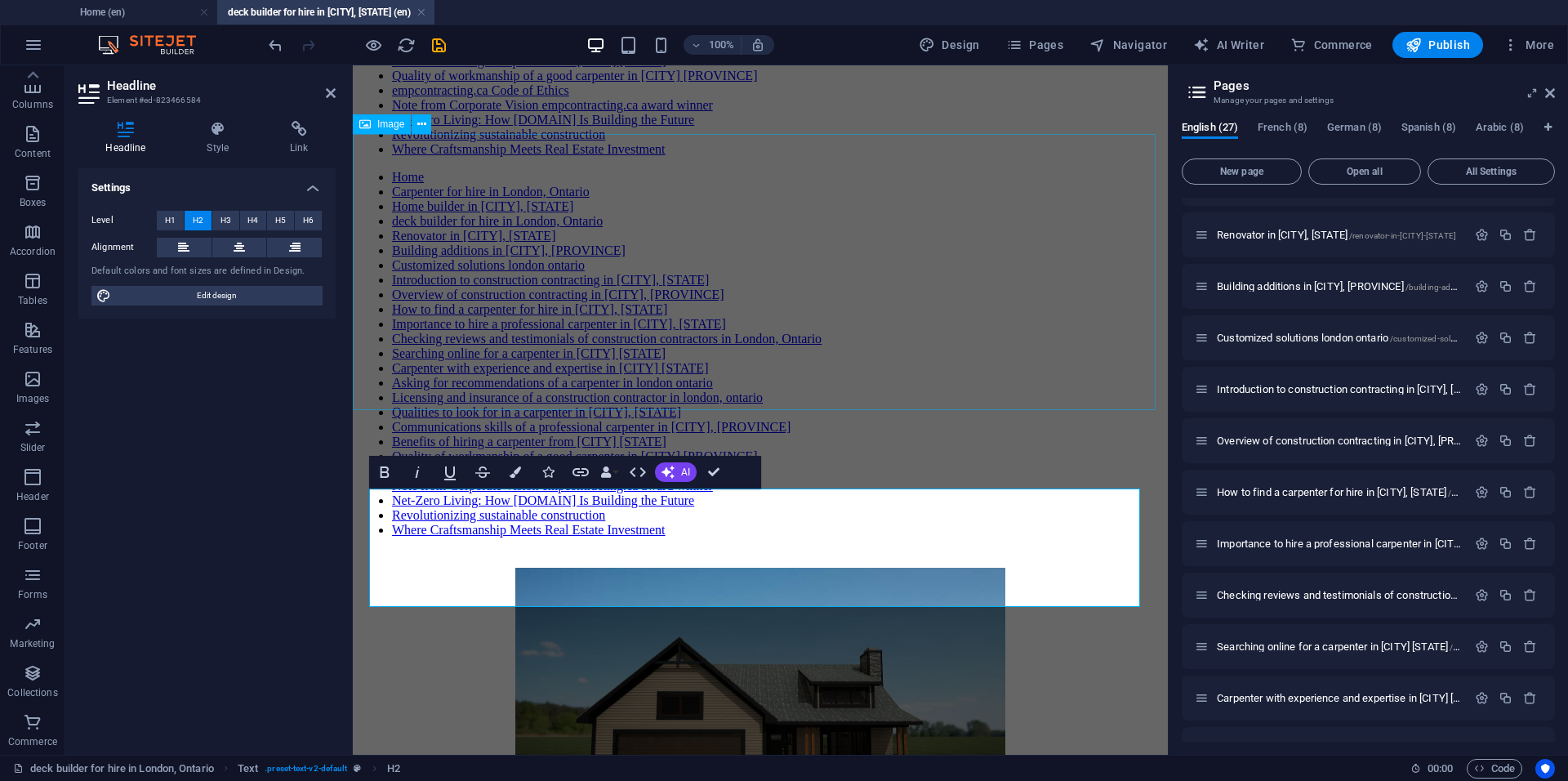 click at bounding box center (760, 709) 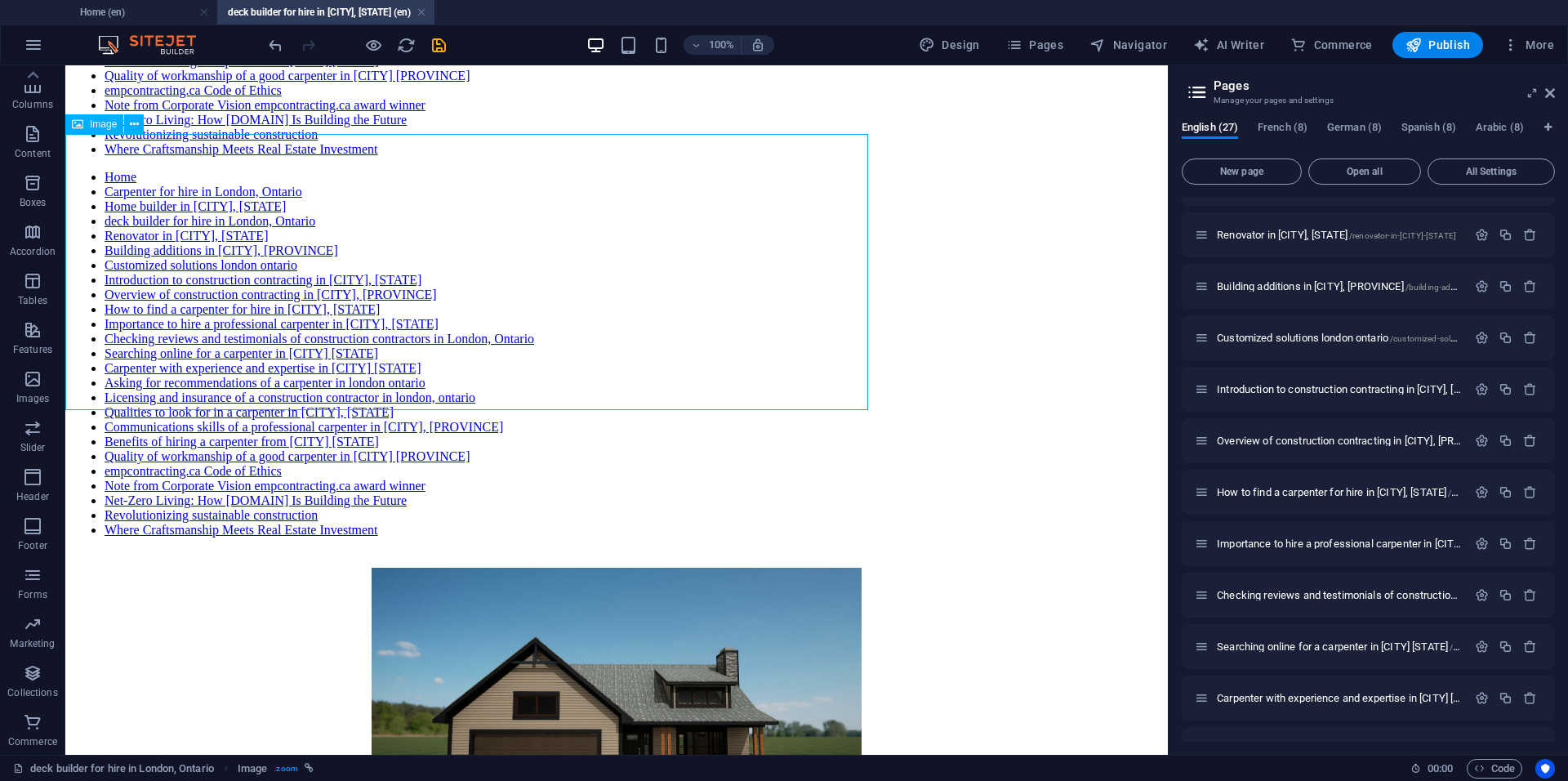 click at bounding box center (617, 709) 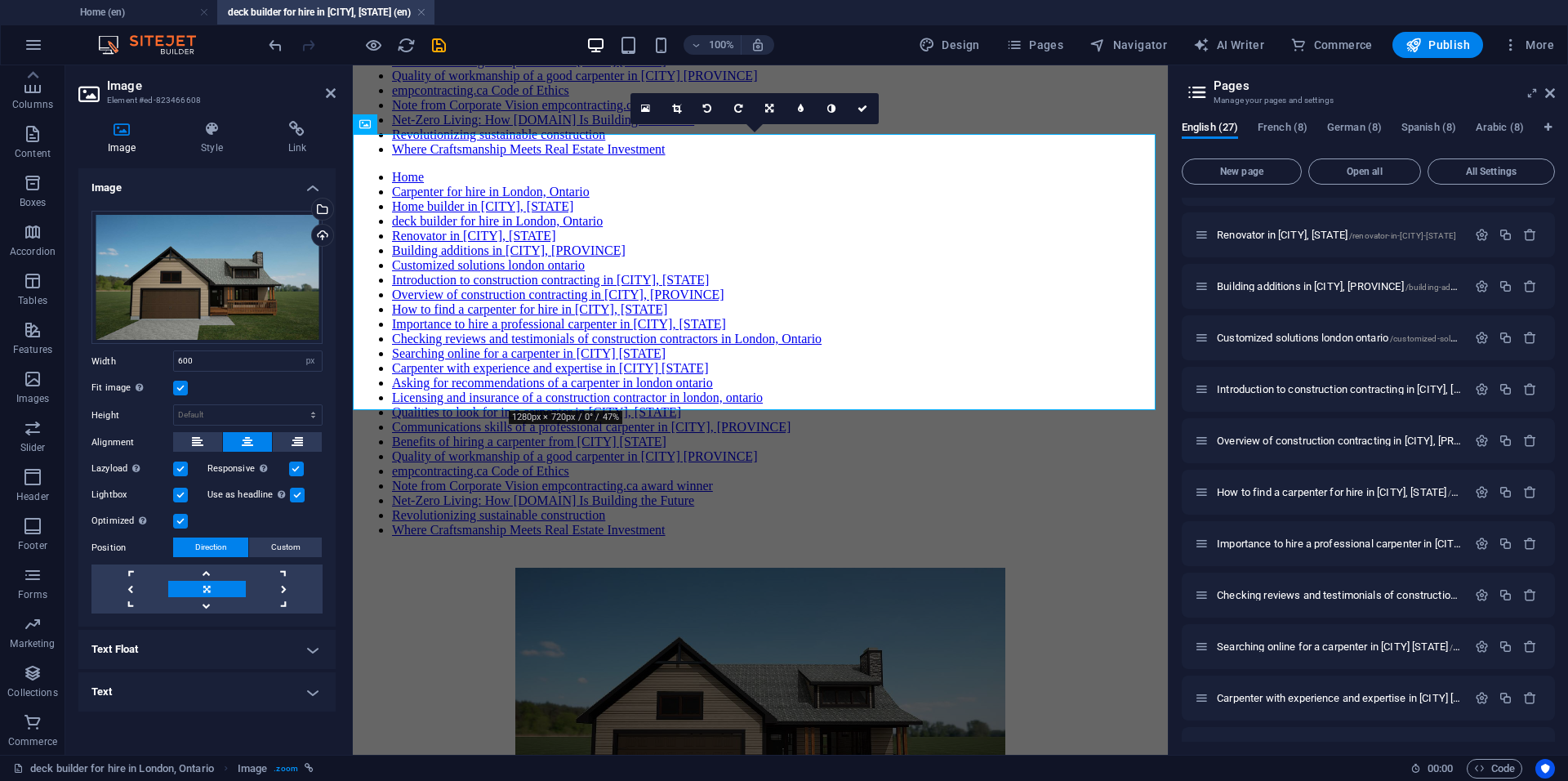 click on "Text" at bounding box center [207, 692] 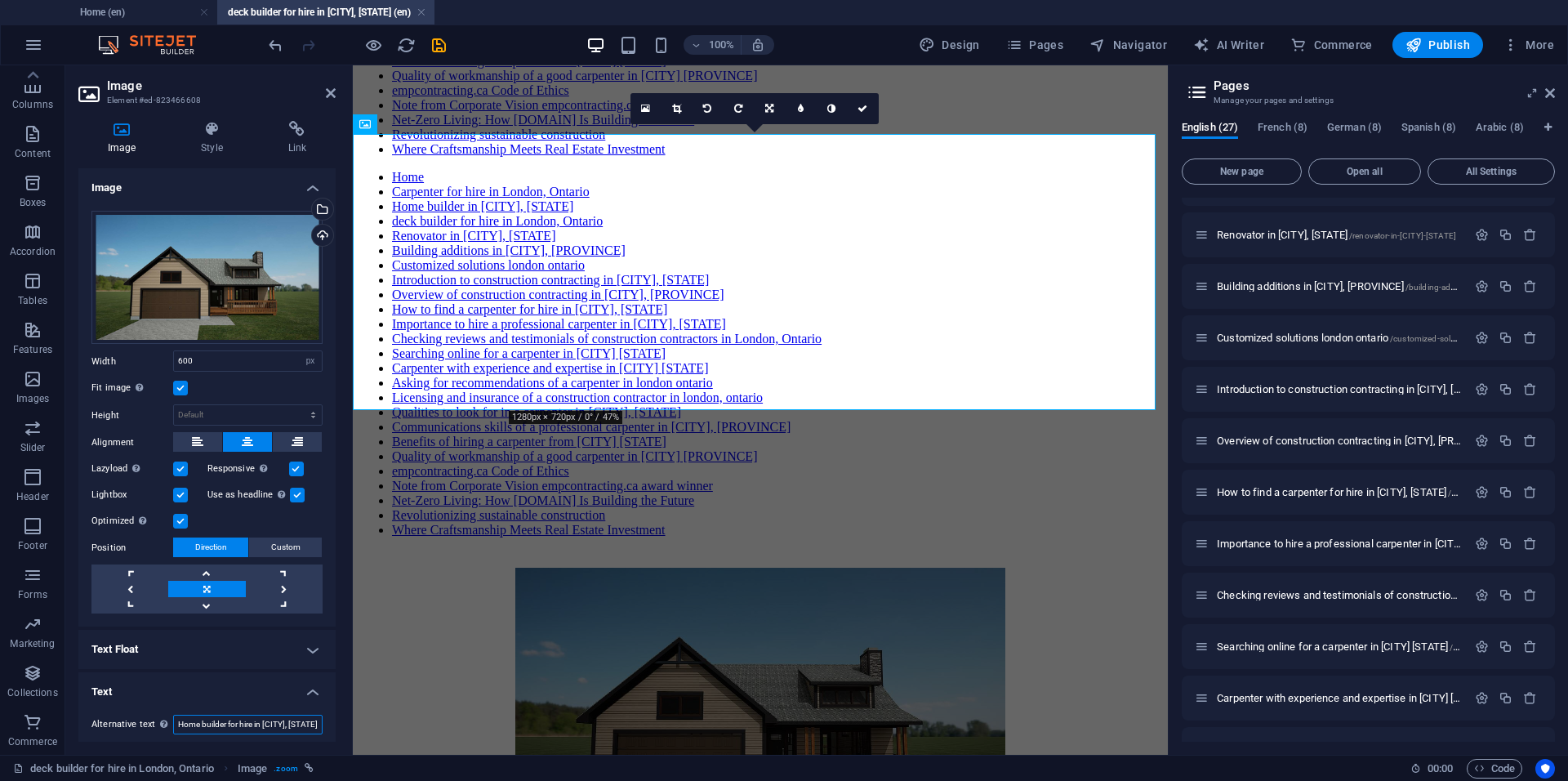 click on "Home builder for hire in [CITY], [STATE]" at bounding box center [247, 725] 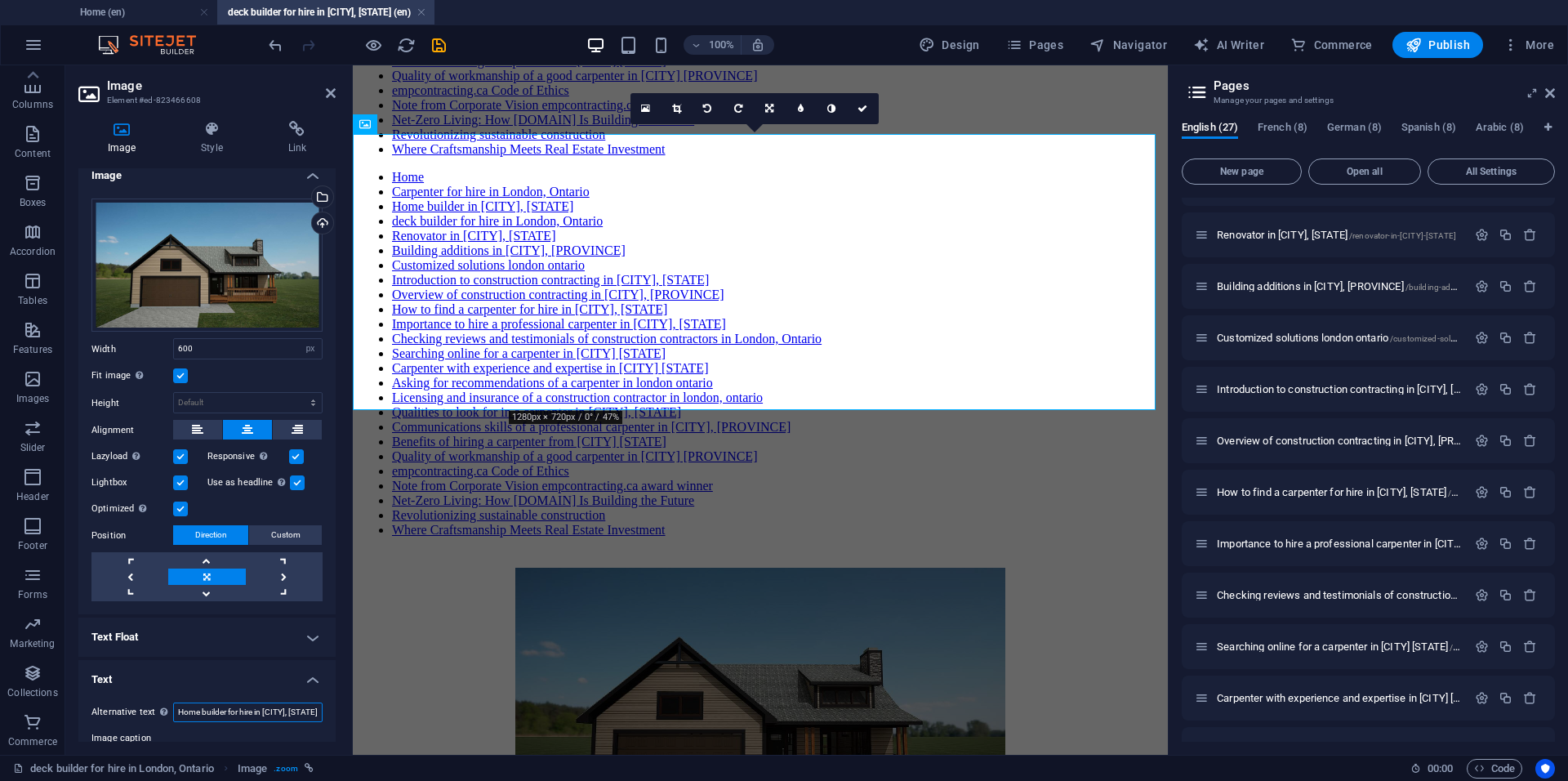 paste on "Professional Deck Builder for H" 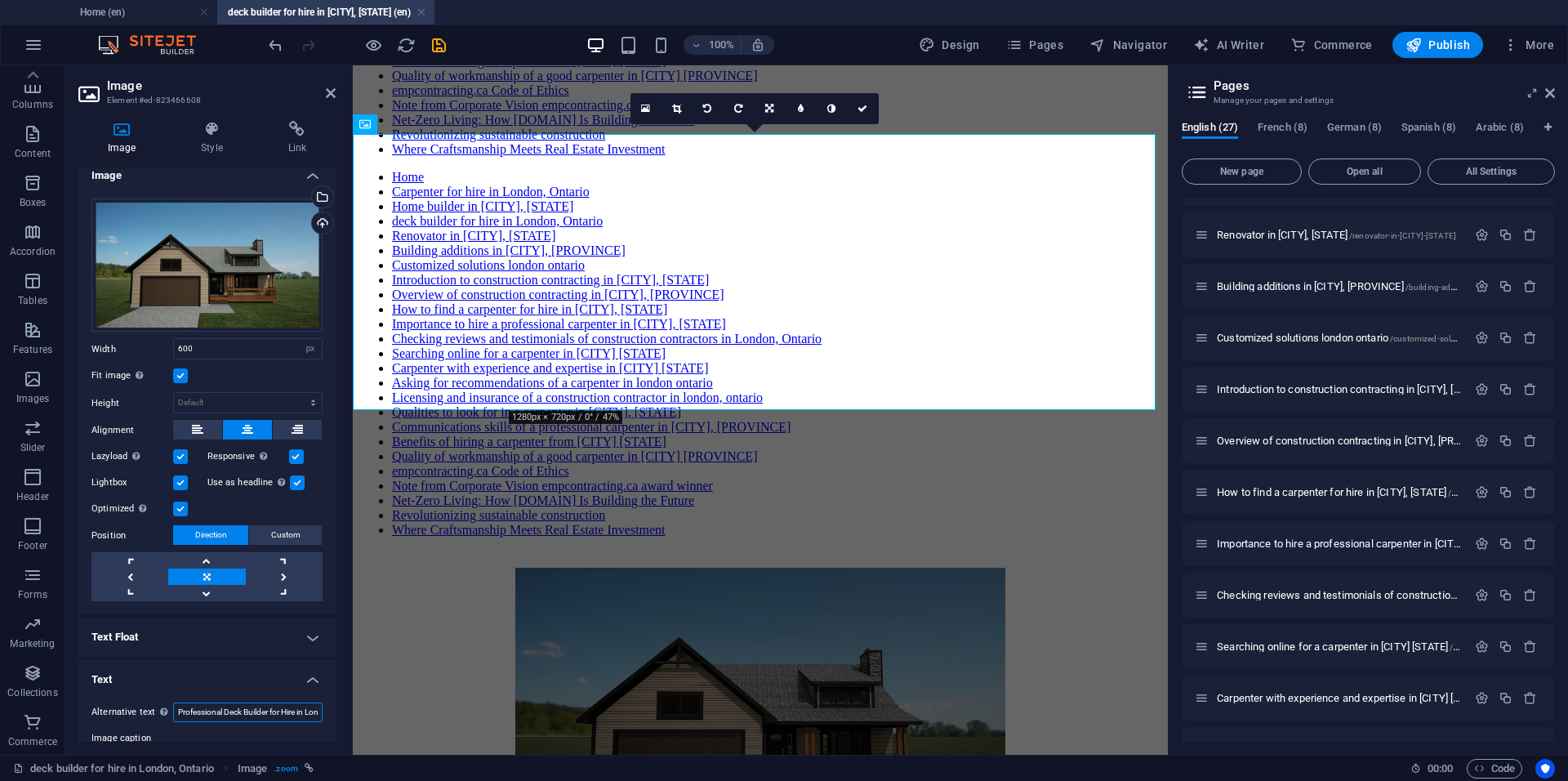 scroll, scrollTop: 0, scrollLeft: 54, axis: horizontal 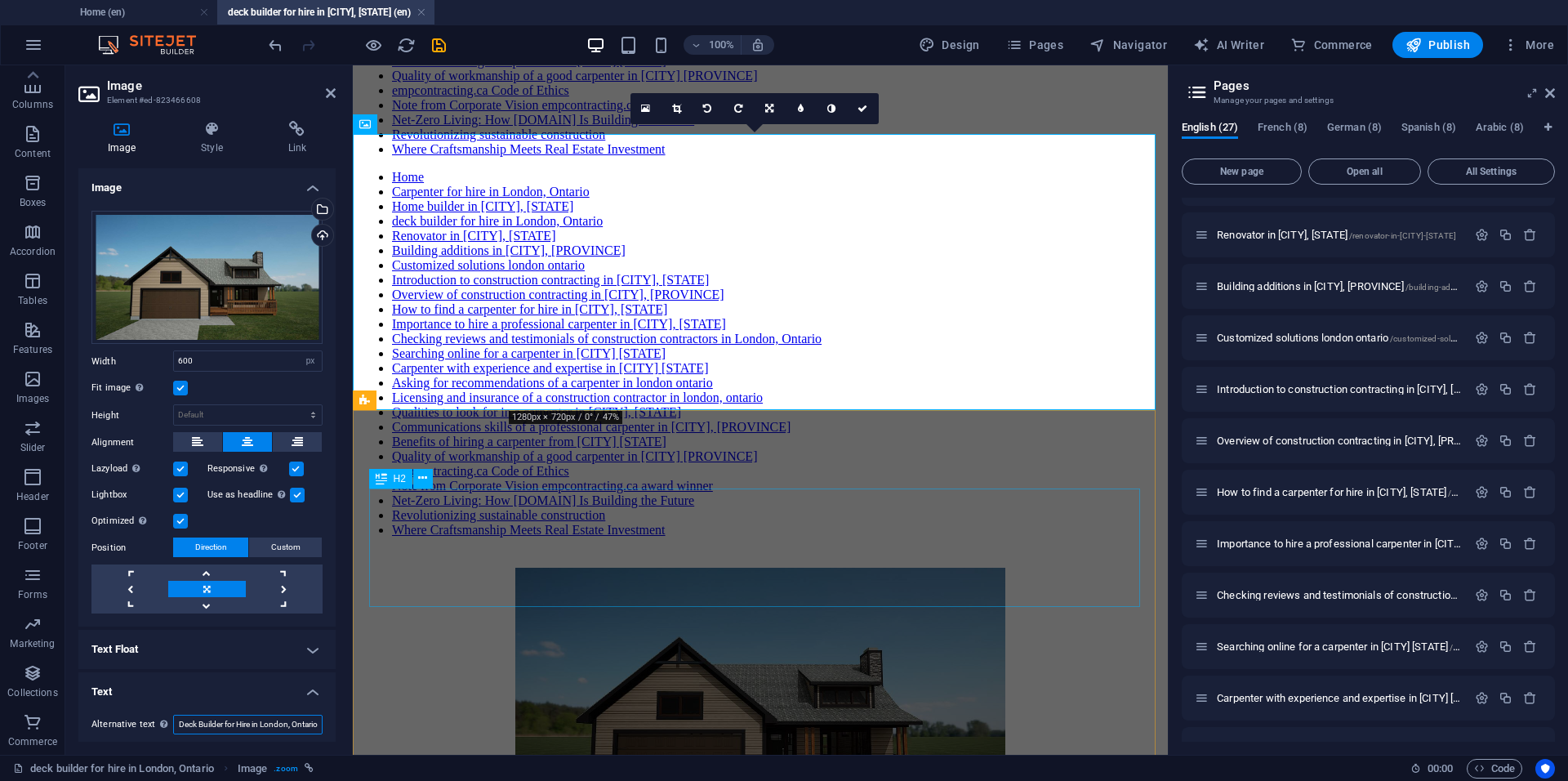 type on "Professional Deck Builder for Hire in London, Ontario" 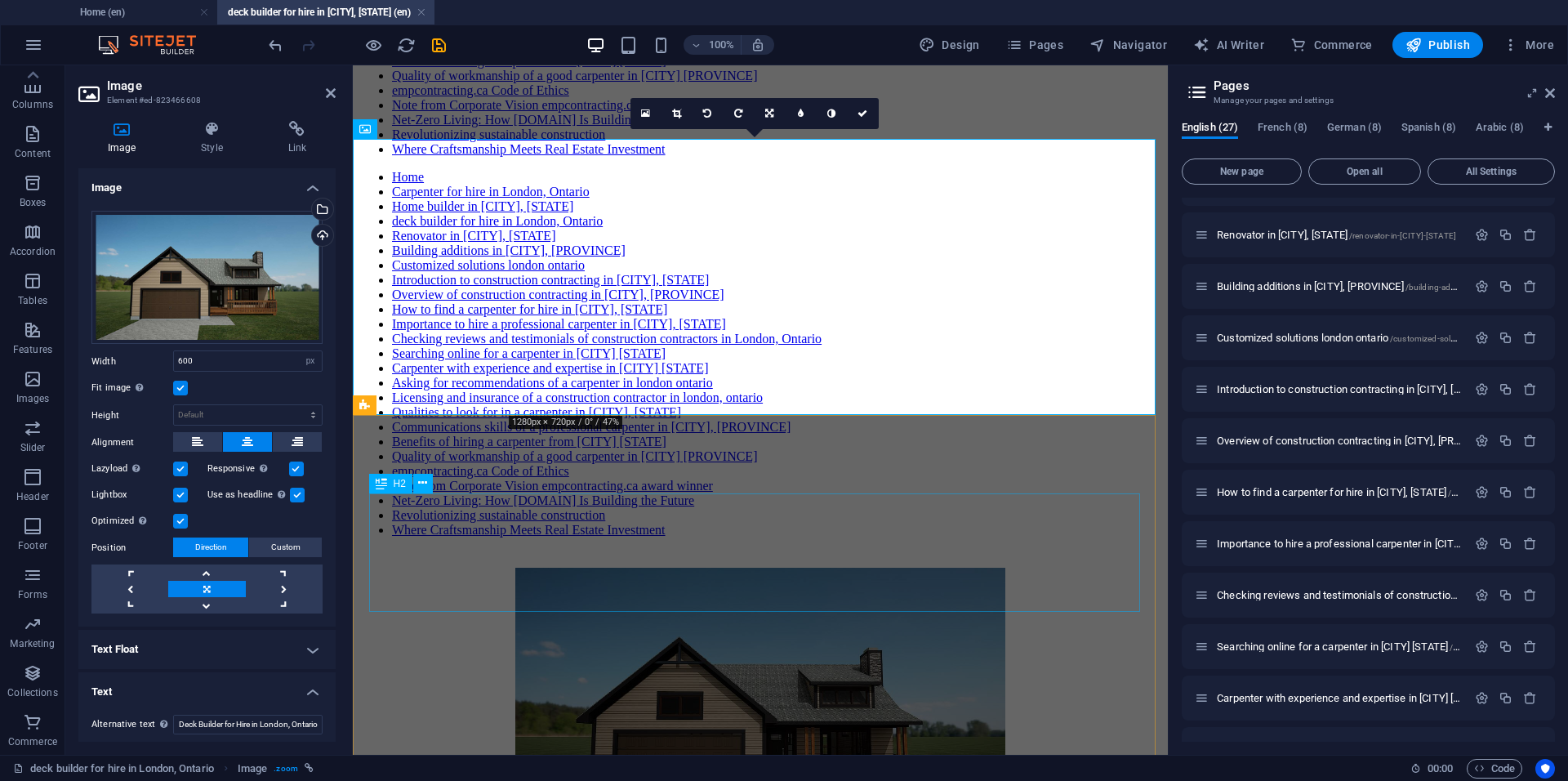 scroll, scrollTop: 0, scrollLeft: 0, axis: both 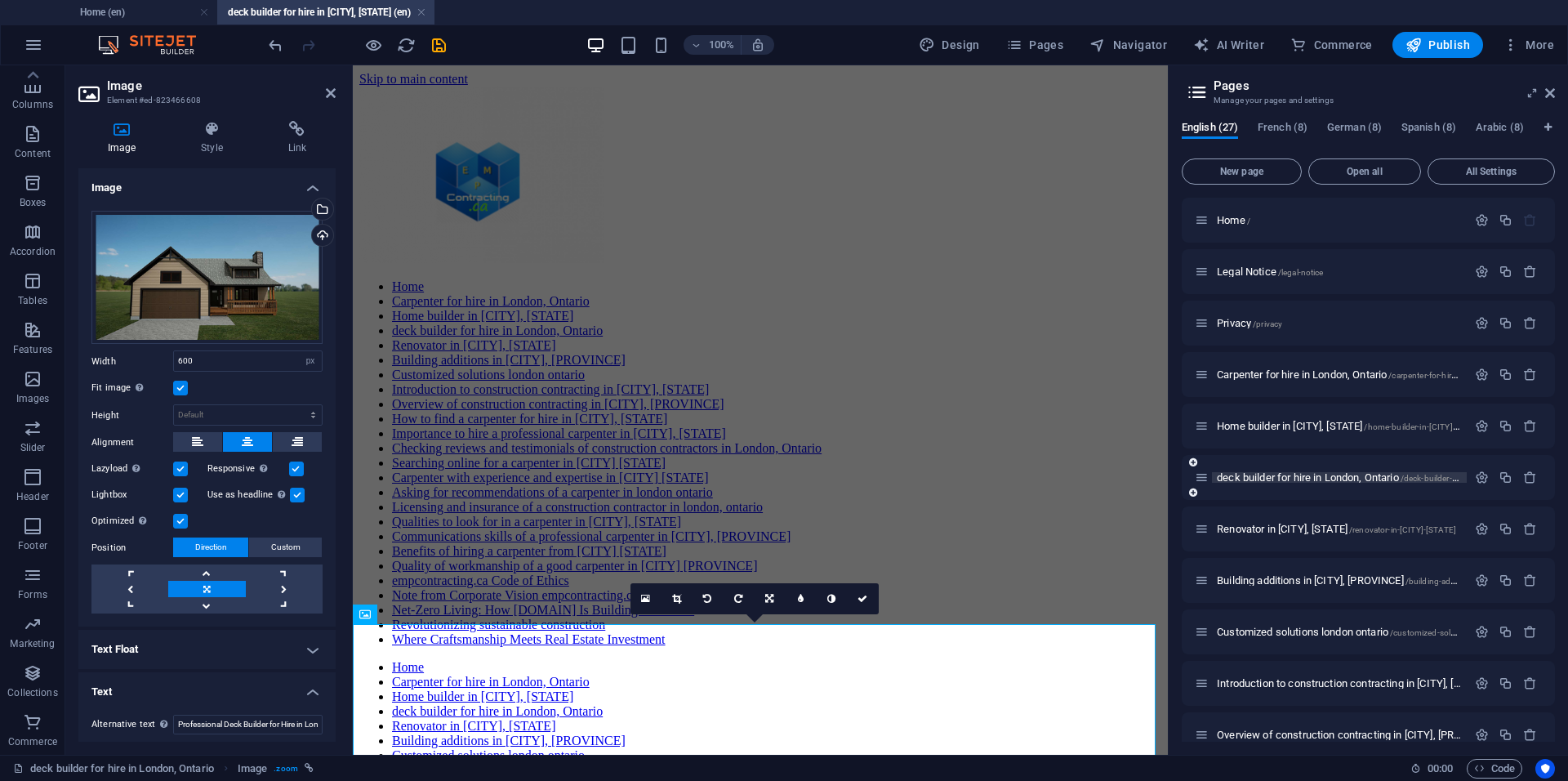 click on "deck builder for hire in [CITY], [STATE] /deck-builder-for-hire-in-[CITY]-[STATE]" at bounding box center (1381, 477) 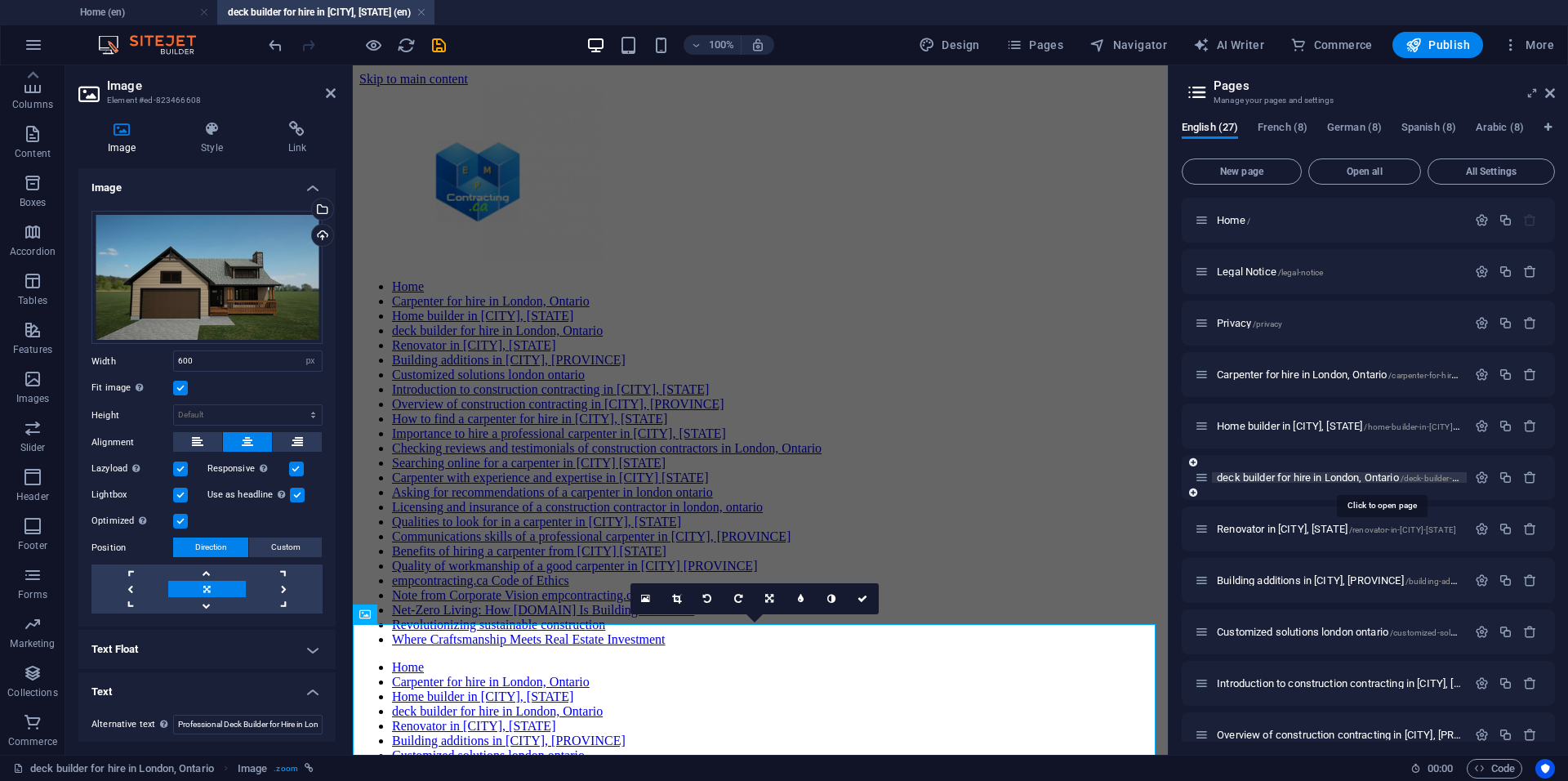 click on "deck builder for hire in [CITY], [STATE] /deck-builder-for-hire-in-[CITY]-[STATE]" at bounding box center [1381, 477] 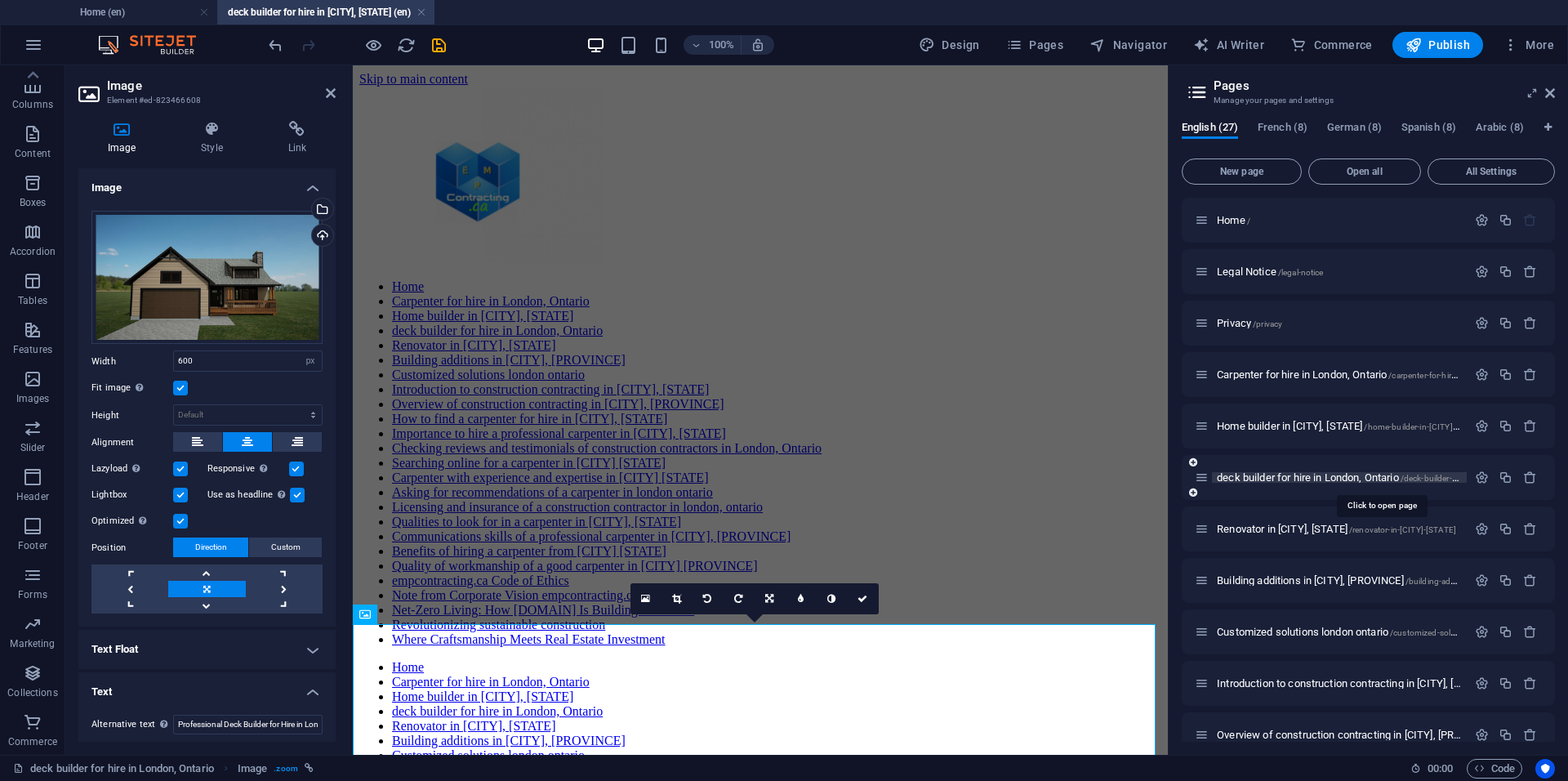 click on "deck builder for hire in [CITY], [STATE] /deck-builder-for-hire-in-[CITY]-[STATE]" at bounding box center [1381, 477] 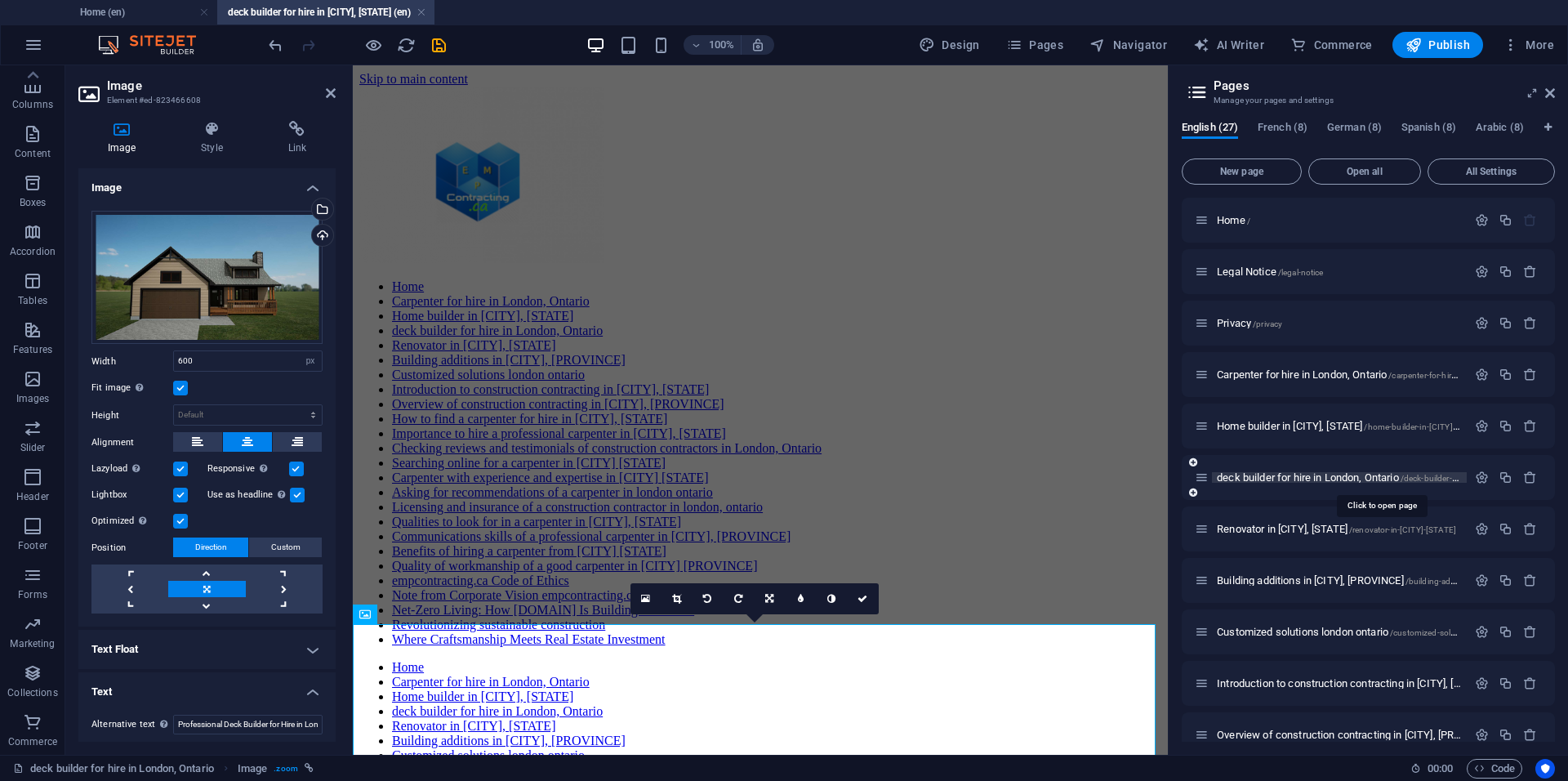 click on "deck builder for hire in [CITY], [STATE] /deck-builder-for-hire-in-[CITY]-[STATE]" at bounding box center (1381, 477) 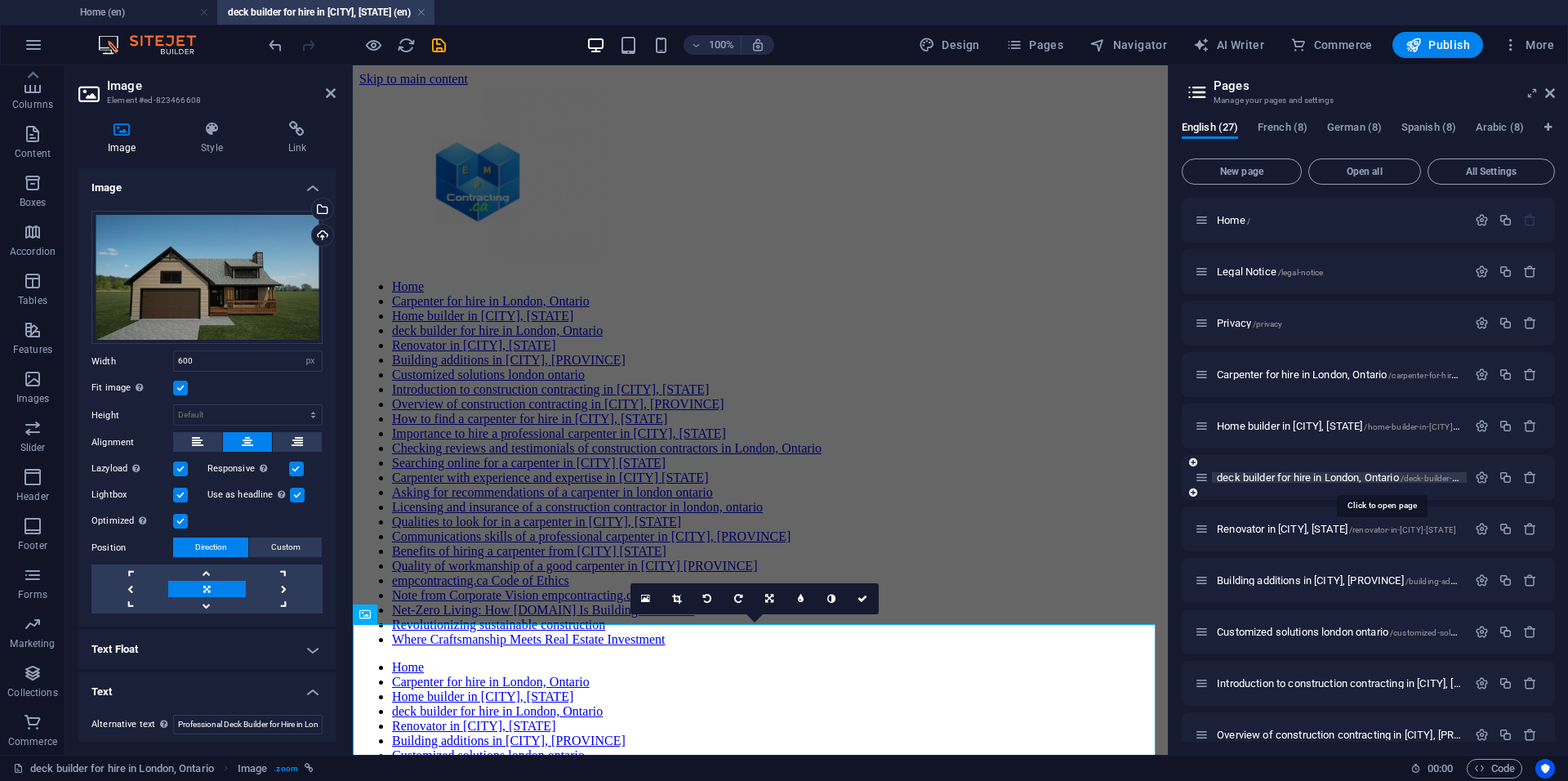click on "deck builder for hire in [CITY], [STATE] /deck-builder-for-hire-in-[CITY]-[STATE]" at bounding box center (1381, 477) 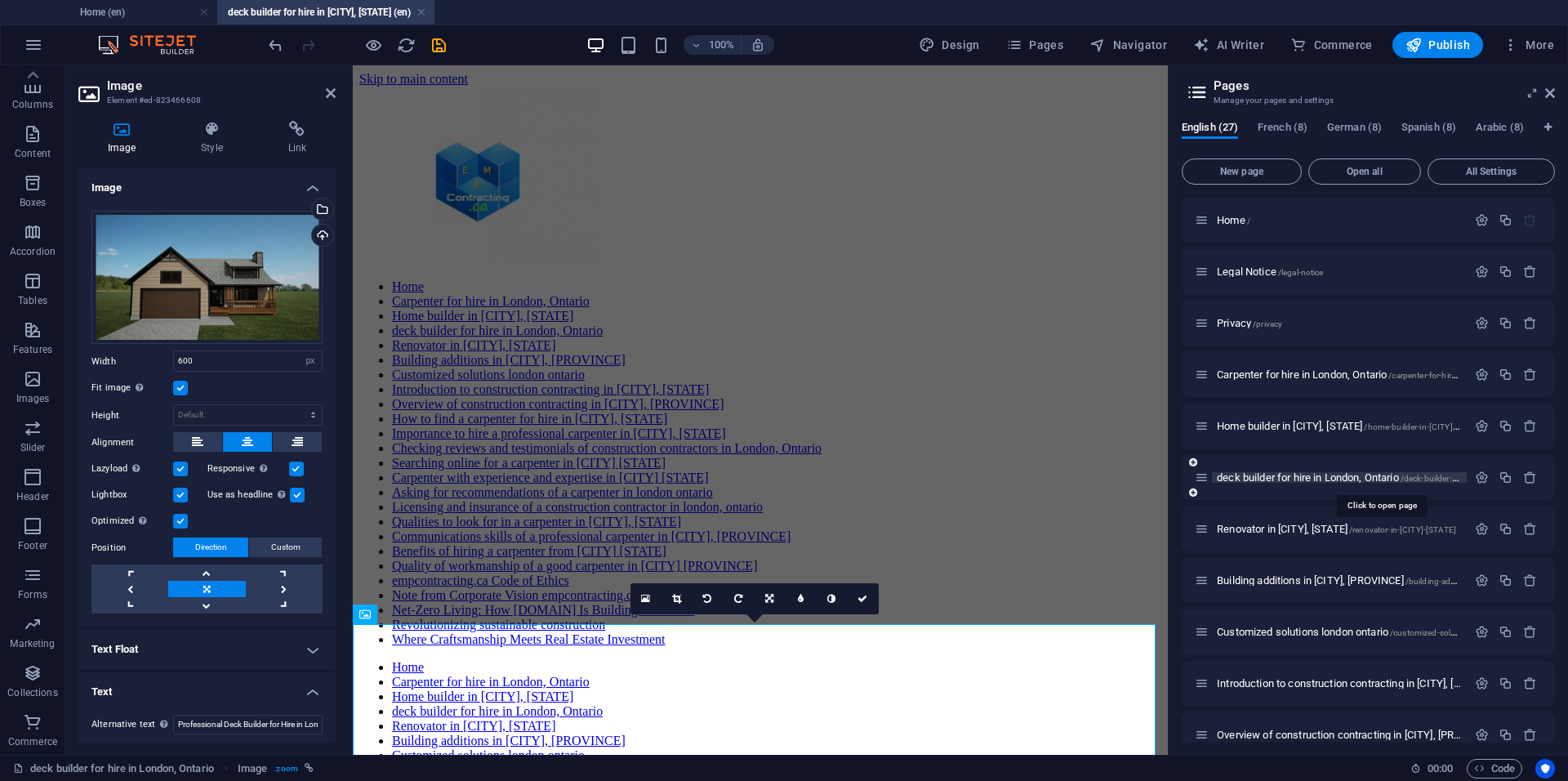 click on "deck builder for hire in [CITY], [STATE] /deck-builder-for-hire-in-[CITY]-[STATE]" at bounding box center [1381, 477] 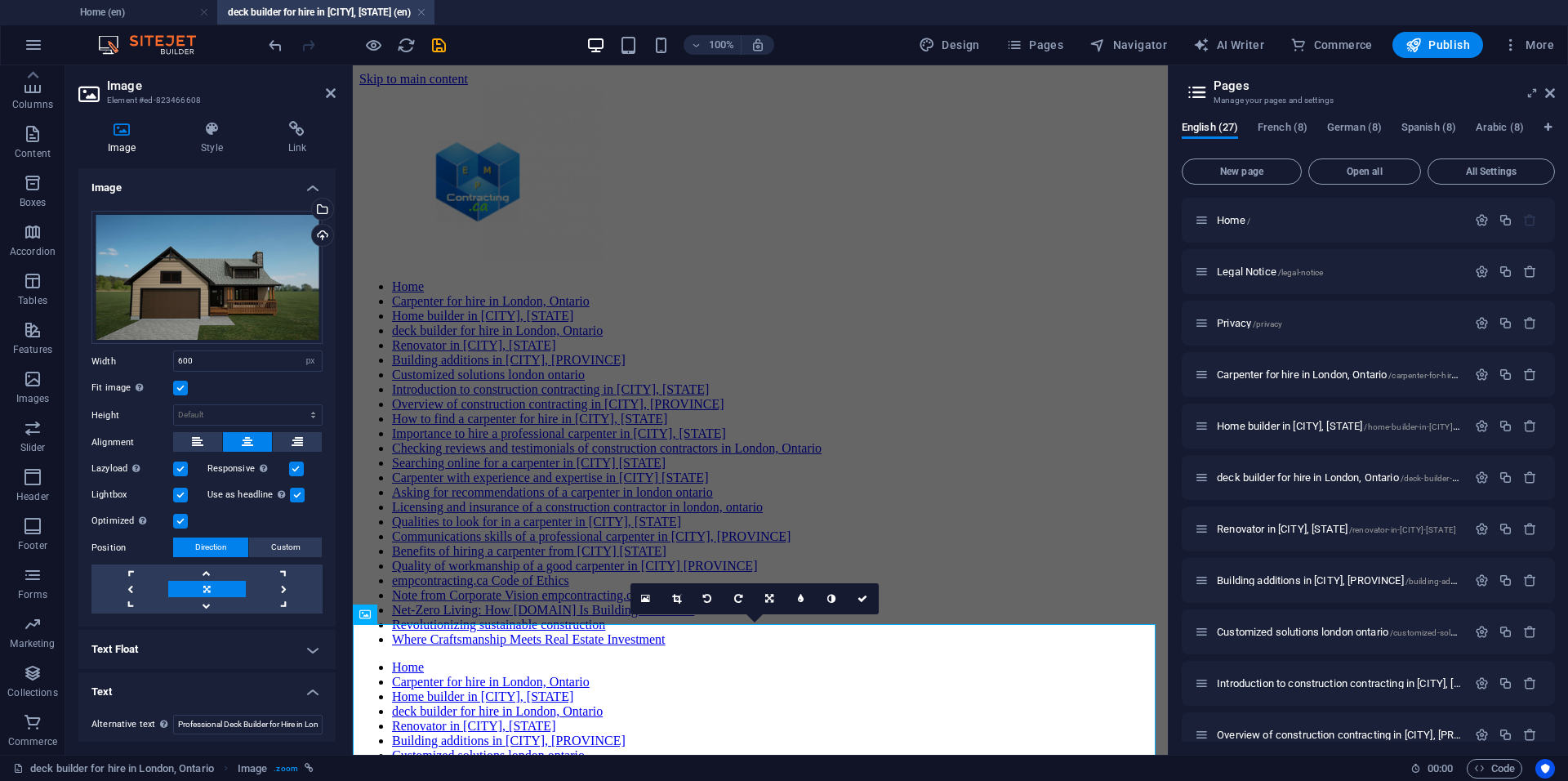 click on "deck builder for hire in [CITY], [STATE] (en)" at bounding box center [326, 12] 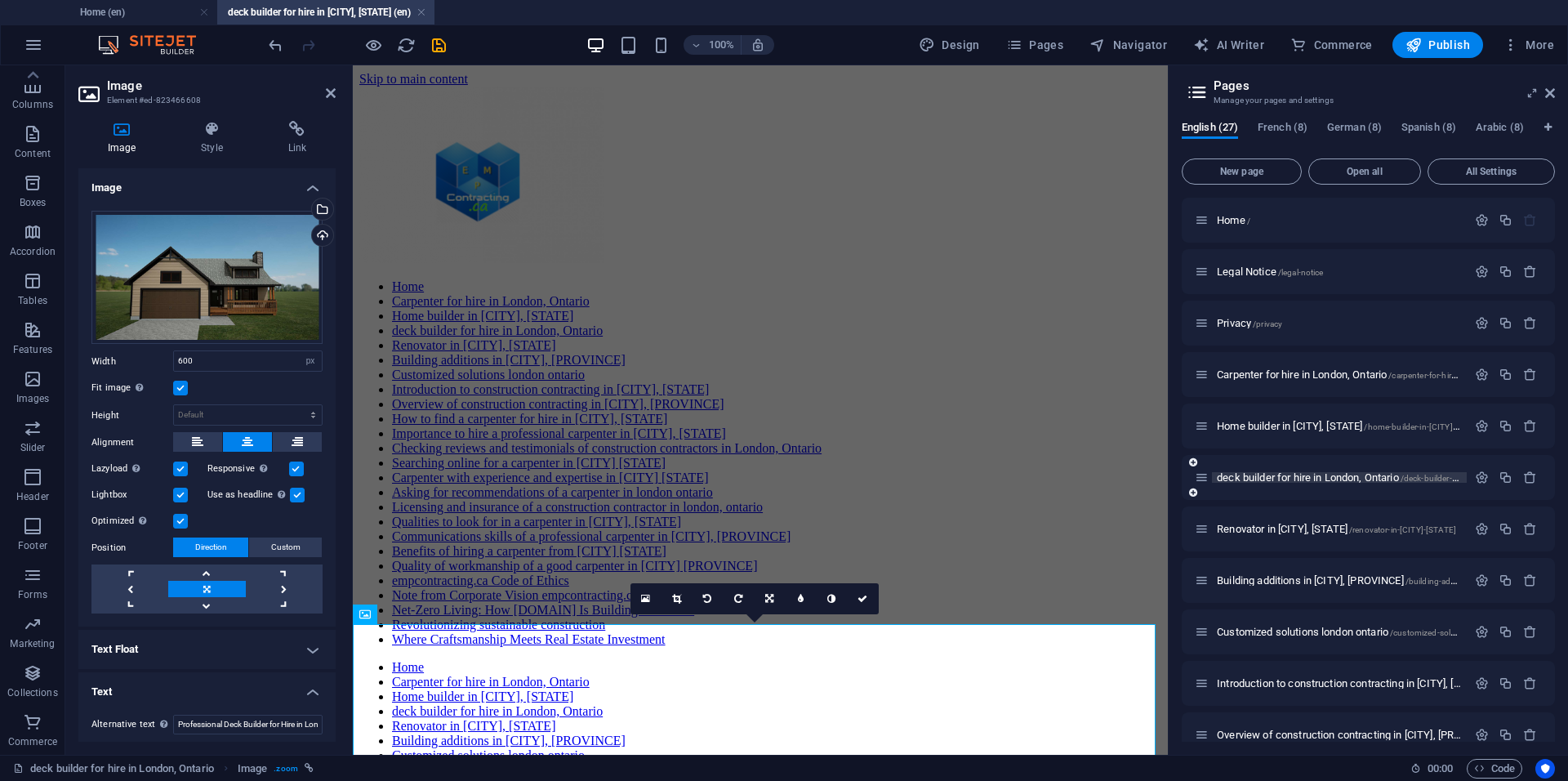 click on "deck builder for hire in [CITY], [STATE] /deck-builder-for-hire-in-[CITY]-[STATE]" at bounding box center (1381, 477) 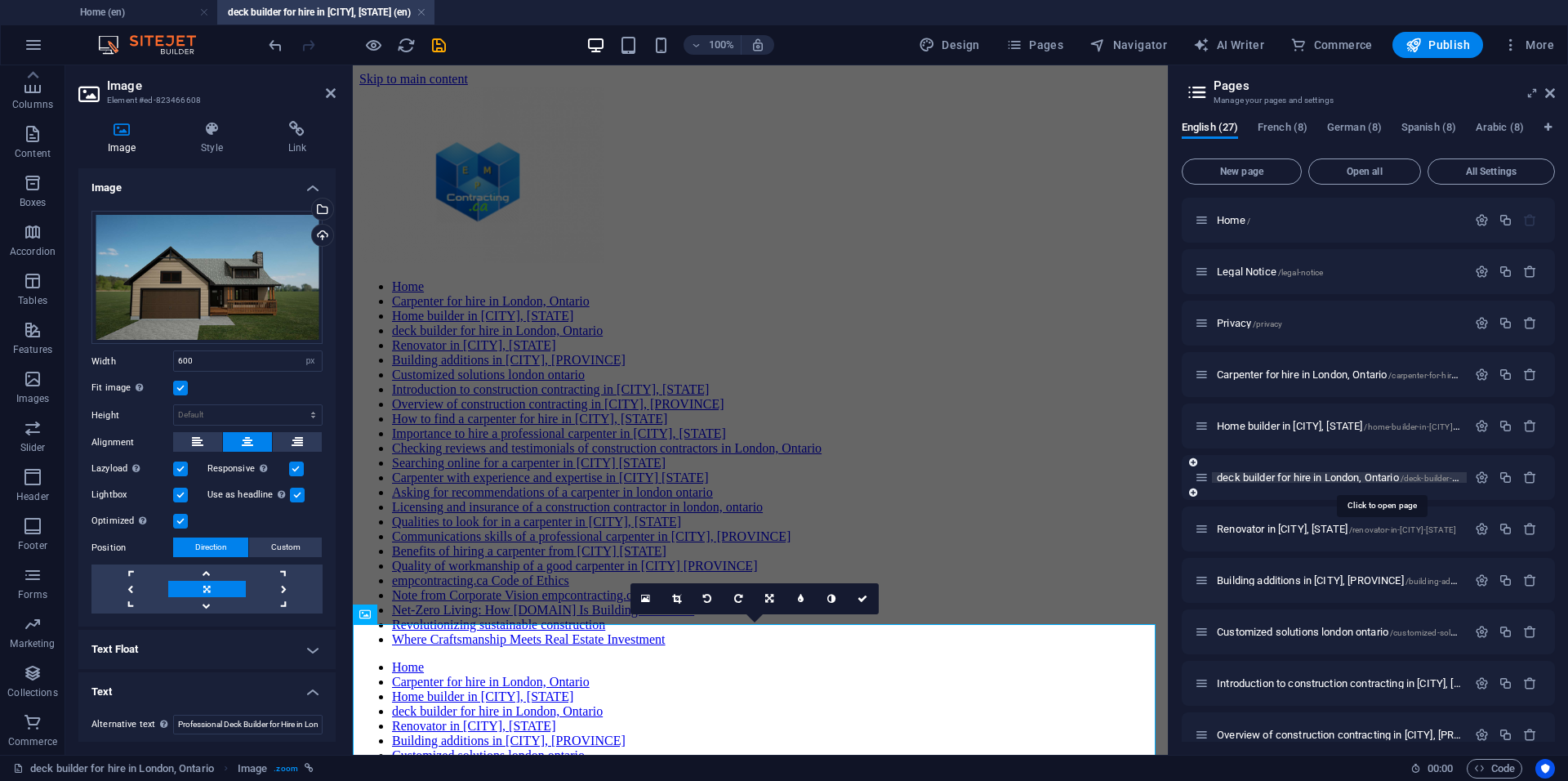 click on "/deck-builder-for-hire-in-london-ontario" at bounding box center (1473, 478) 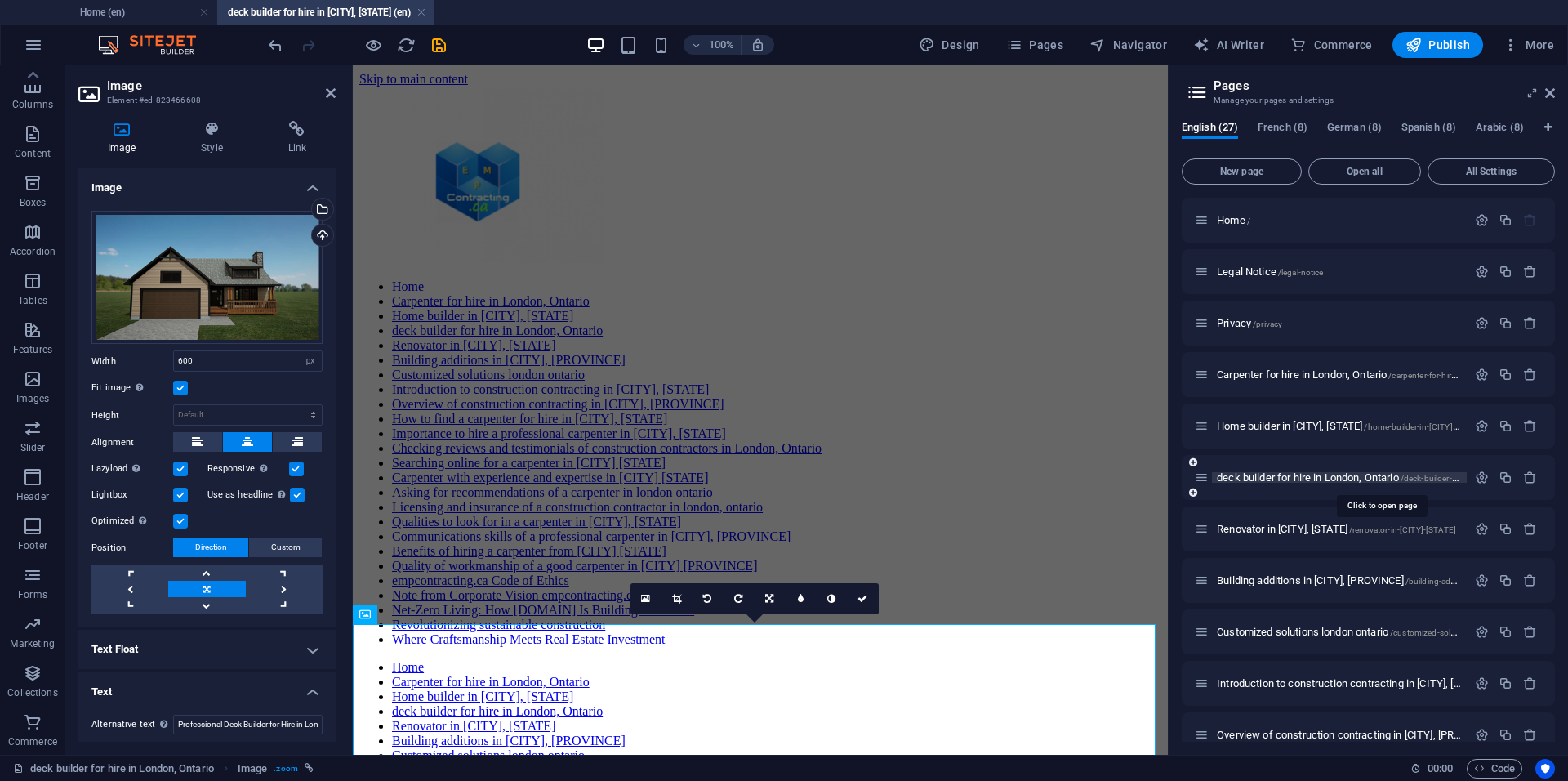 click on "/deck-builder-for-hire-in-london-ontario" at bounding box center (1473, 478) 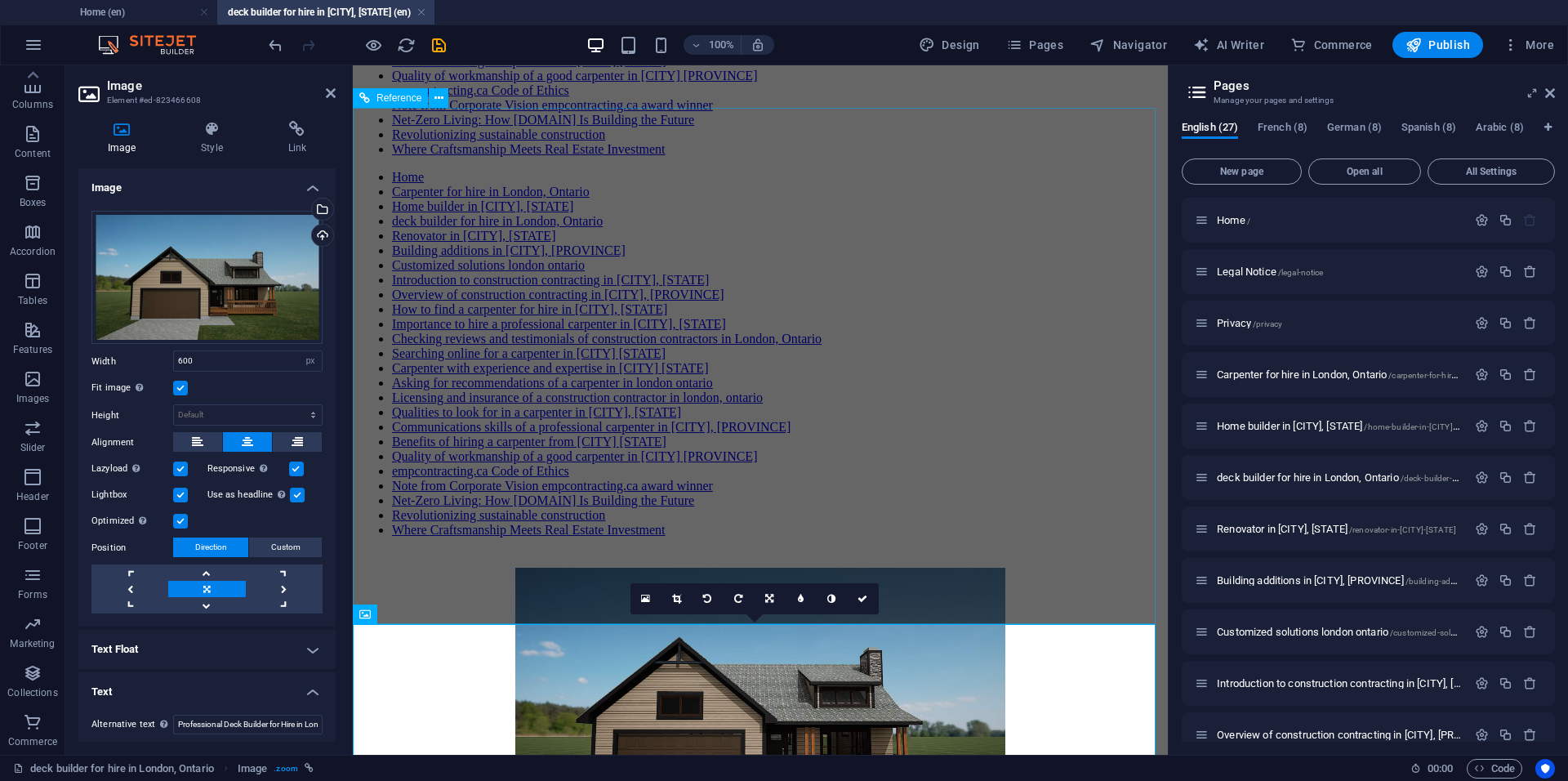 scroll, scrollTop: 0, scrollLeft: 0, axis: both 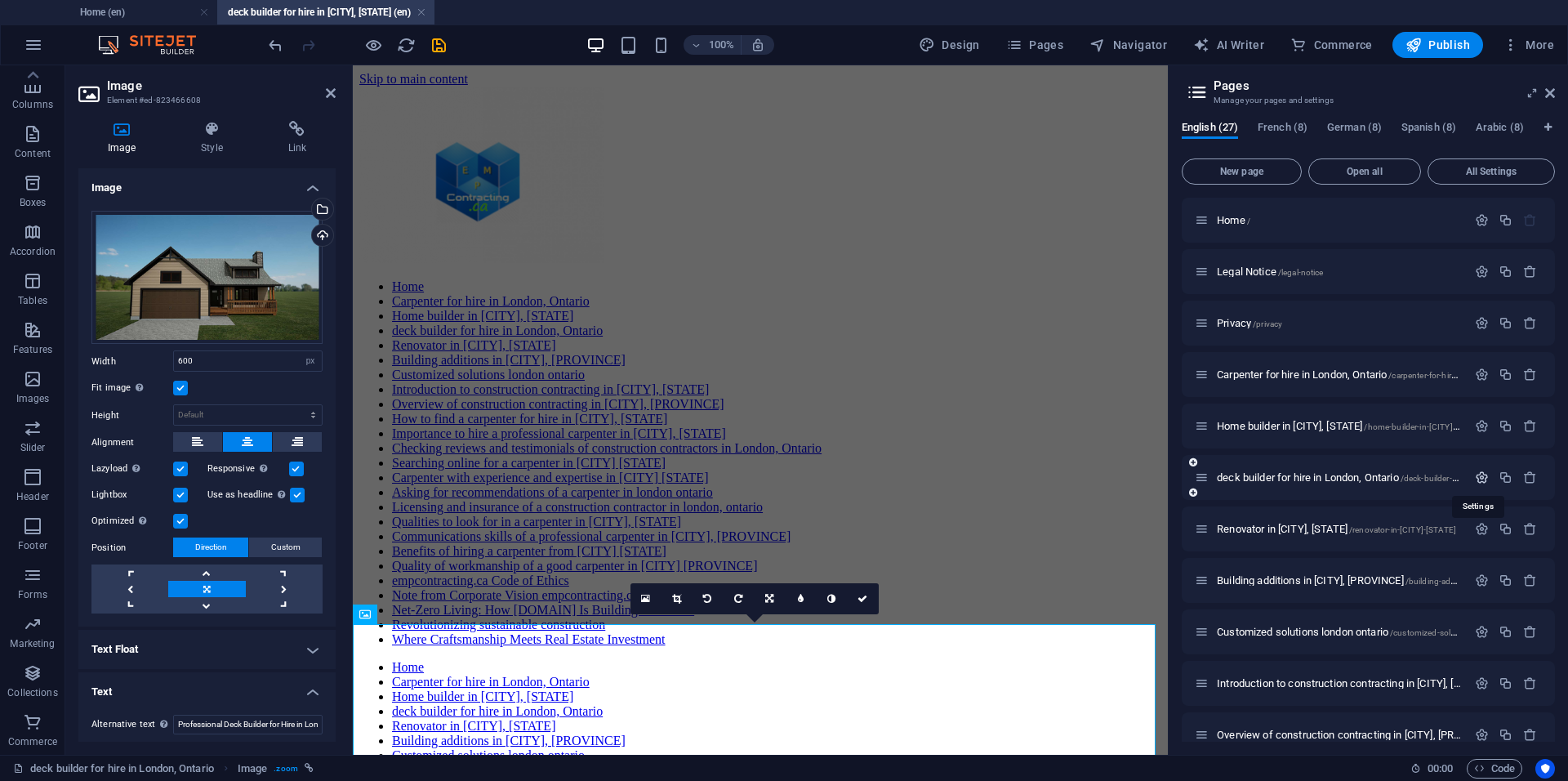 click at bounding box center (1481, 477) 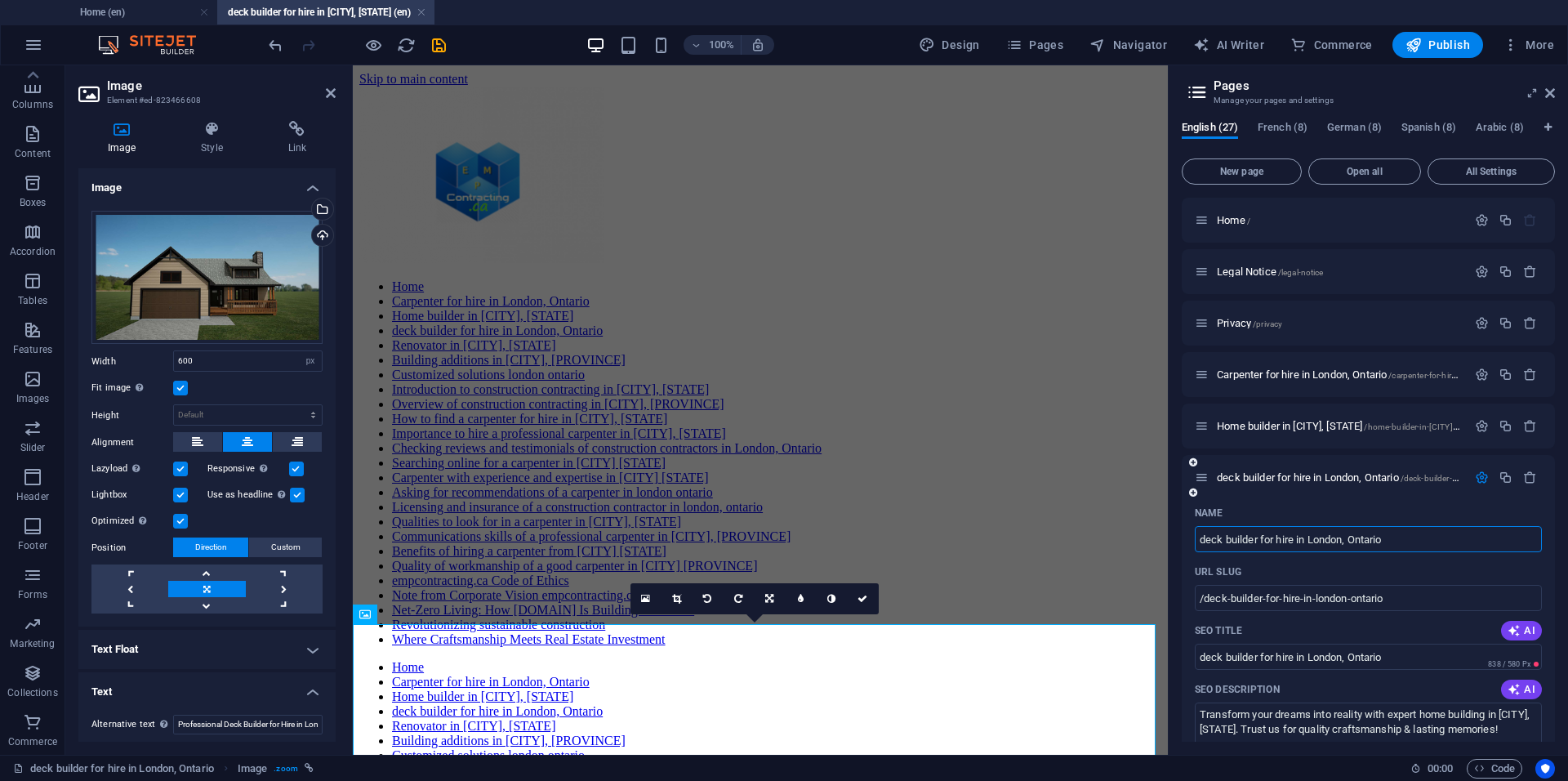 click on "deck builder for hire in London, Ontario" at bounding box center (1368, 539) 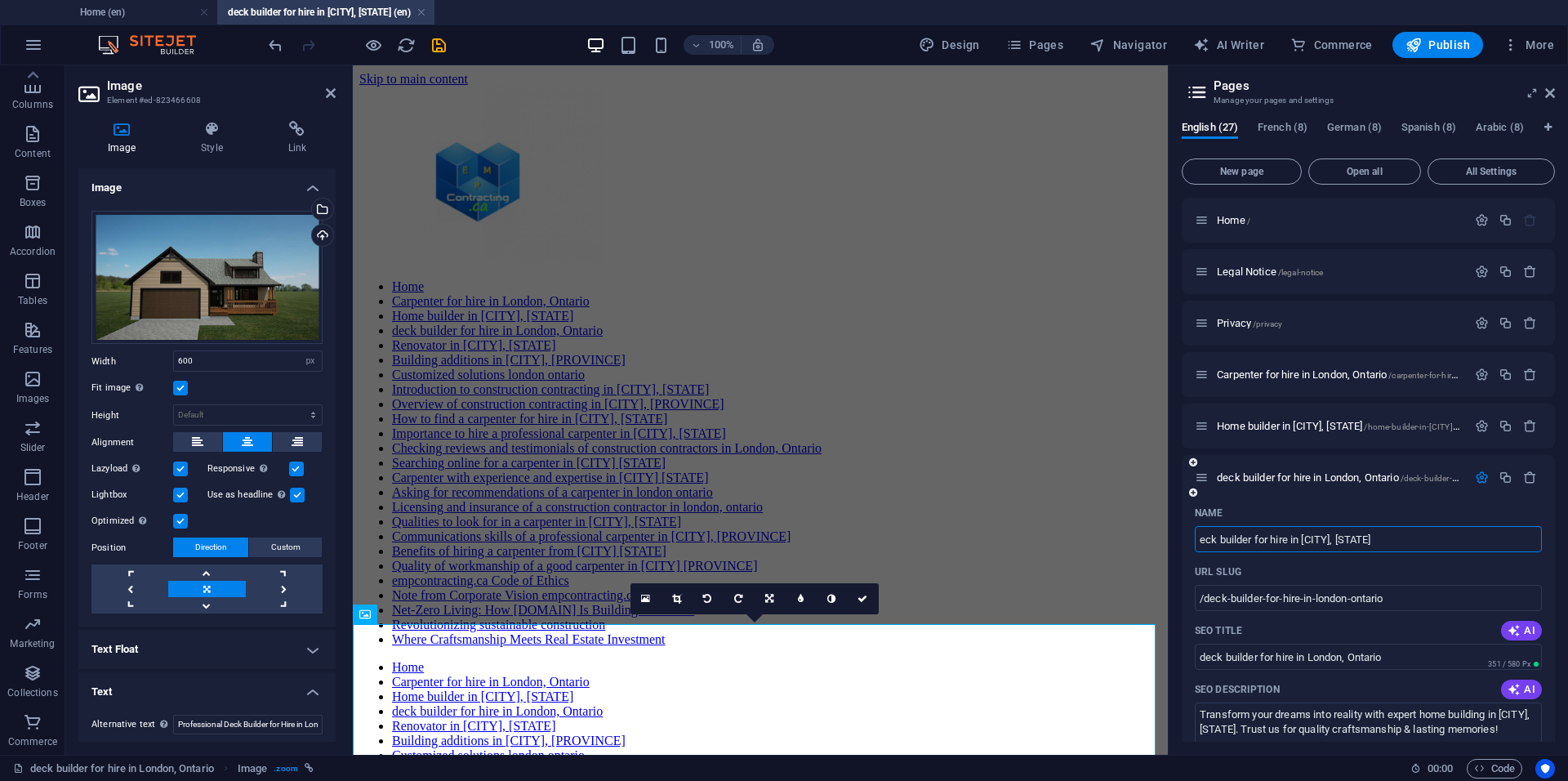 type on "Deck builder for hire in [CITY], [STATE]" 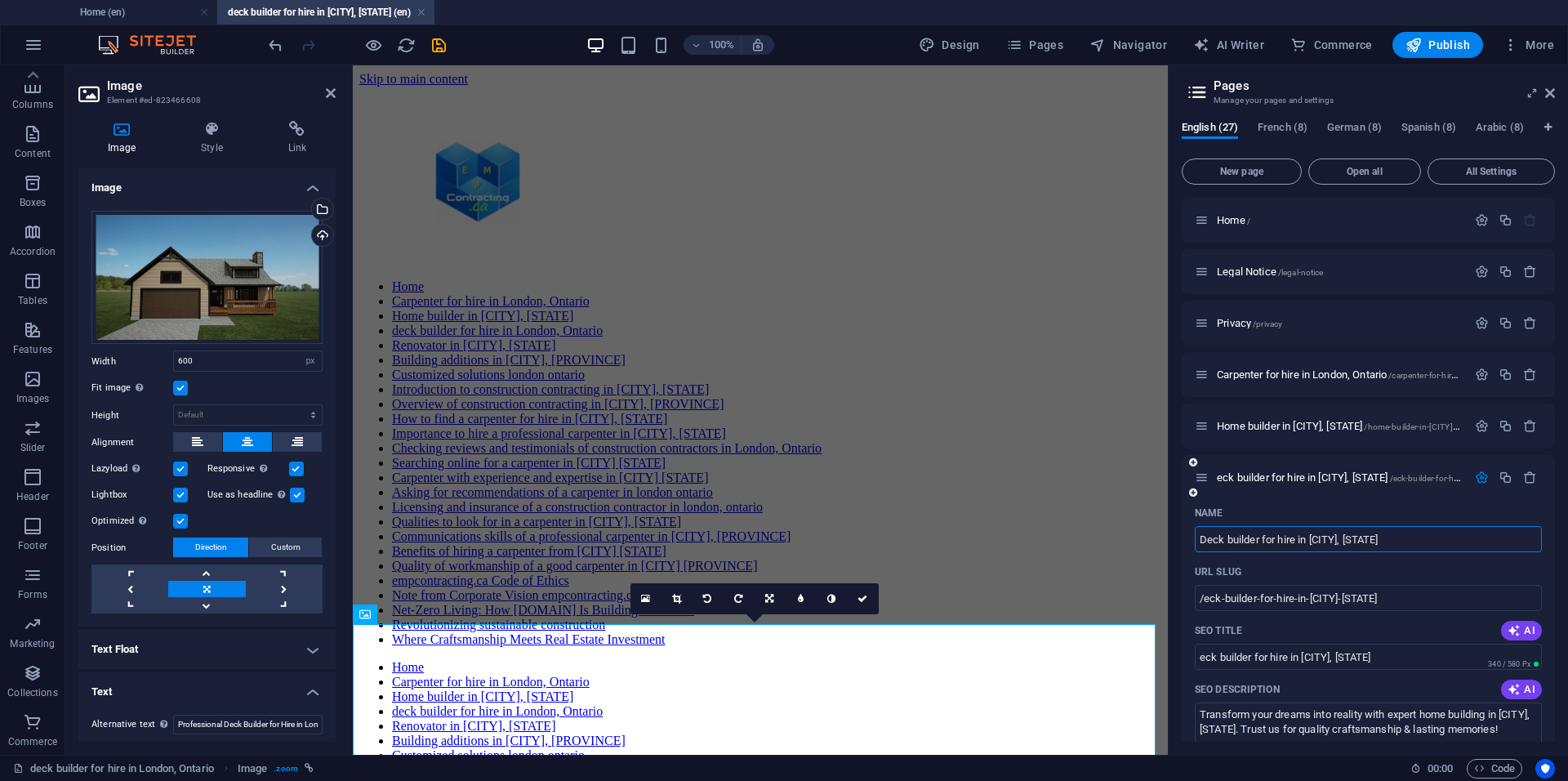 type on "/eck-builder-for-hire-in-[CITY]-[STATE]" 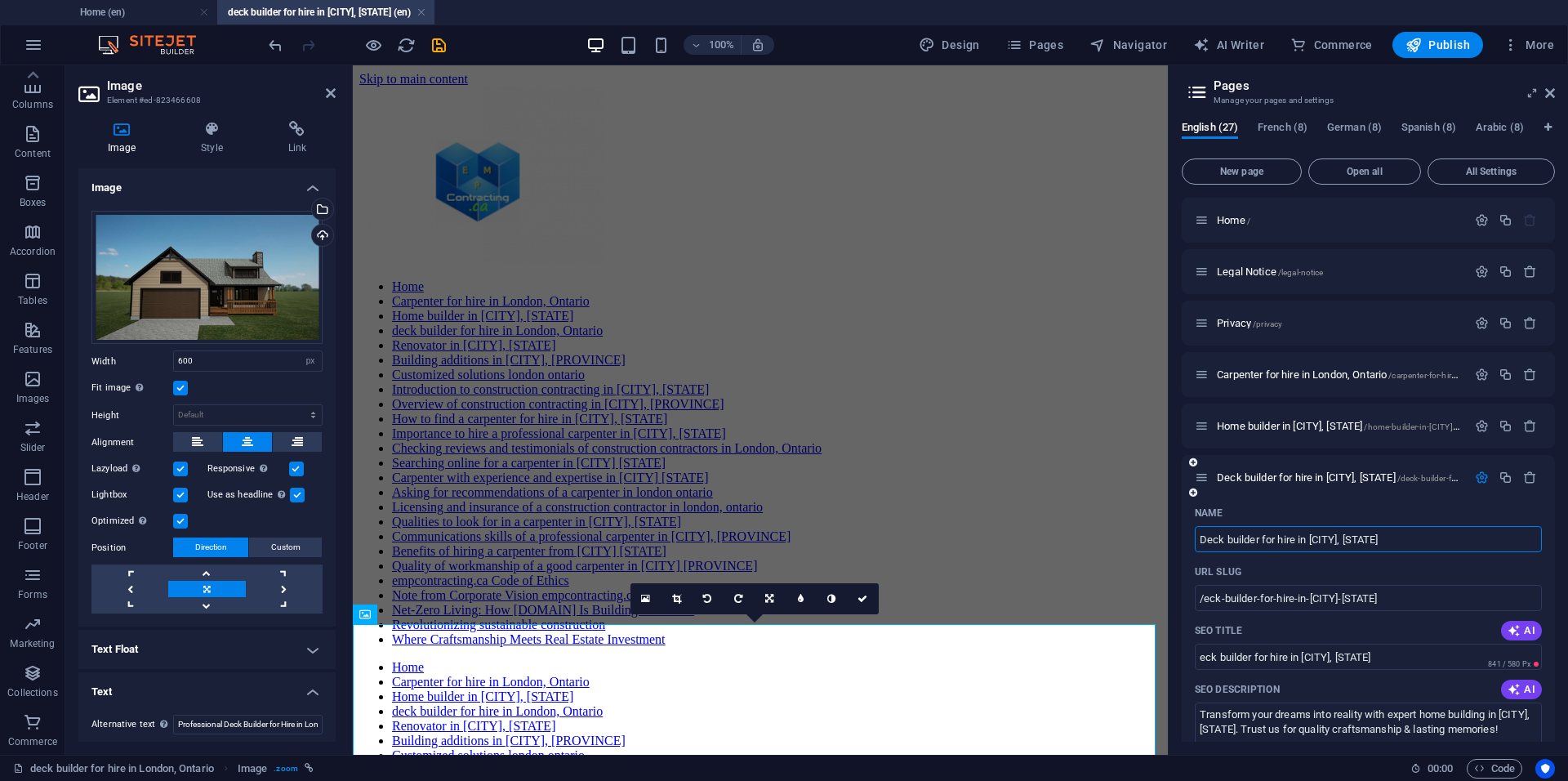 type on "Deck builder for hire in [CITY], [STATE]" 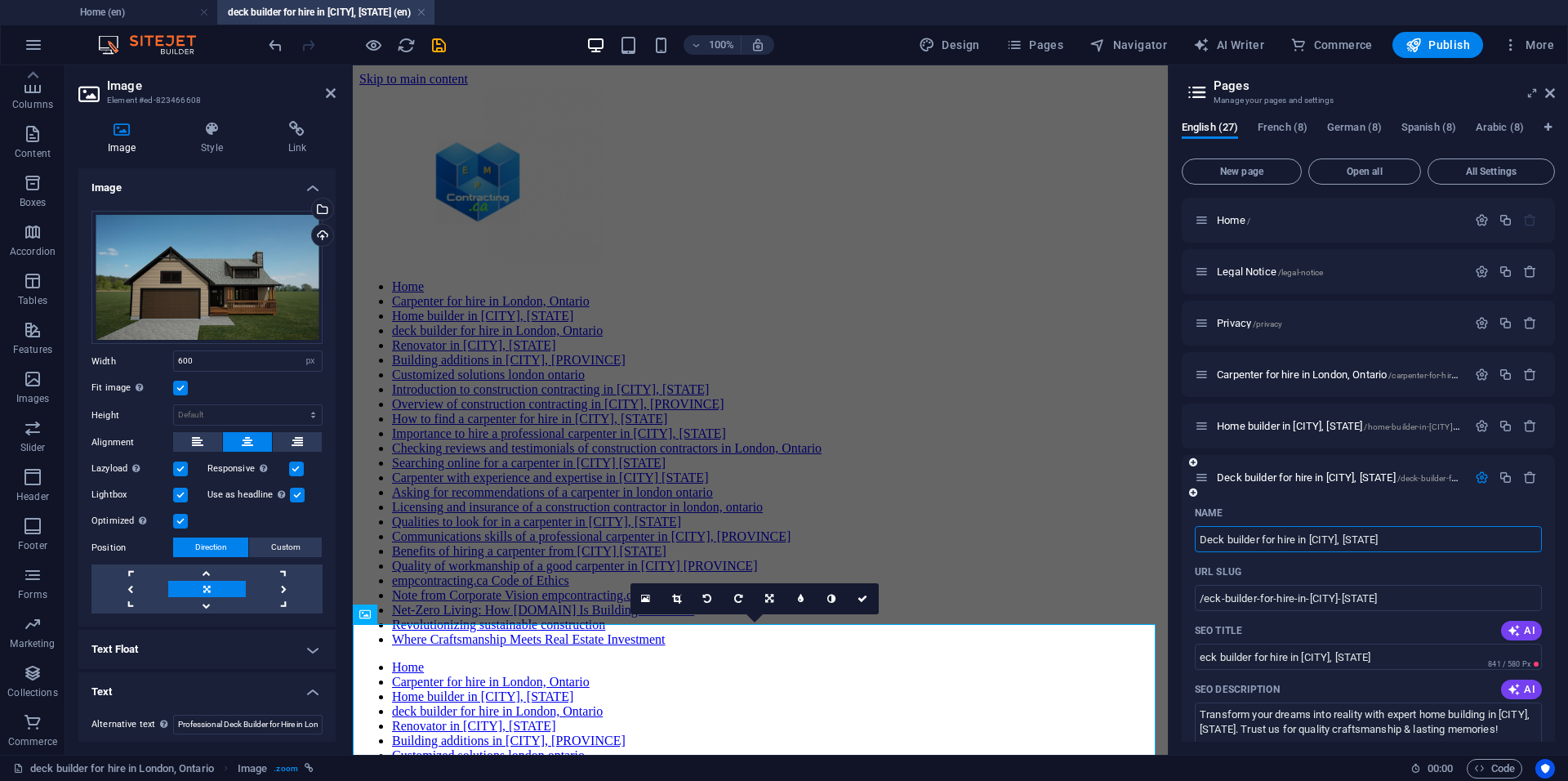 type on "/deck-builder-for-hire-in-london-ontario" 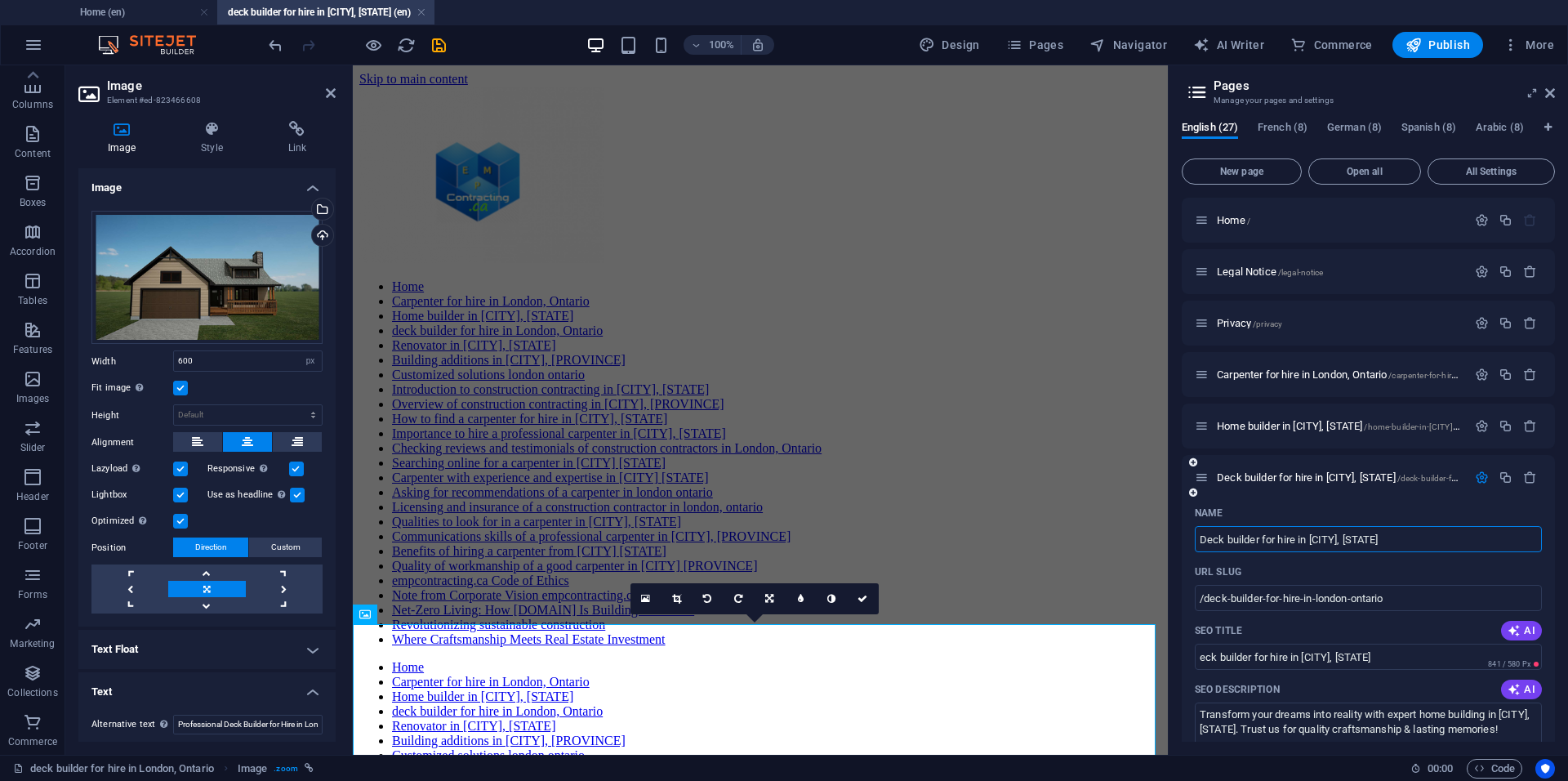 type on "Deck builder for hire in [CITY], [STATE]" 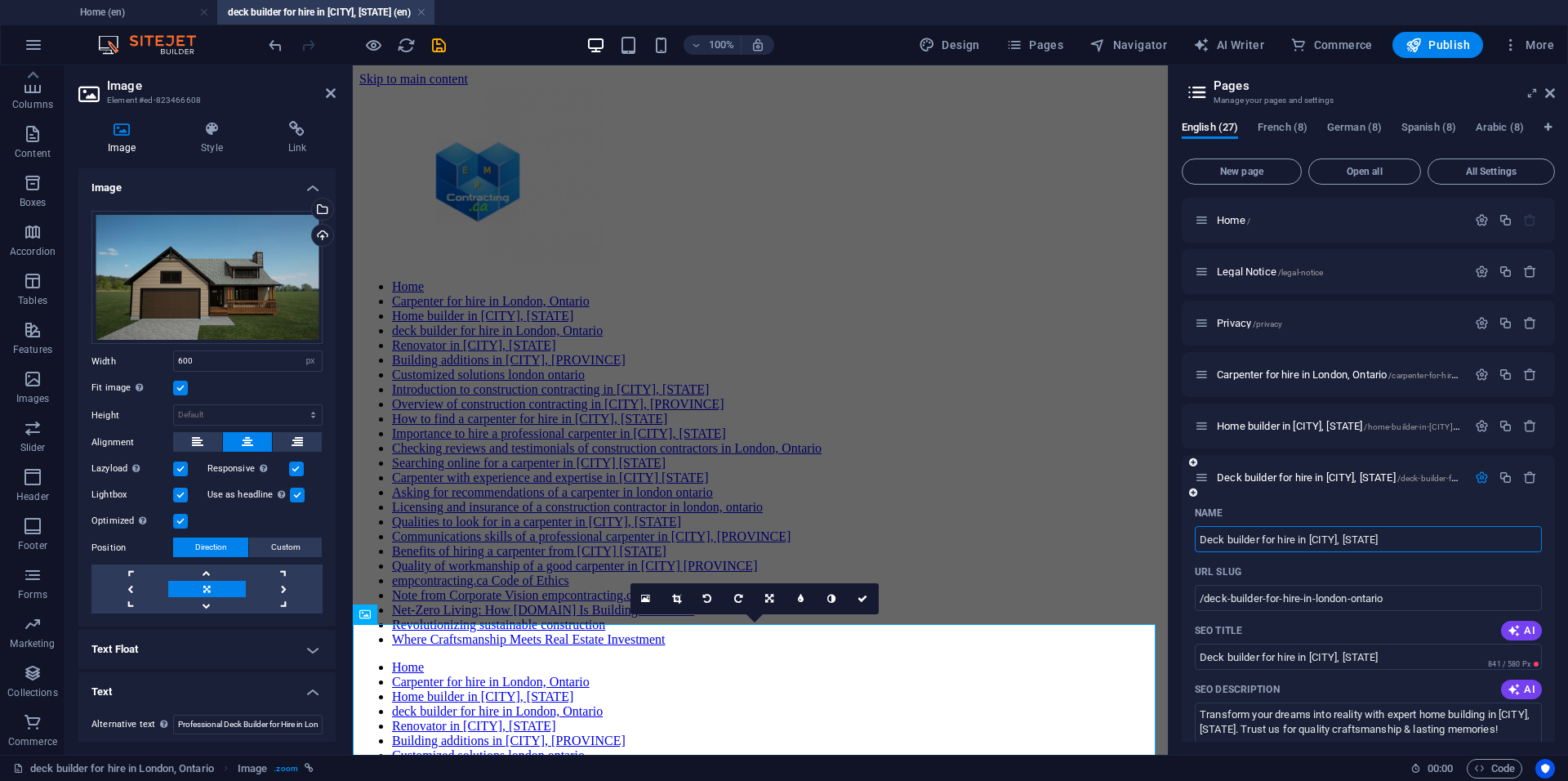 scroll, scrollTop: 98, scrollLeft: 0, axis: vertical 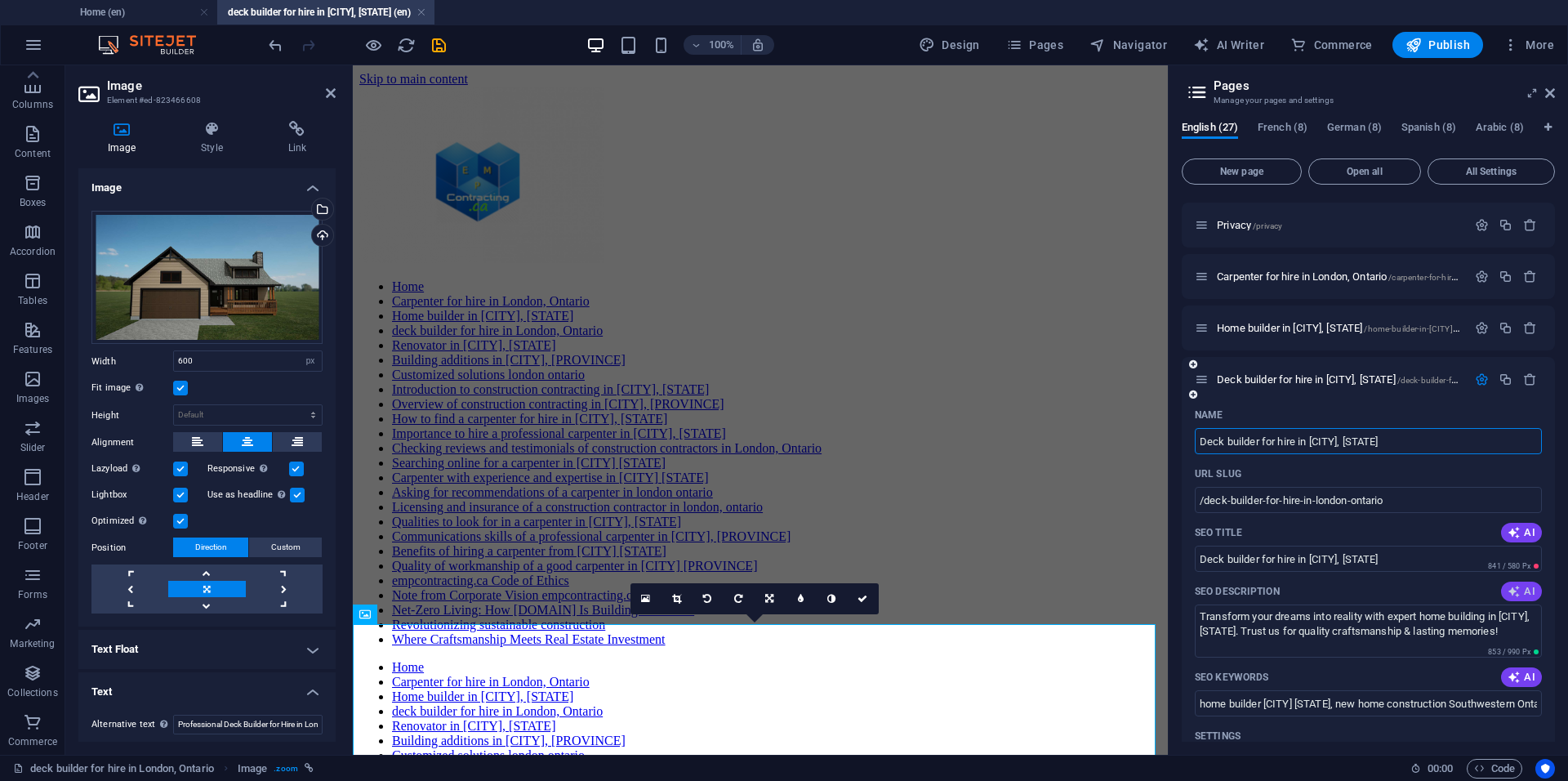 type on "Deck builder for hire in [CITY], [STATE]" 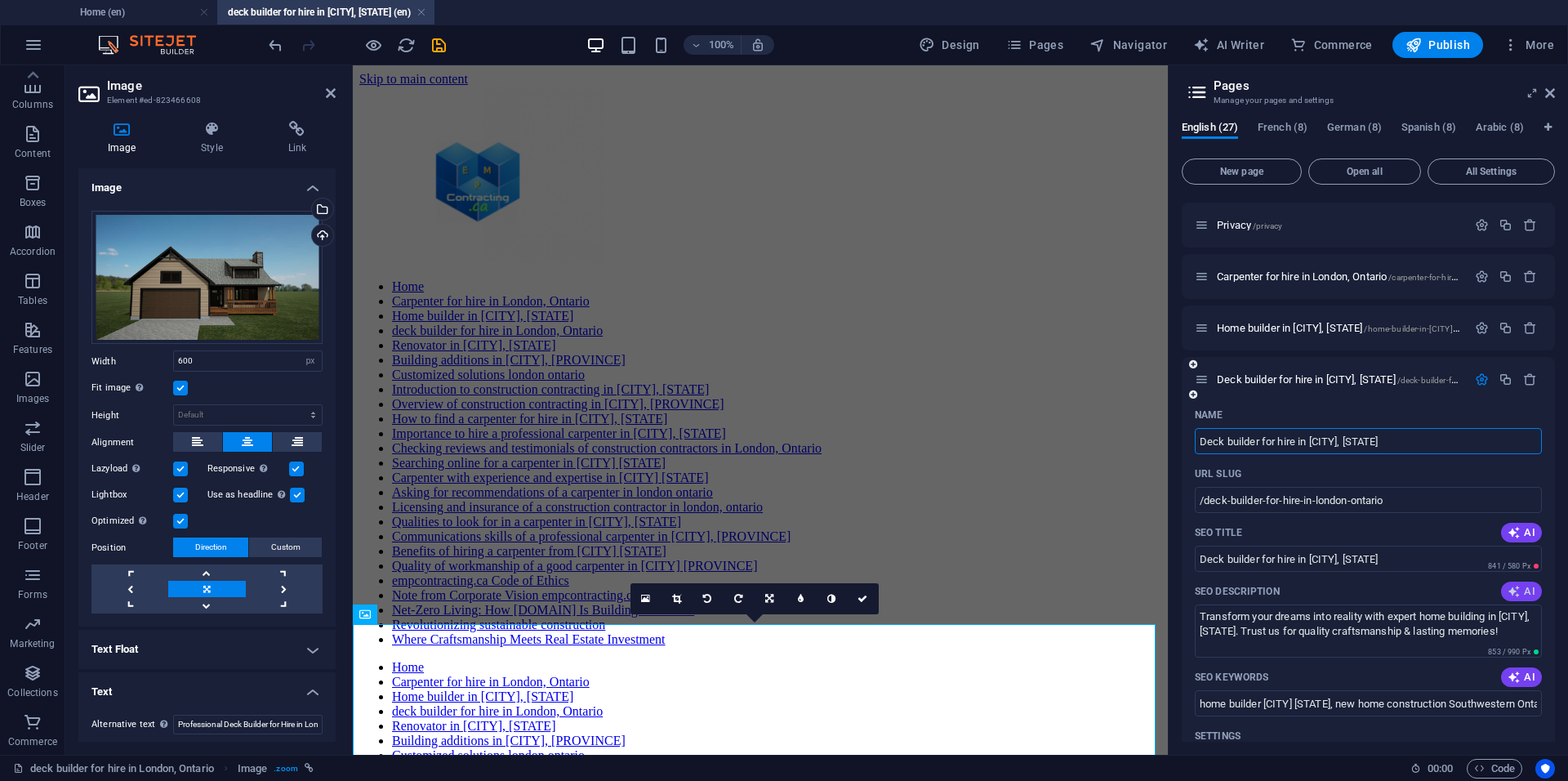 click on "AI" at bounding box center [1521, 591] 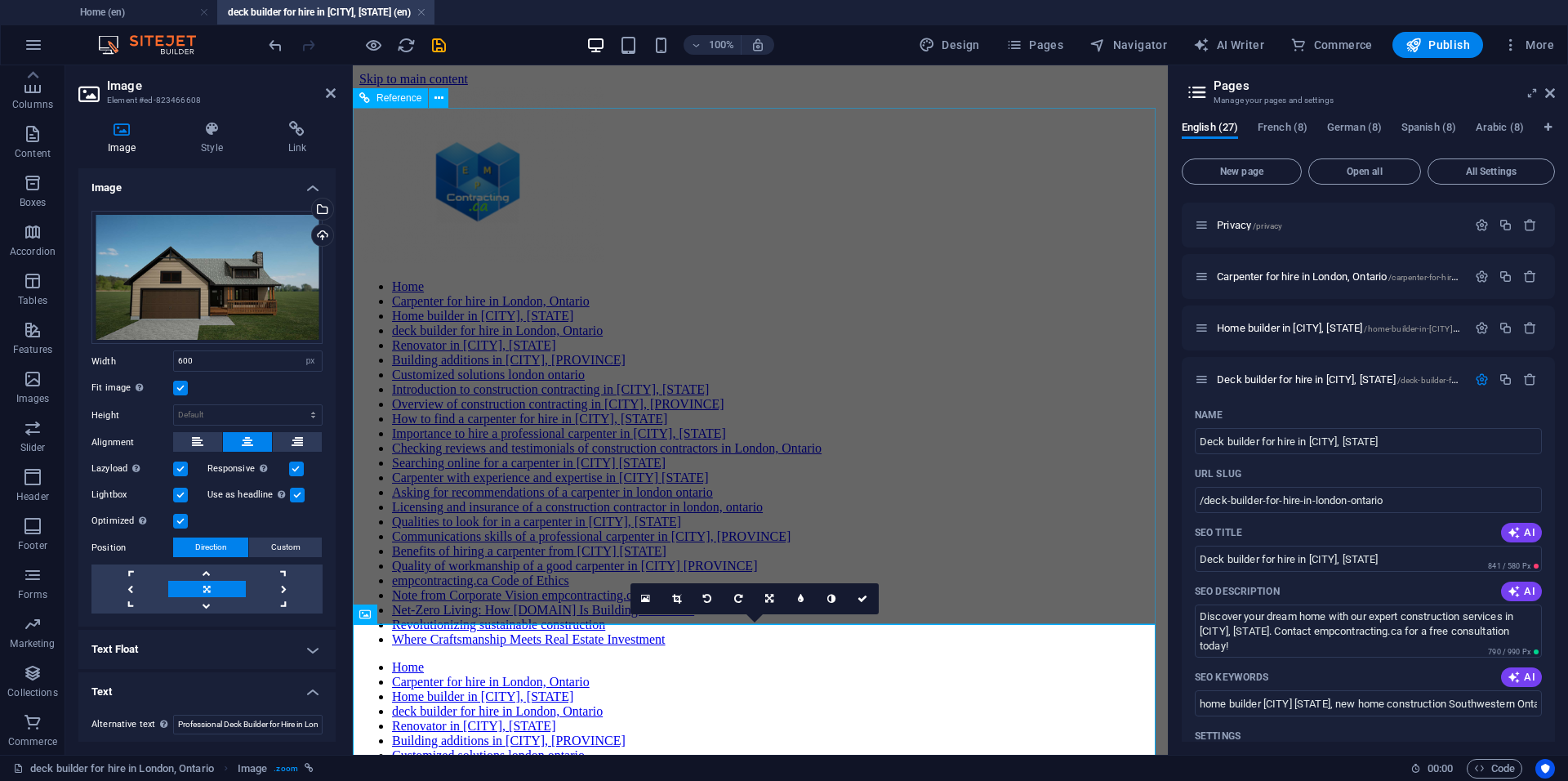 click on "Home Carpenter for hire in [CITY], [STATE] Home builder in [CITY], [STATE] deck builder for hire in [CITY], [STATE] Renovator in [CITY], [STATE] Building additions in [CITY], [STATE] Customized solutions [CITY] [STATE] Introduction to construction contracting in [CITY], [STATE] Overview of construction contracting in [CITY], [STATE] How to find a carpenter for hire in [CITY], [STATE] Importance to hire a professional carpenter in [CITY], [STATE] Checking reviews and testimonials of construction contractors in [CITY], [STATE] Searching online for a carpenter in [CITY] [STATE] Carpenter with experience and expertise in [CITY] [STATE] Asking for recommendations of a carpenter in [CITY] [STATE] Licensing and insurance of a construction contractor in [CITY], [STATE] Qualities to look for in a carpenter in [CITY], [STATE] Communications skills of a professional carpenter in [CITY], [STATE] Benefits of hiring a carpenter from [CITY] [STATE] Quality of workmanship of a good carpenter in [CITY] [STATE] Home" at bounding box center [760, 564] 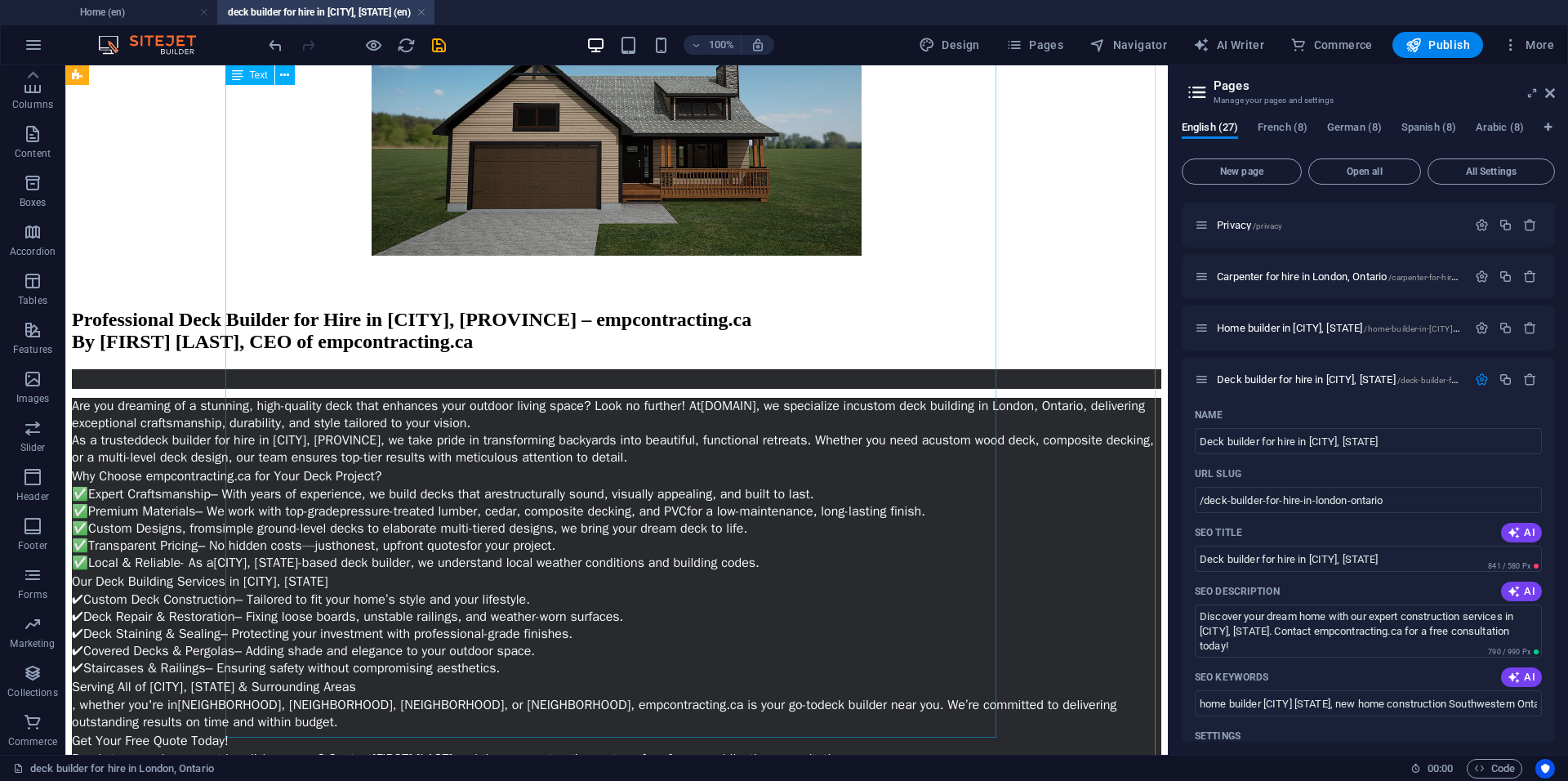 scroll, scrollTop: 980, scrollLeft: 0, axis: vertical 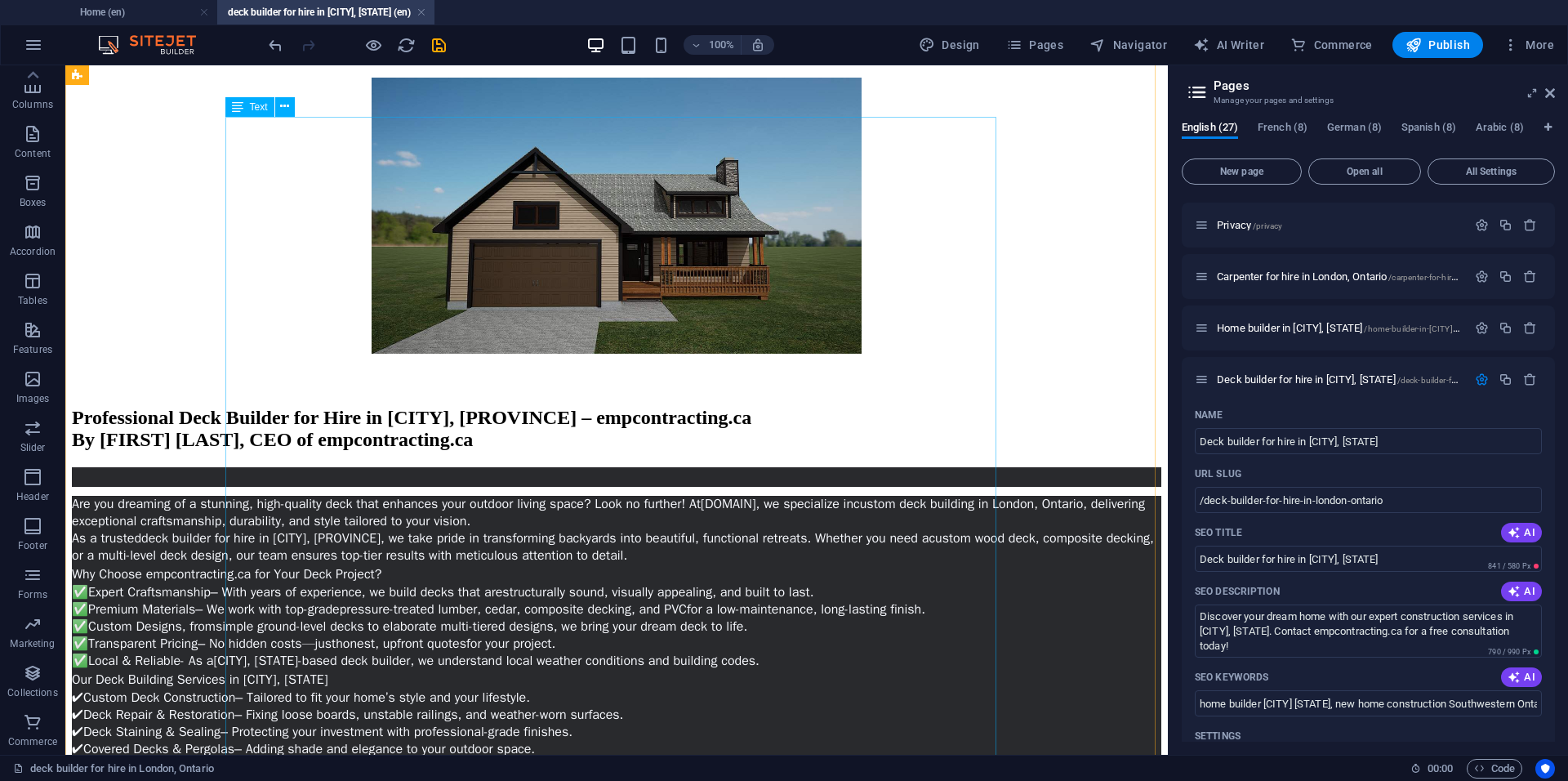 click on "Are you dreaming of a stunning, high-quality deck that enhances your outdoor living space? Look no further! At  empcontracting.ca , we specialize in  custom deck building in [CITY], [STATE] , delivering exceptional craftsmanship, durability, and style tailored to your vision. As a trusted  deck builder for hire in [CITY], ON , we take pride in transforming backyards into beautiful, functional retreats. Whether you need a  custom wood deck, composite decking, or a multi-level deck design , our team ensures top-tier results with meticulous attention to detail. Why Choose empcontracting.ca for Your Deck Project? ✅  Expert Craftsmanship  – With years of experience, we build decks that are  structurally sound, visually appealing, and built to last . ✅  Premium Materials  – We work with top-grade  pressure-treated lumber, cedar, composite decking, and PVC  for a low-maintenance, long-lasting finish. ✅  Custom Designs  – From  simple ground-level decks to elaborate multi-tiered designs ." at bounding box center [617, 747] 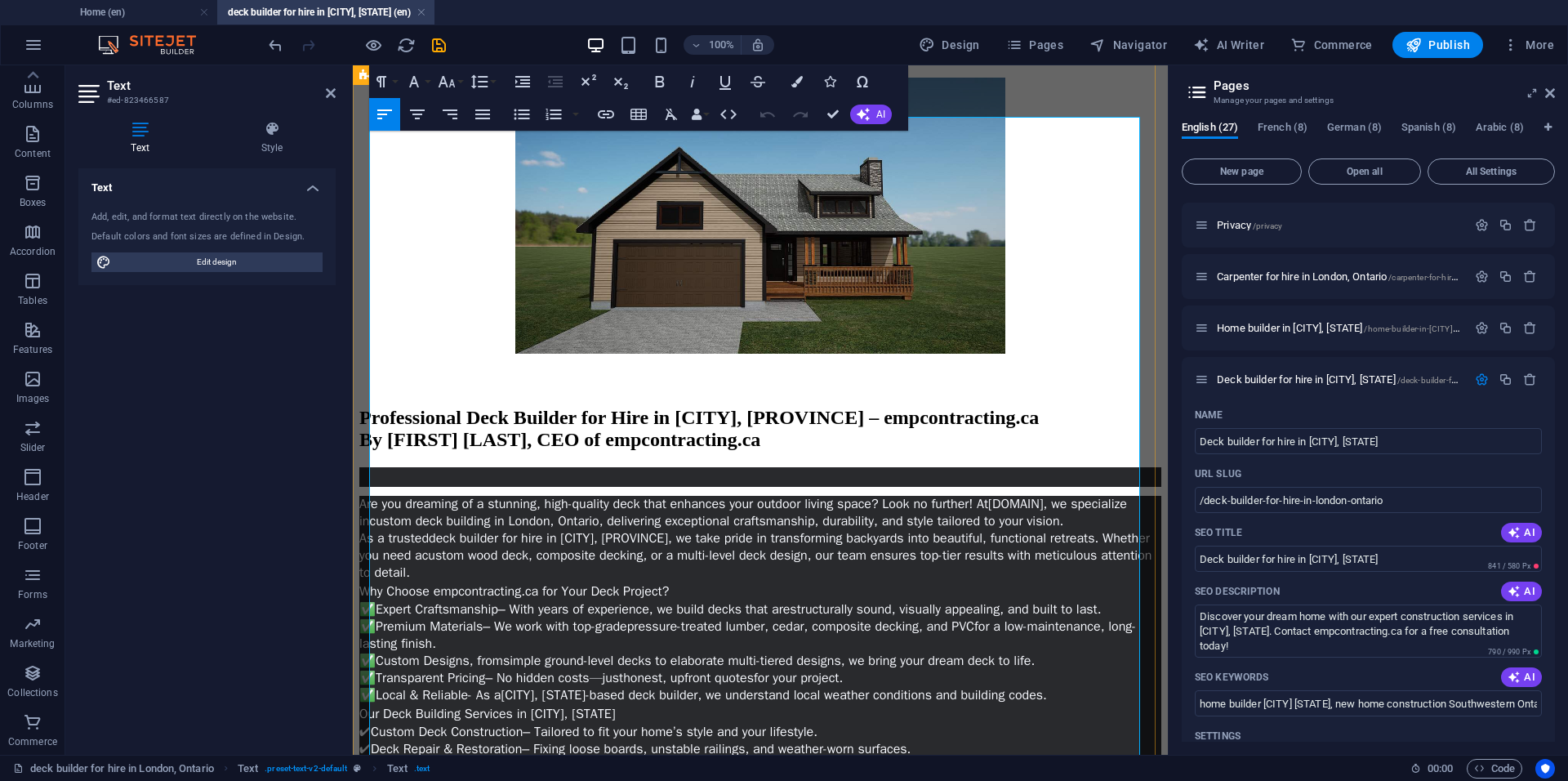 click on "Why Choose empcontracting.ca for Your Deck Project?" at bounding box center (514, 591) 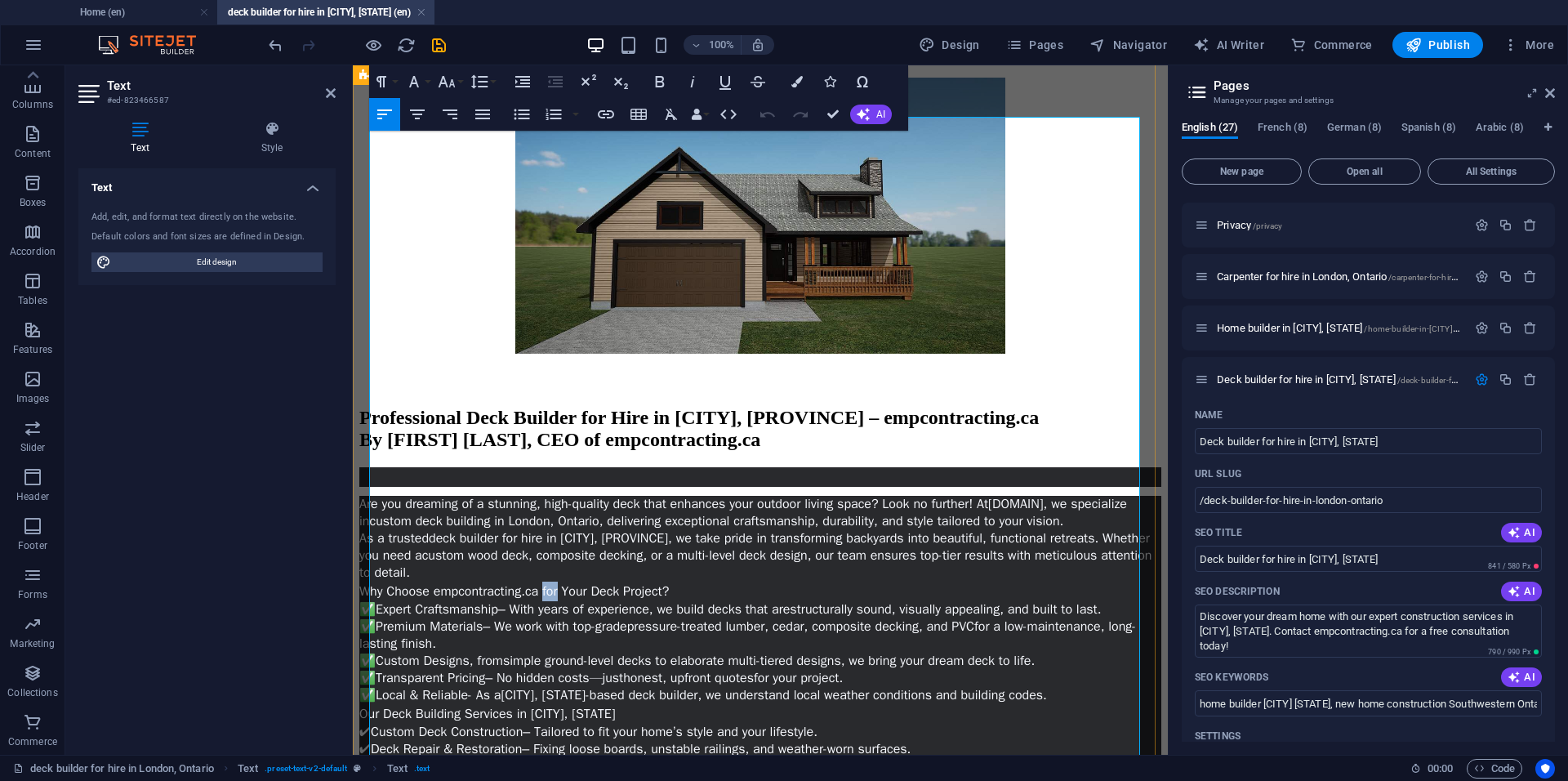 click on "Why Choose empcontracting.ca for Your Deck Project?" at bounding box center [514, 591] 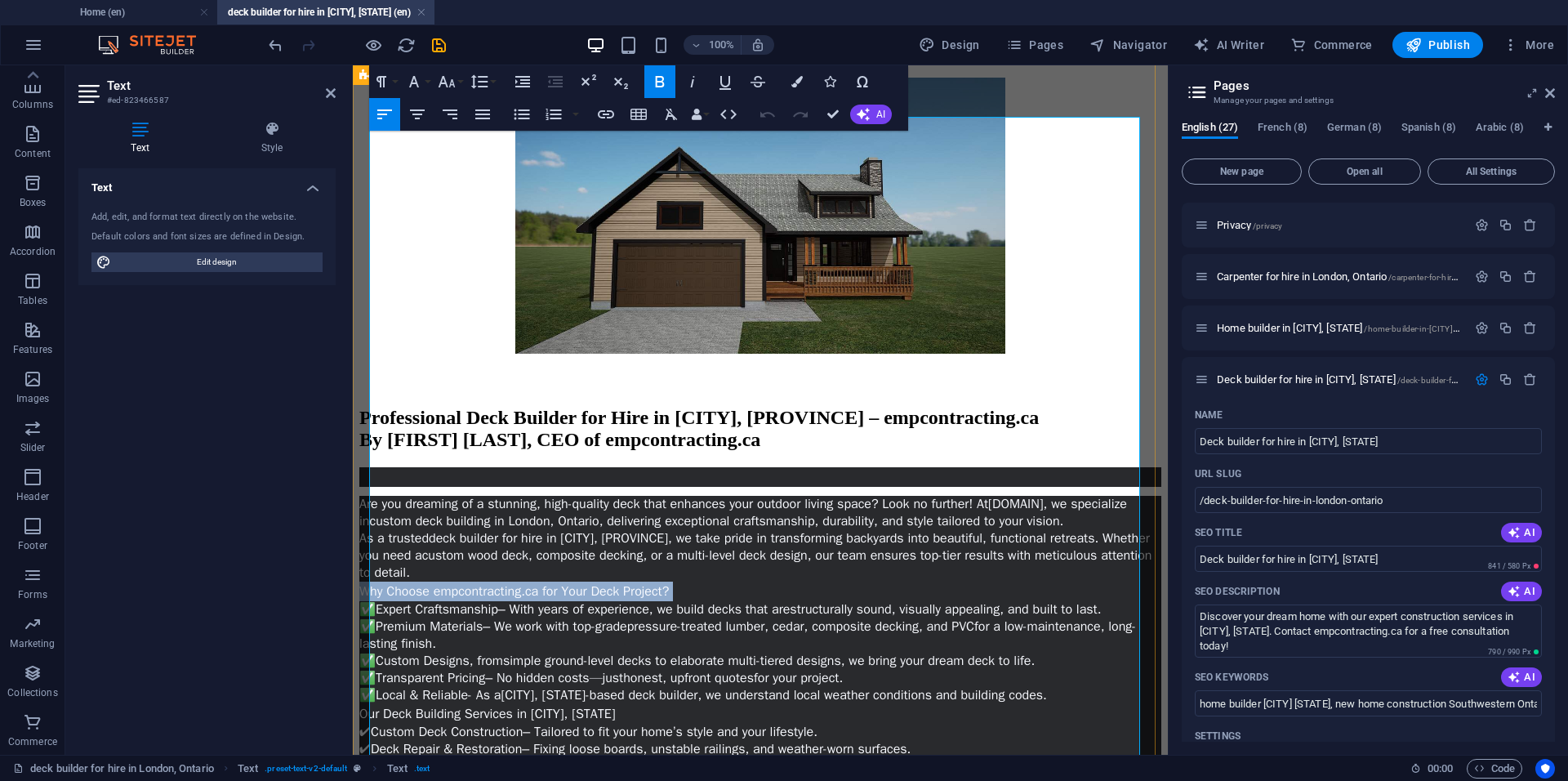click on "Why Choose empcontracting.ca for Your Deck Project?" at bounding box center (514, 591) 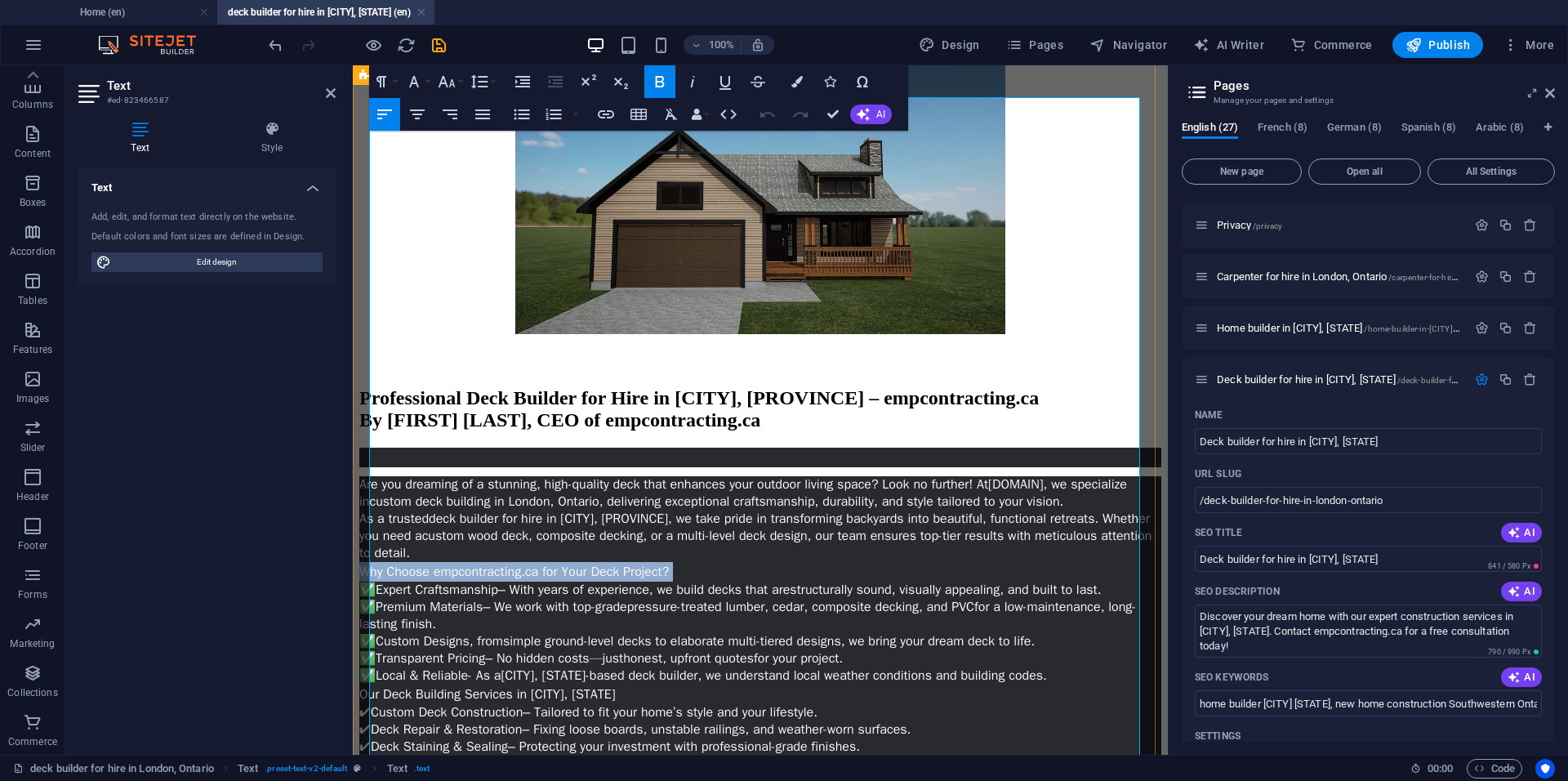 scroll, scrollTop: 829, scrollLeft: 0, axis: vertical 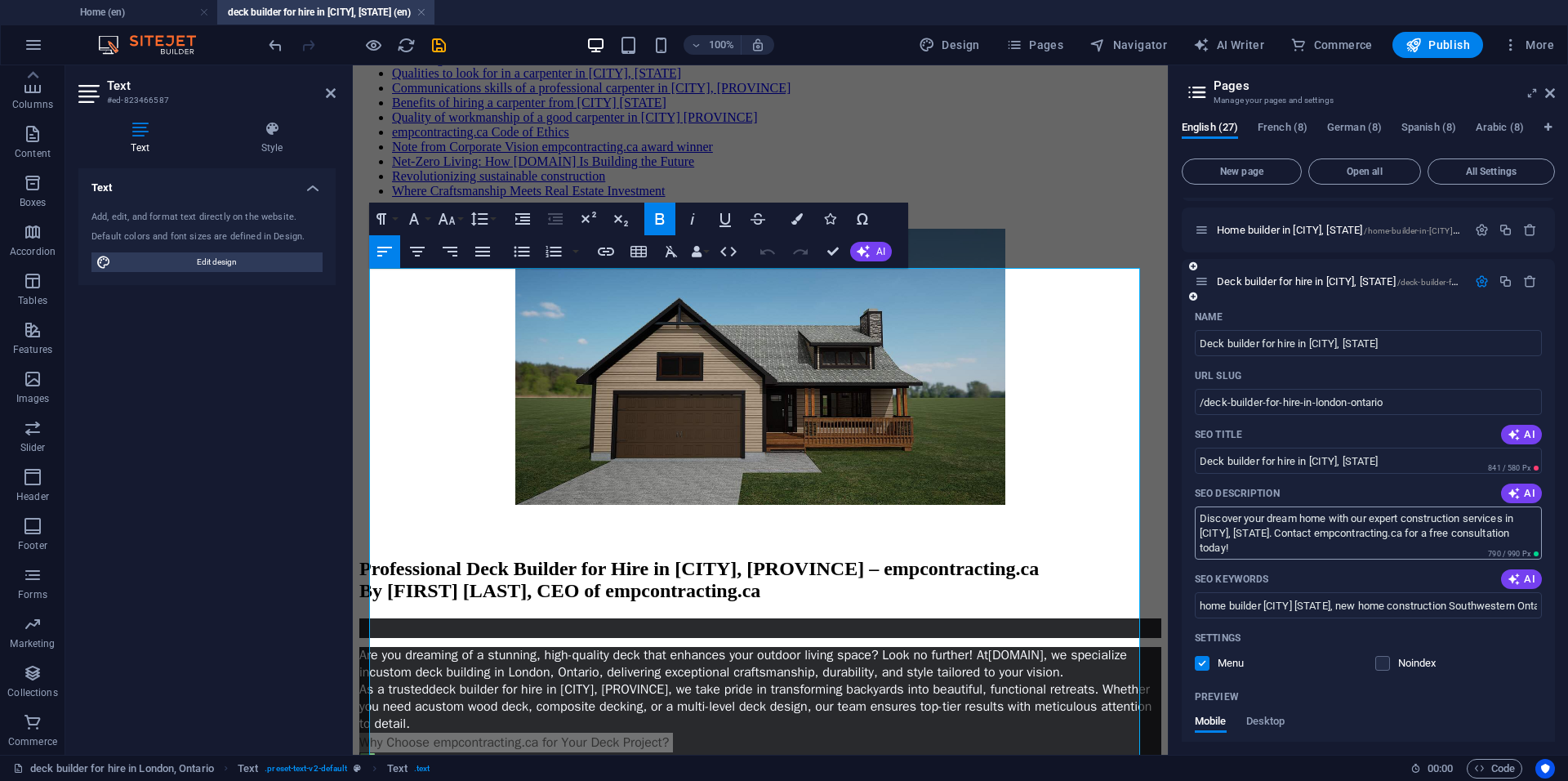 click on "Discover your dream home with our expert construction services in [CITY], [STATE]. Contact empcontracting.ca for a free consultation today!" at bounding box center [1368, 533] 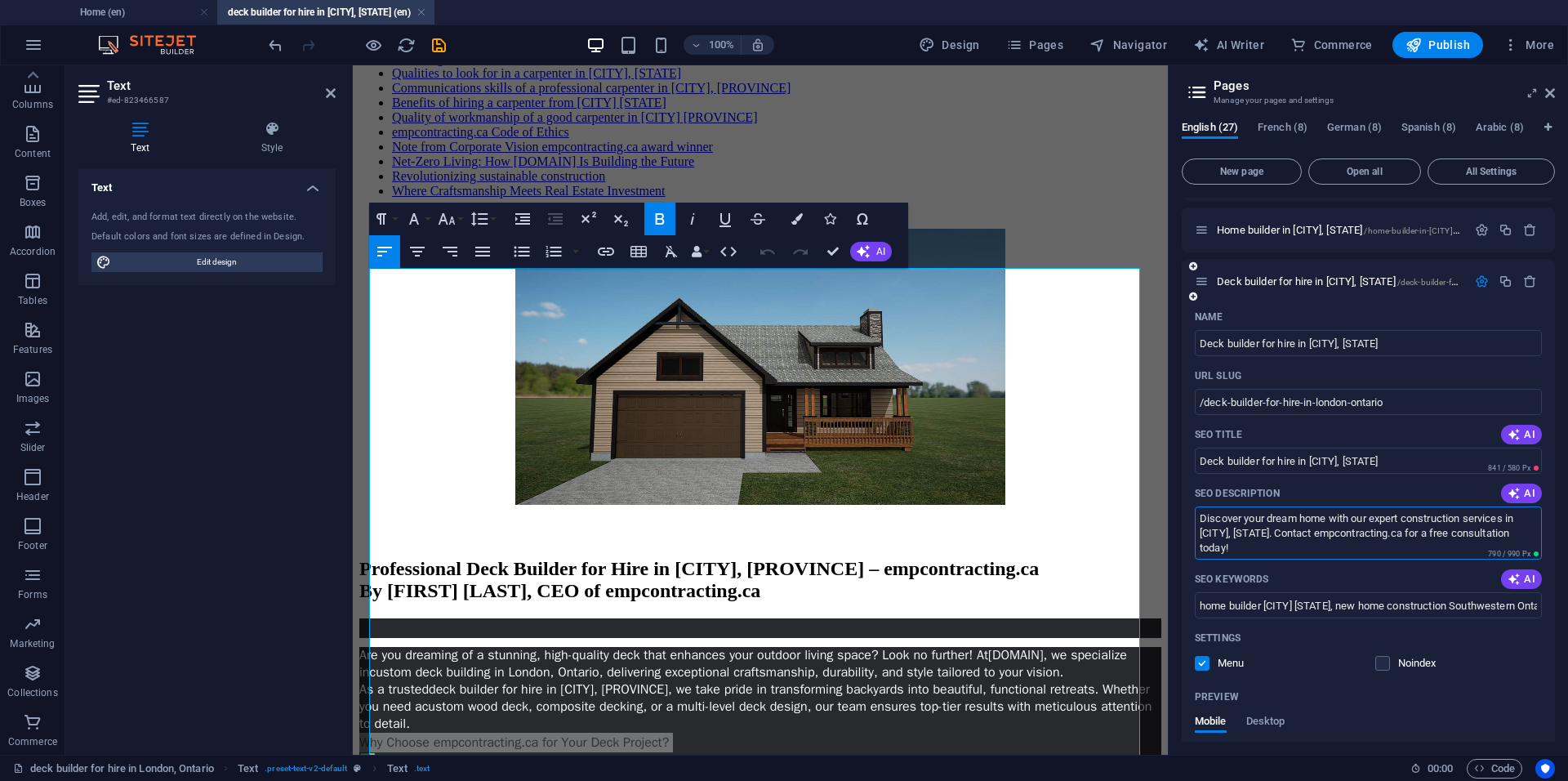 click on "Discover your dream home with our expert construction services in [CITY], [STATE]. Contact empcontracting.ca for a free consultation today!" at bounding box center [1368, 533] 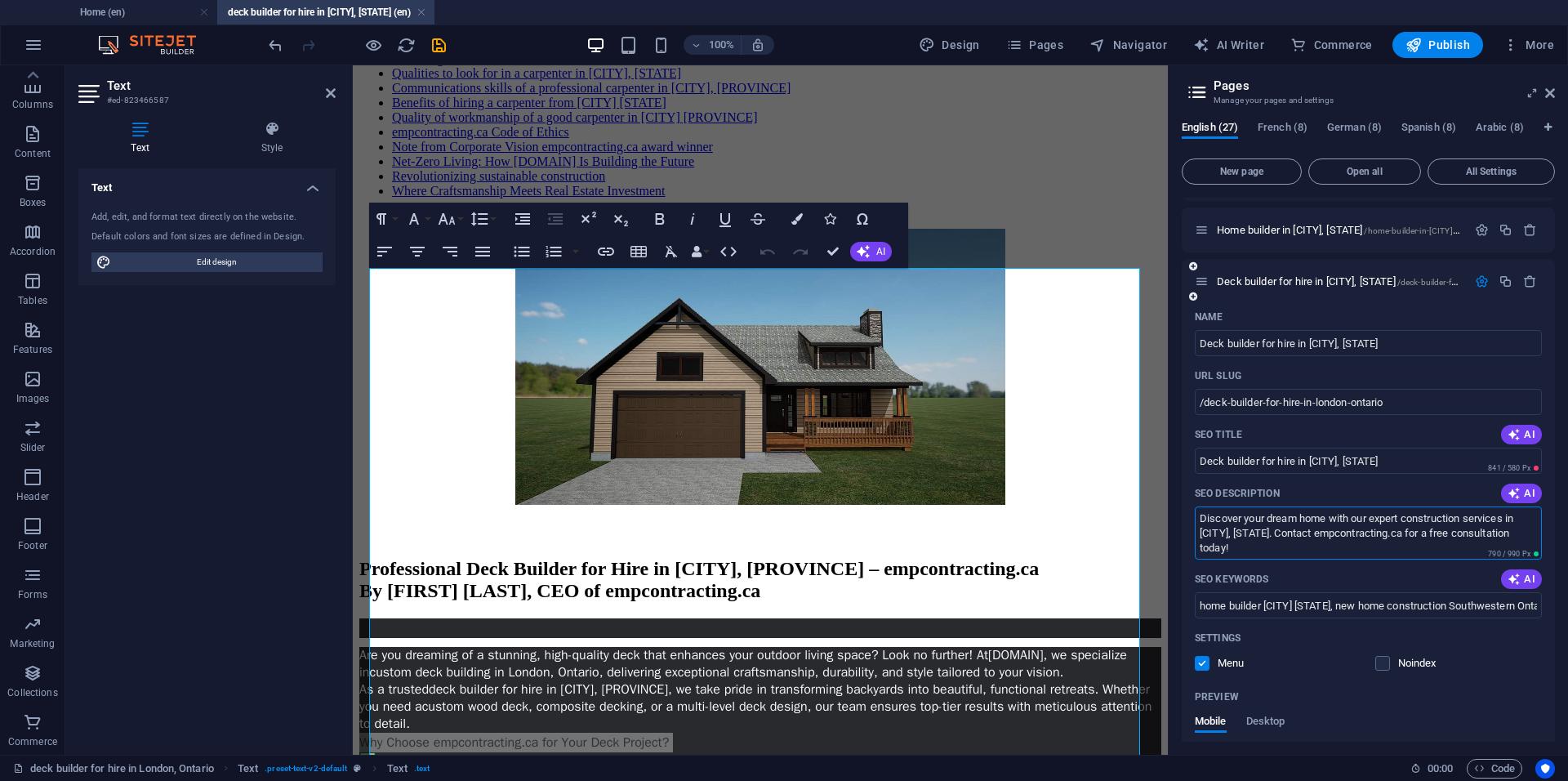 click on "Discover your dream home with our expert construction services in [CITY], [STATE]. Contact empcontracting.ca for a free consultation today!" at bounding box center (1368, 533) 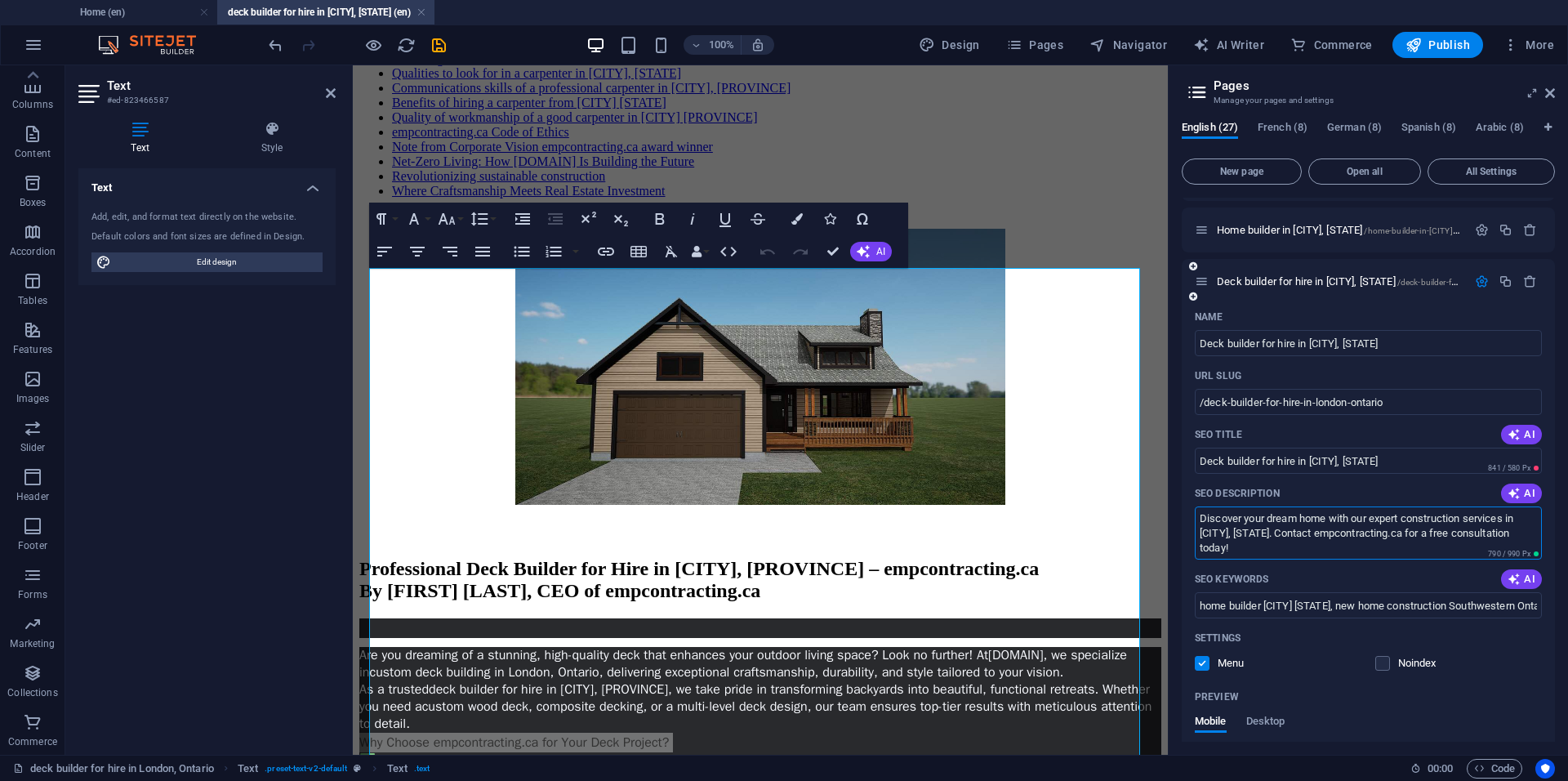 paste on "Why Choose empcontracting.ca for Your Deck Project?" 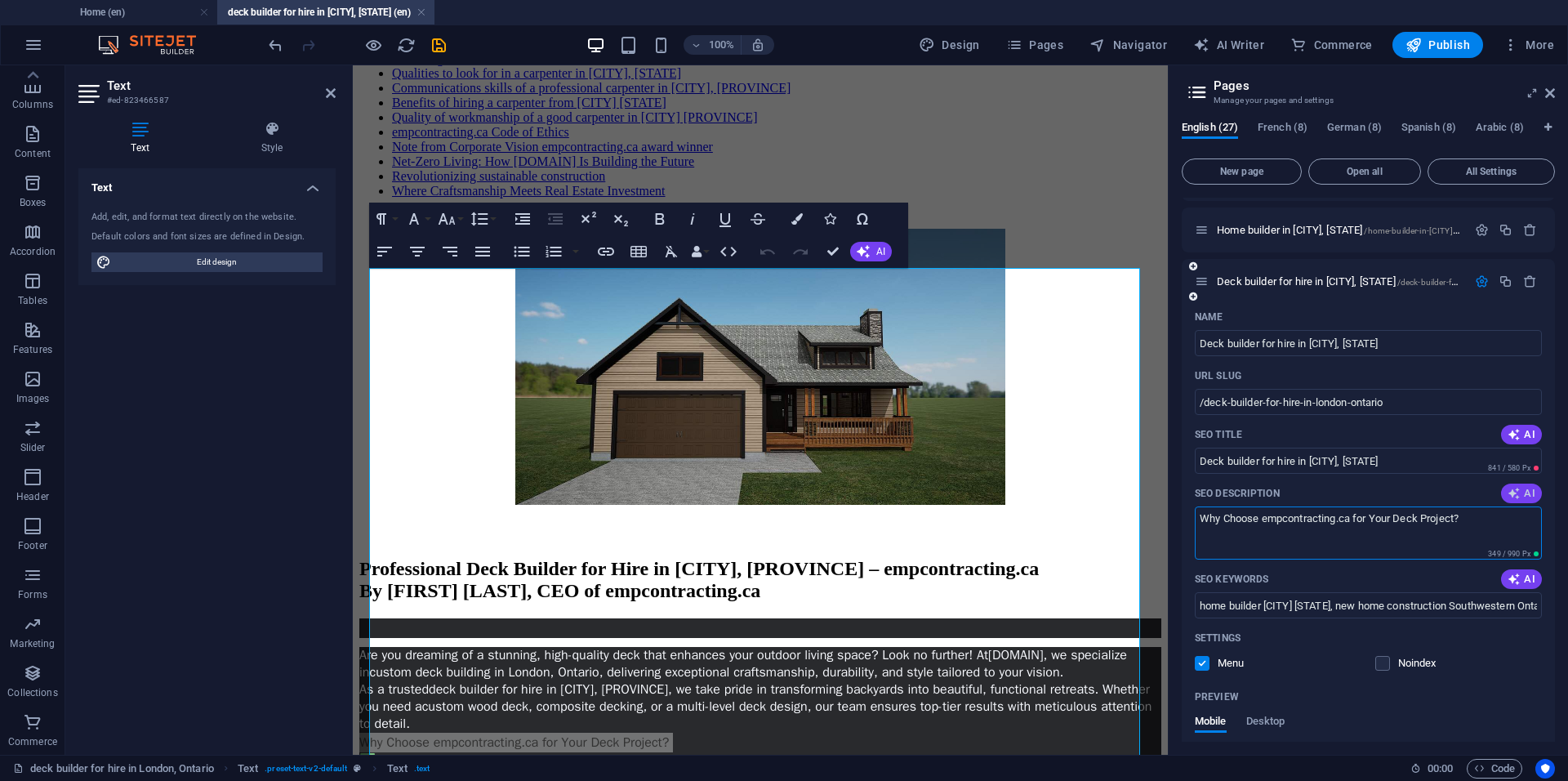 click at bounding box center (1514, 493) 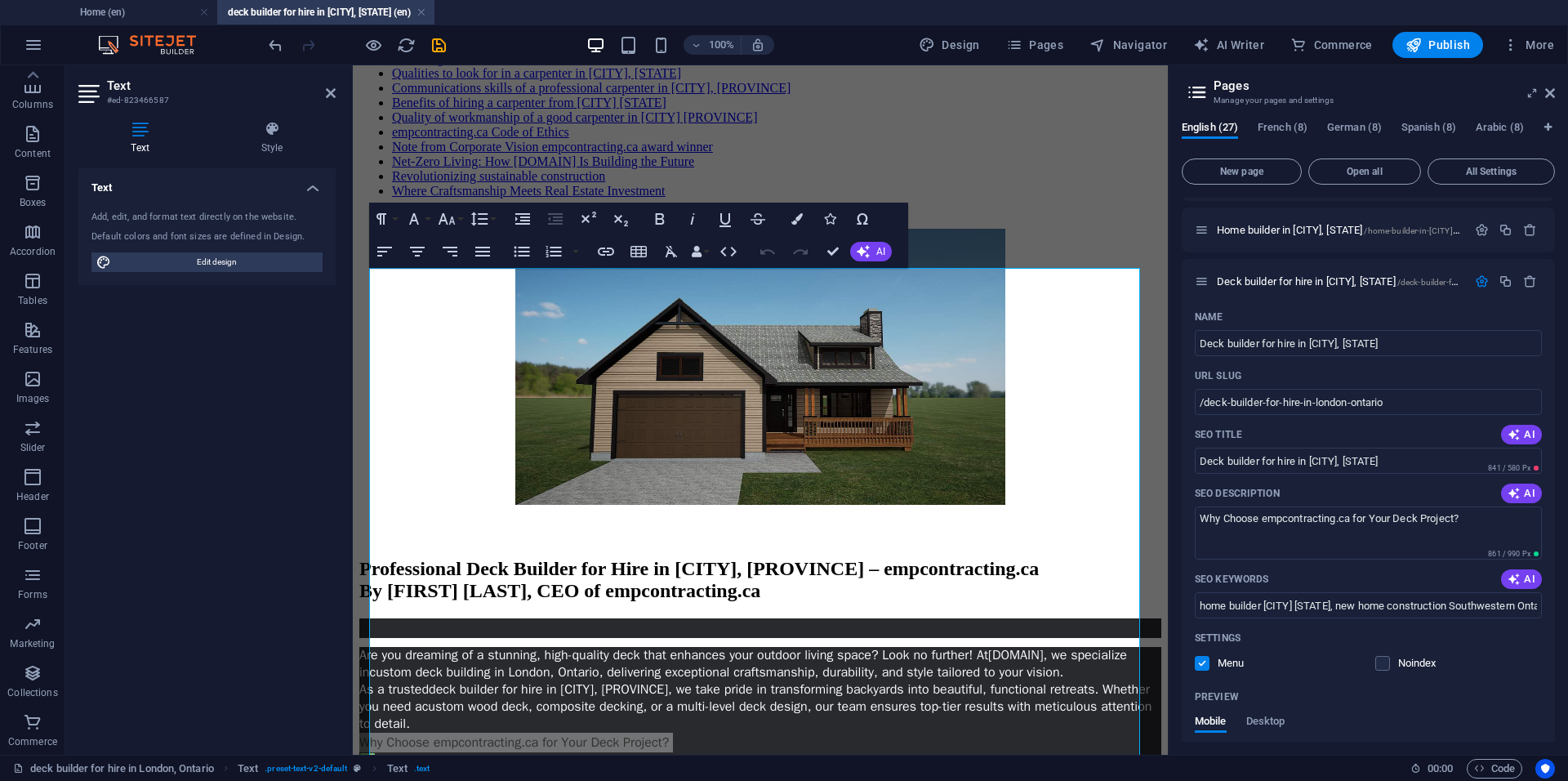 type on "Discover expert home building in [CITY], [STATE]. Quality craftsmanship for new homes, decks, and more. Free consultations available!" 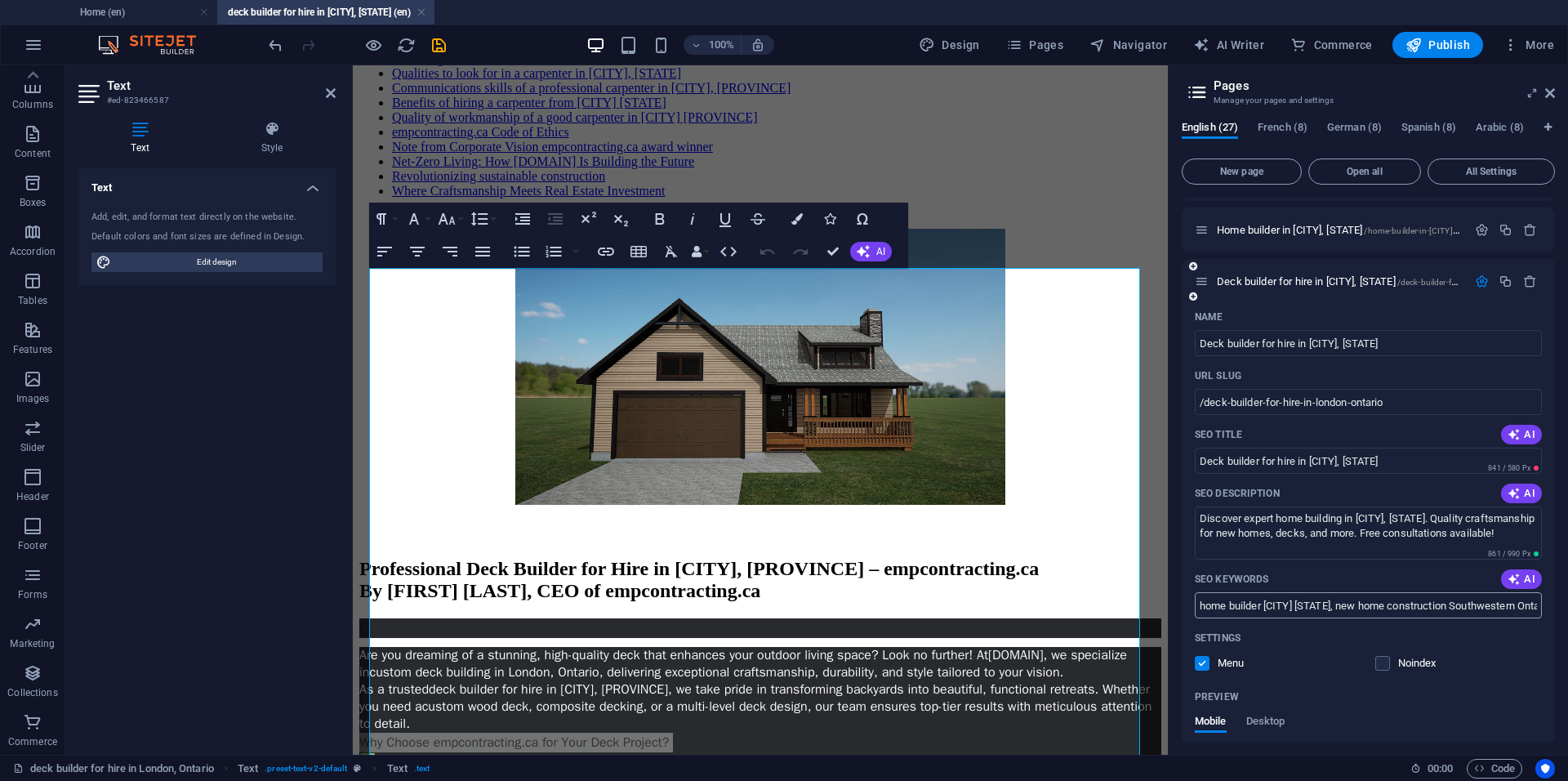 click on "home builder [CITY] [STATE], new home construction Southwestern Ontario, trusted construction services, expert home builders, custom home design [CITY], quality craftsmanship homes" at bounding box center [1368, 605] 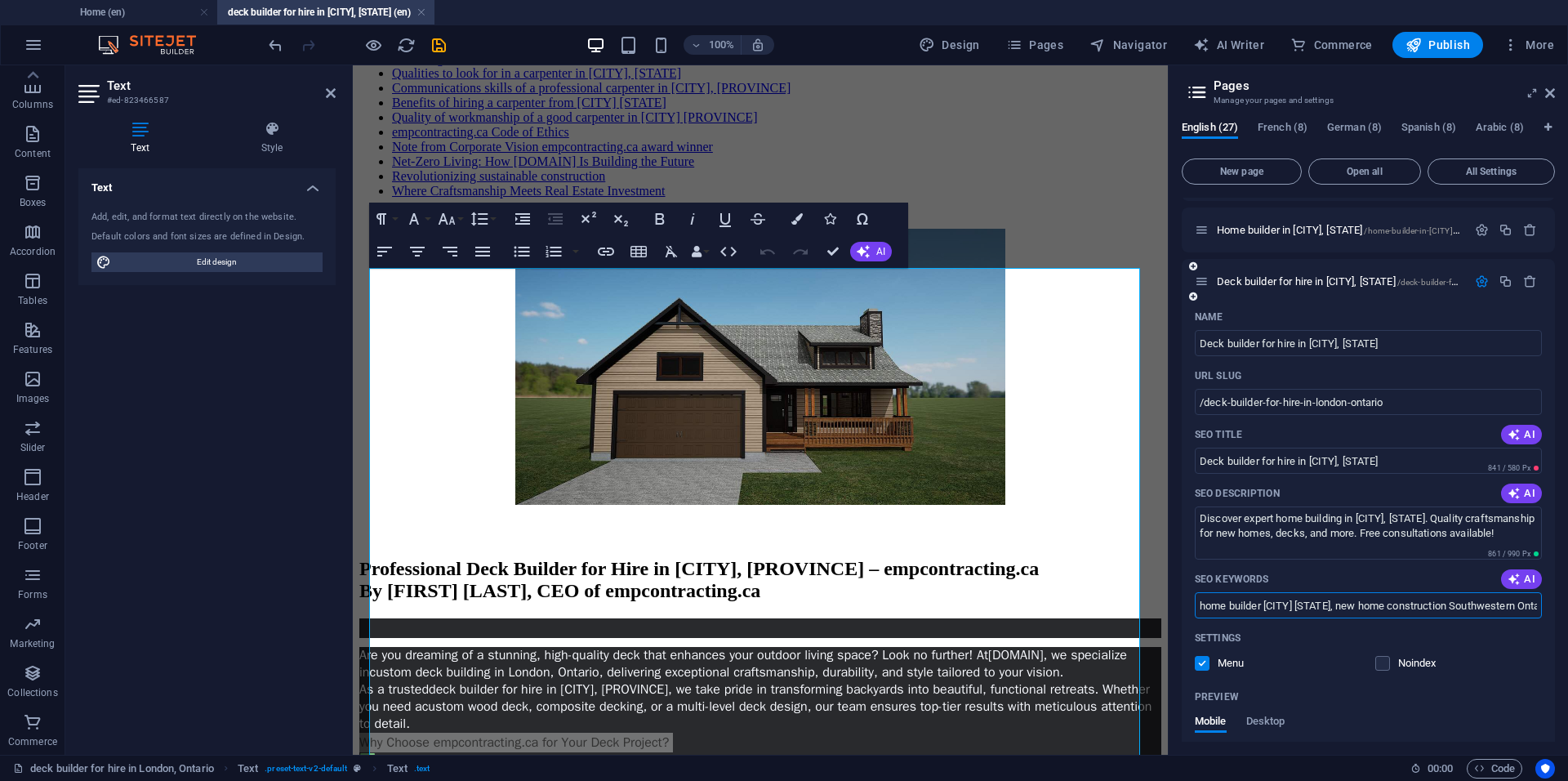 click on "home builder [CITY] [STATE], new home construction Southwestern Ontario, trusted construction services, expert home builders, custom home design [CITY], quality craftsmanship homes" at bounding box center (1368, 605) 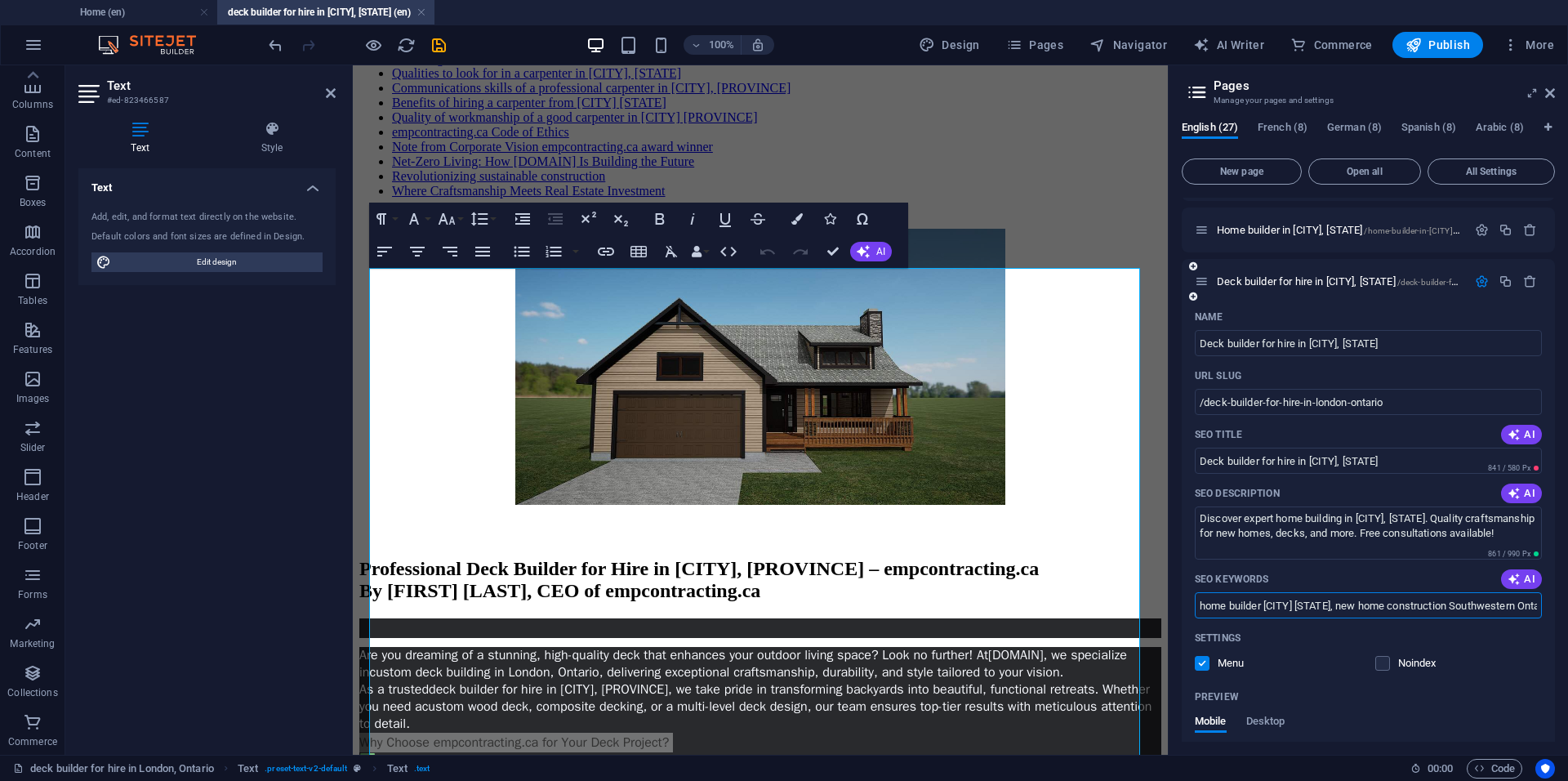 paste on "Primary Keywords: Deck builder for hire in [CITY] [STATE], custom deck builder [CITY] [STATE], deck construction [CITY], best deck builders near me Secondary Keywords: Composite decking [CITY], wood deck repair, affordable deck builders, outdoor deck design" 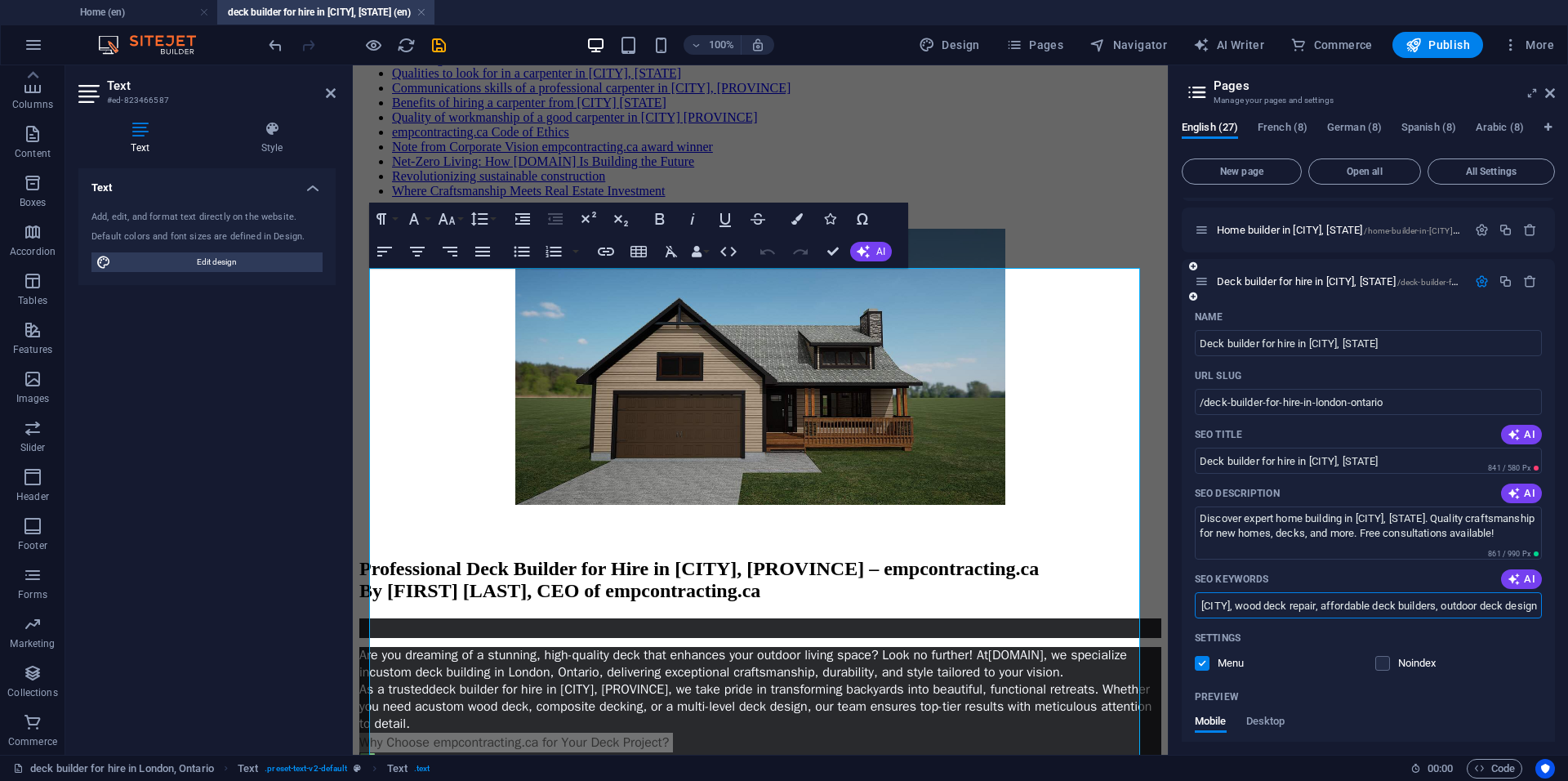 scroll, scrollTop: 0, scrollLeft: 575, axis: horizontal 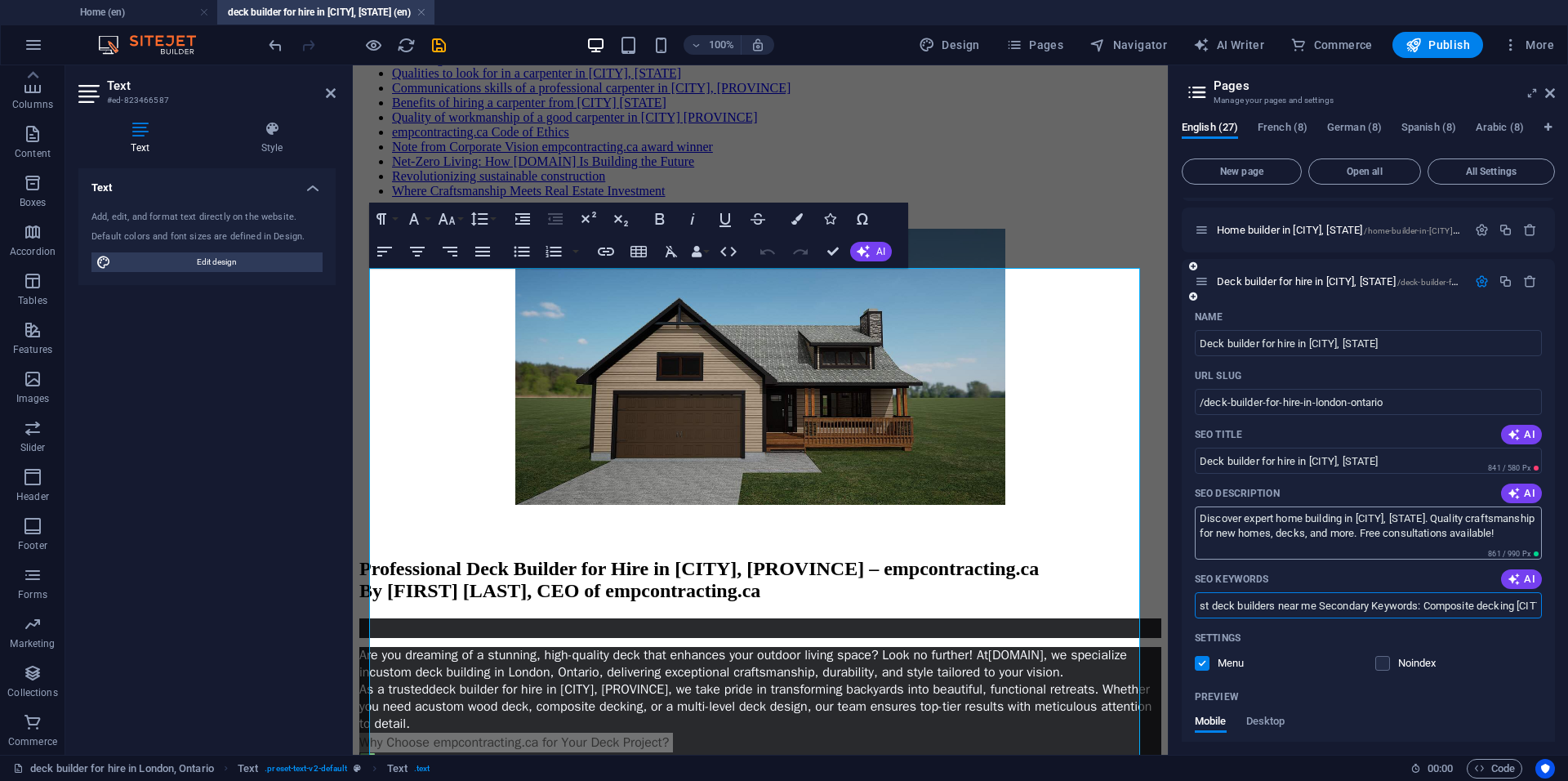 type on "Primary Keywords: Deck builder for hire in [CITY] [STATE], custom deck builder [CITY] [STATE], deck construction [CITY], best deck builders near me Secondary Keywords: Composite decking [CITY], wood deck repair, affordable deck builders, outdoor deck design" 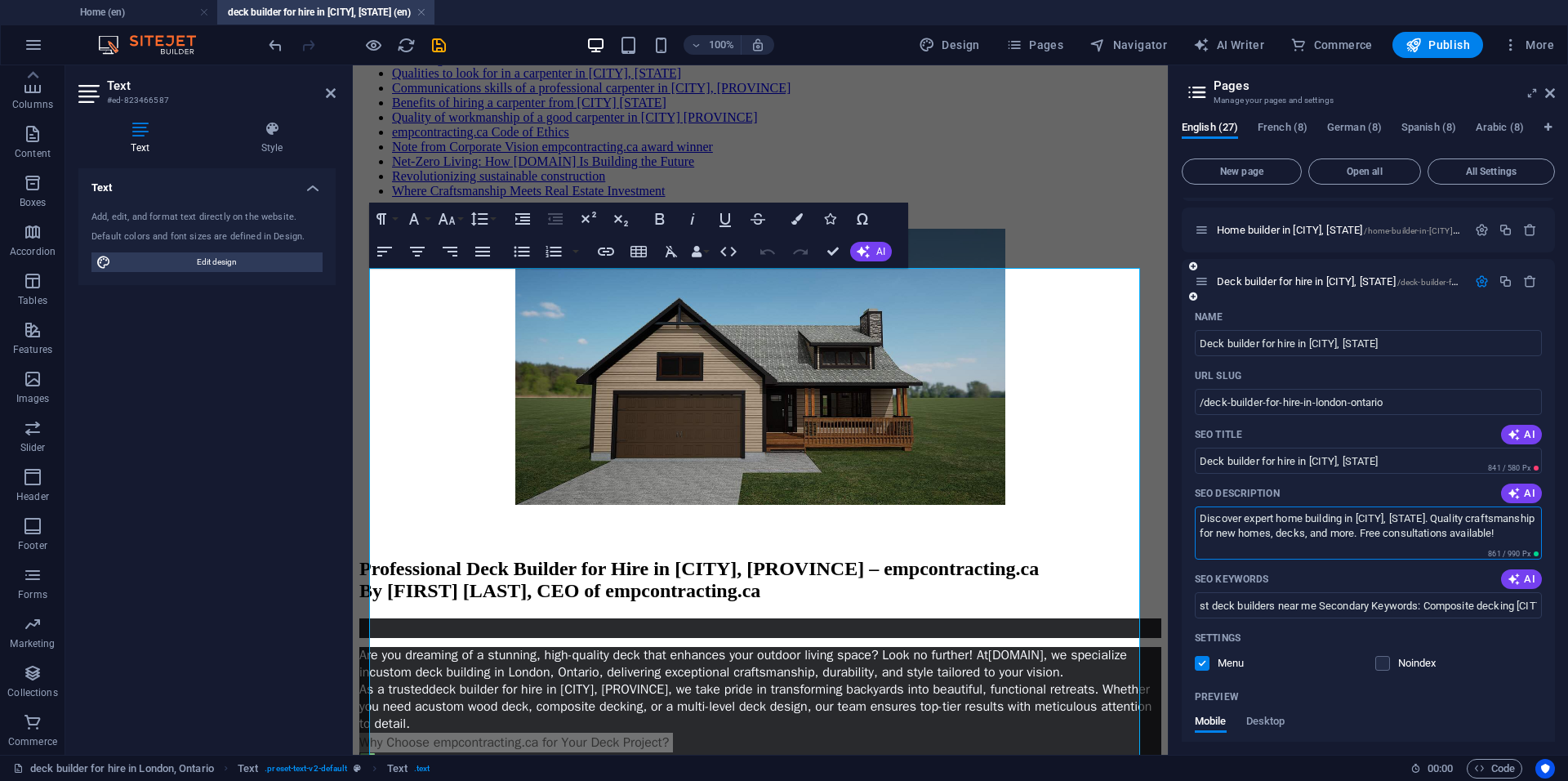 scroll, scrollTop: 0, scrollLeft: 0, axis: both 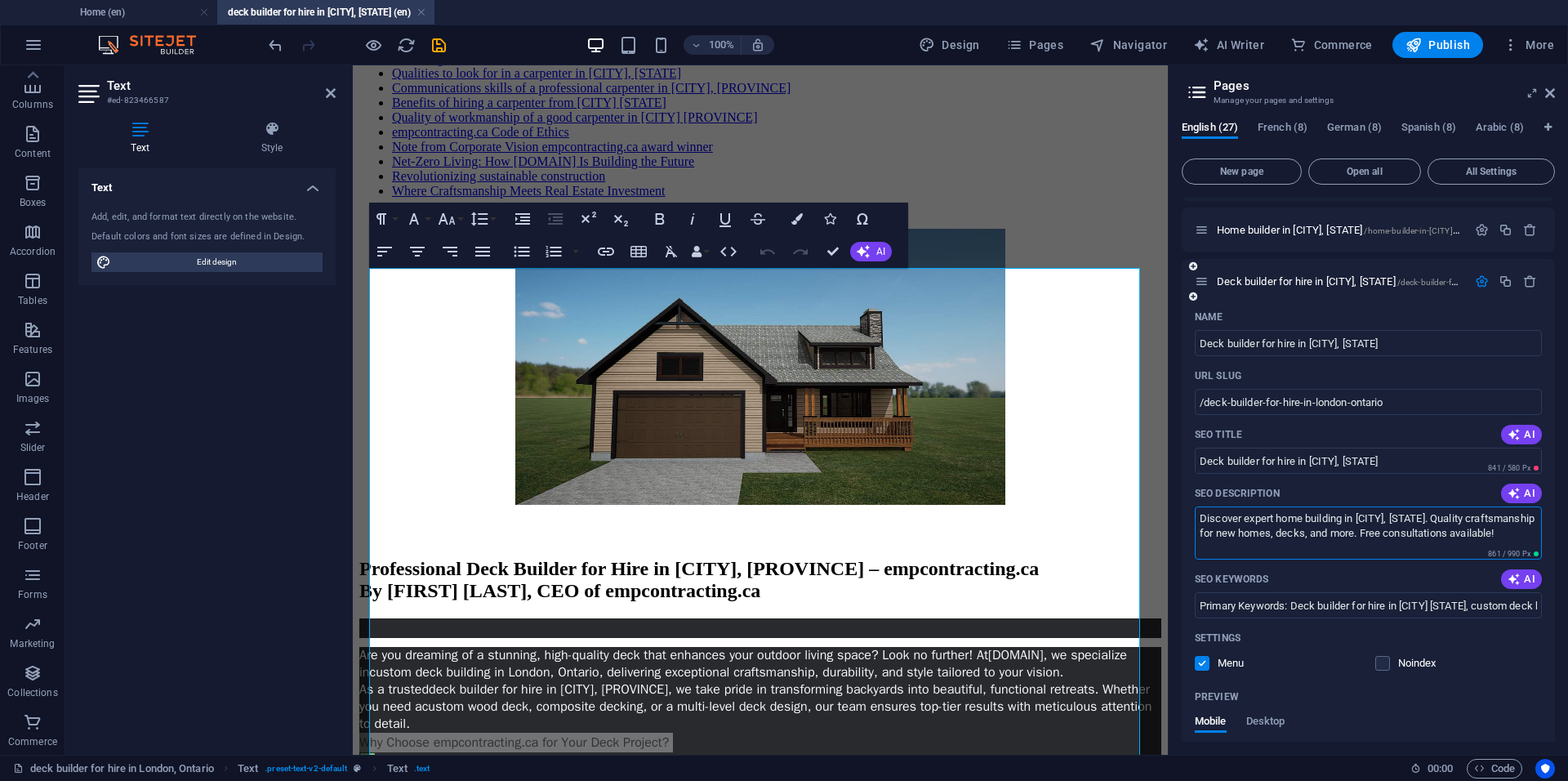 click on "Discover expert home building in [CITY], [STATE]. Quality craftsmanship for new homes, decks, and more. Free consultations available!" at bounding box center [1368, 533] 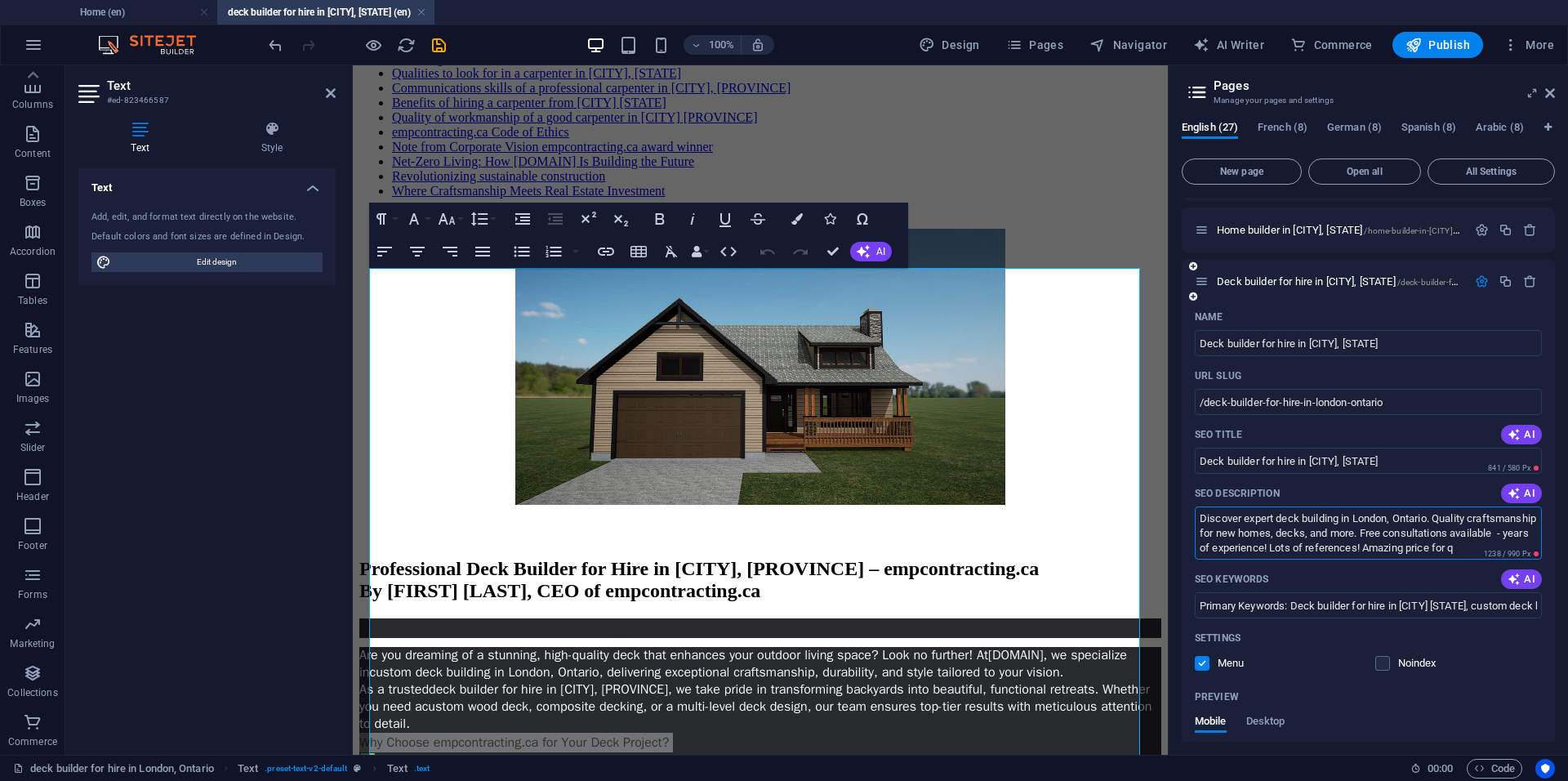 scroll, scrollTop: 9, scrollLeft: 0, axis: vertical 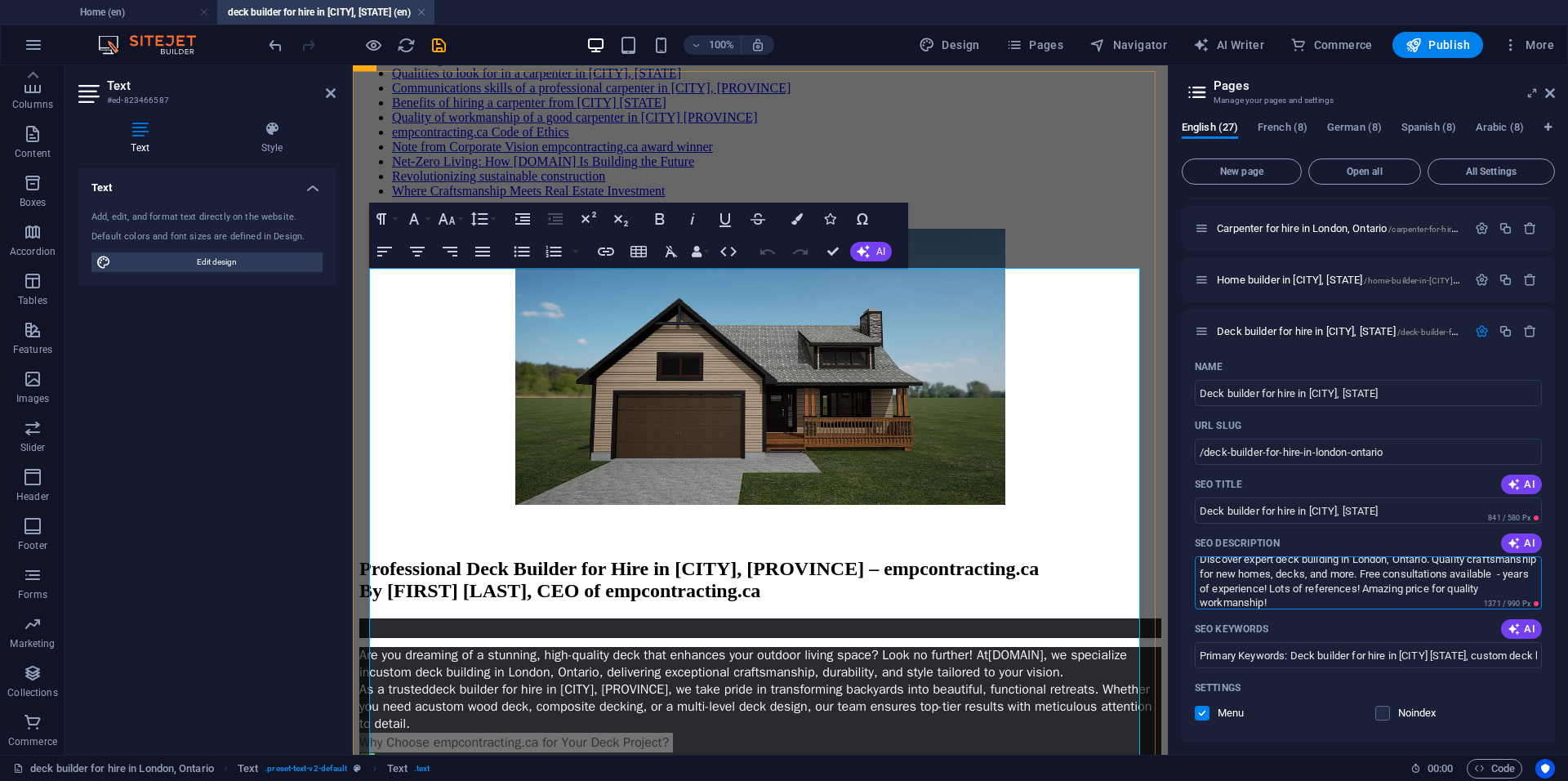 type on "Discover expert deck building in London, Ontario. Quality craftsmanship for new homes, decks, and more. Free consultations available  - years of experience! Lots of references! Amazing price for quality workmanship!" 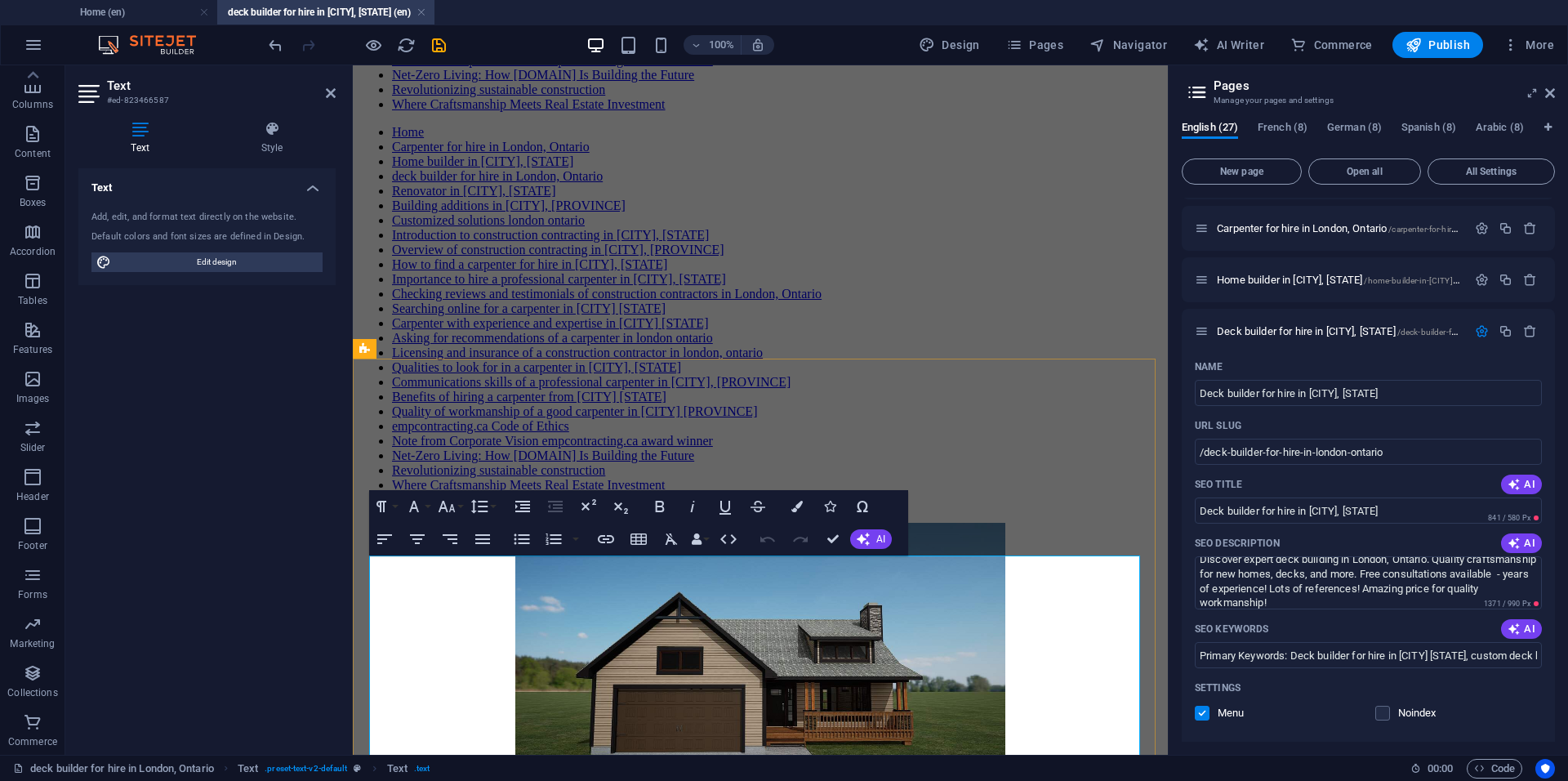 scroll, scrollTop: 633, scrollLeft: 0, axis: vertical 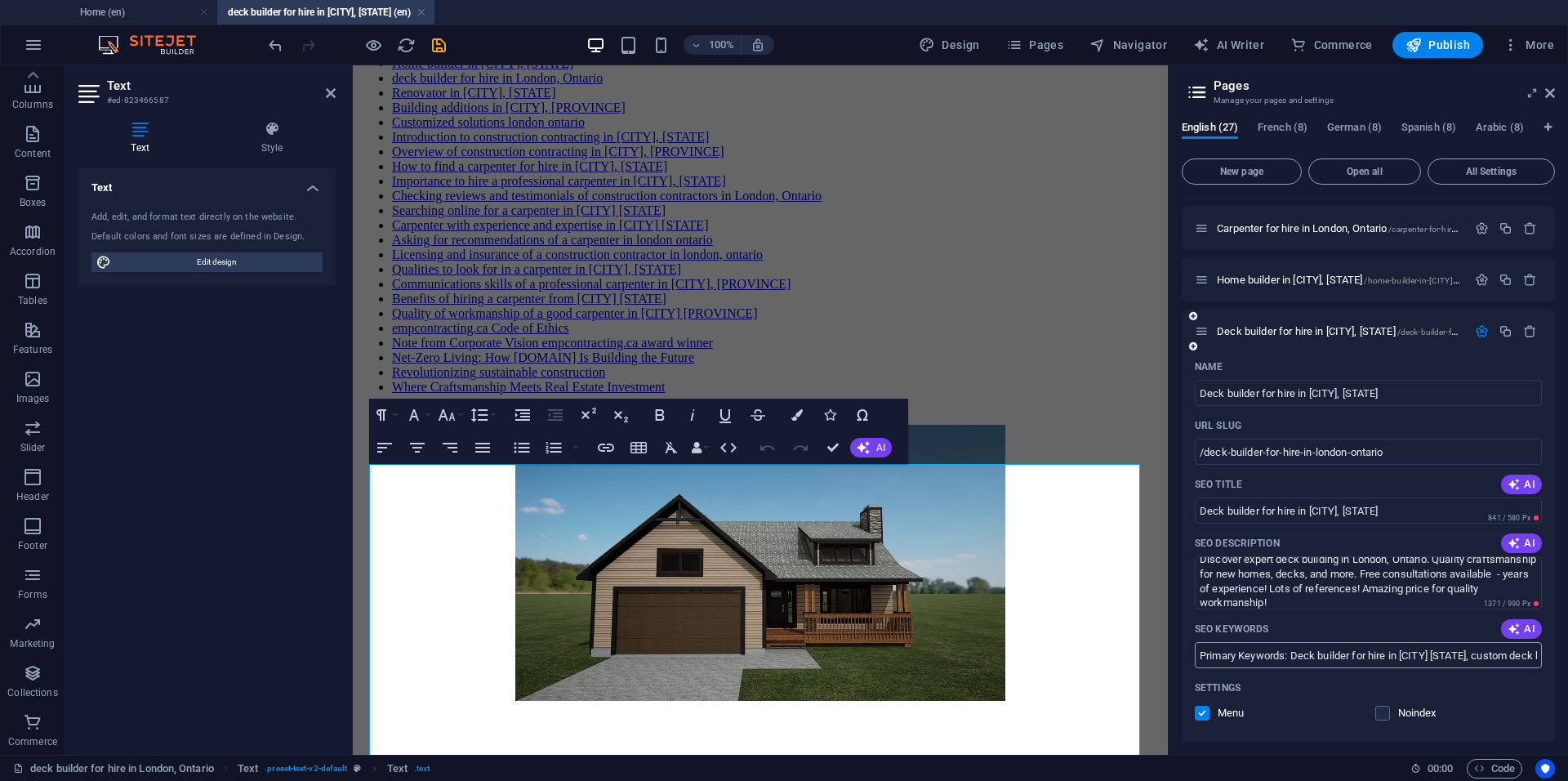 click on "Primary Keywords: Deck builder for hire in [CITY] [STATE], custom deck builder [CITY] [STATE], deck construction [CITY], best deck builders near me Secondary Keywords: Composite decking [CITY], wood deck repair, affordable deck builders, outdoor deck design" at bounding box center (1368, 655) 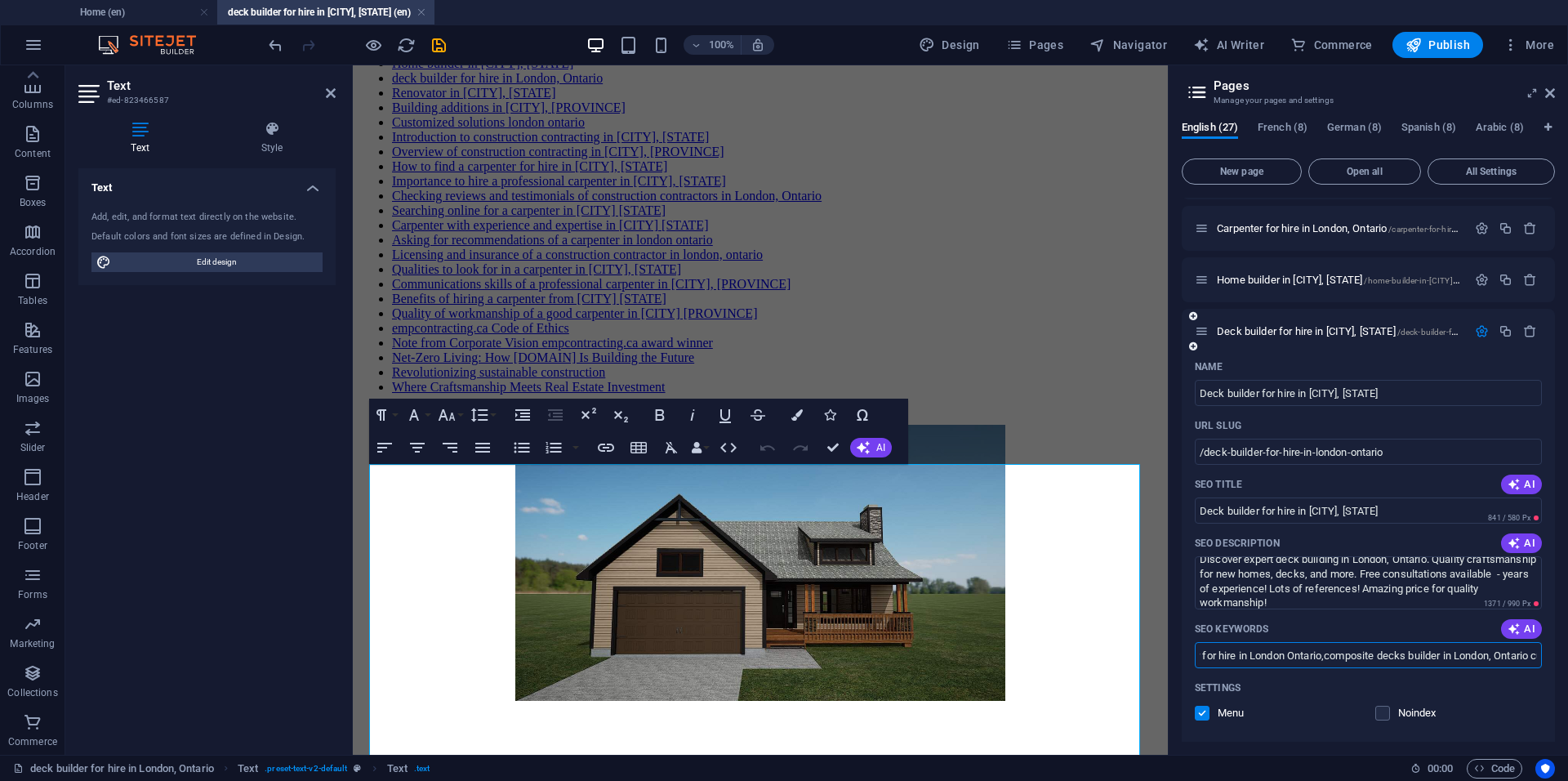 scroll, scrollTop: 0, scrollLeft: 156, axis: horizontal 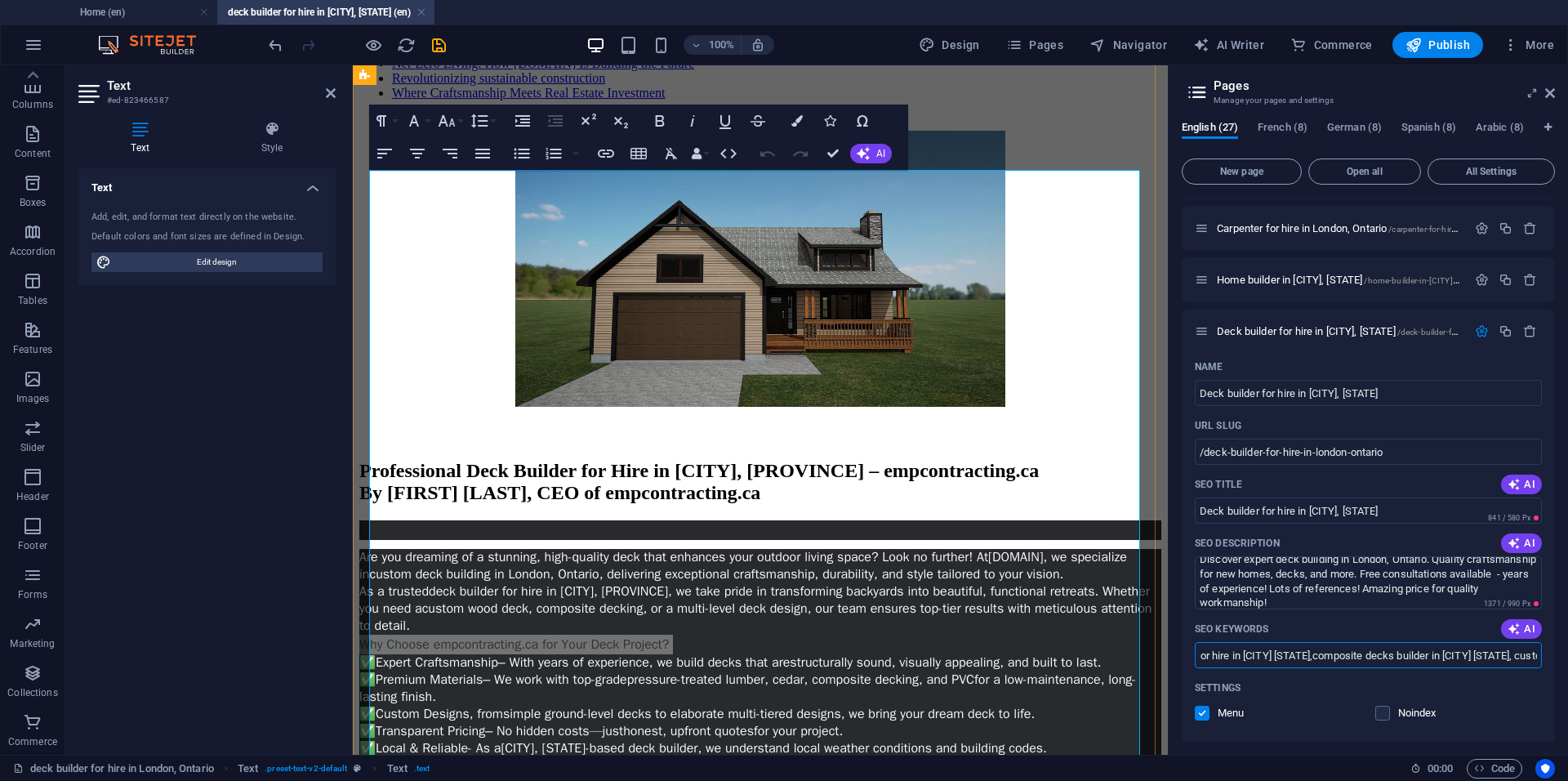 type on "Primary Keywords: Deck builder for hire in [CITY] [STATE],composite decks builder in [CITY] [STATE], custom deck builder [CITY] [STATE], deck construction [CITY], best deck builders near me Secondary Keywords: Composite decking [CITY], wood deck repair, affordable deck builders, outdoor deck design" 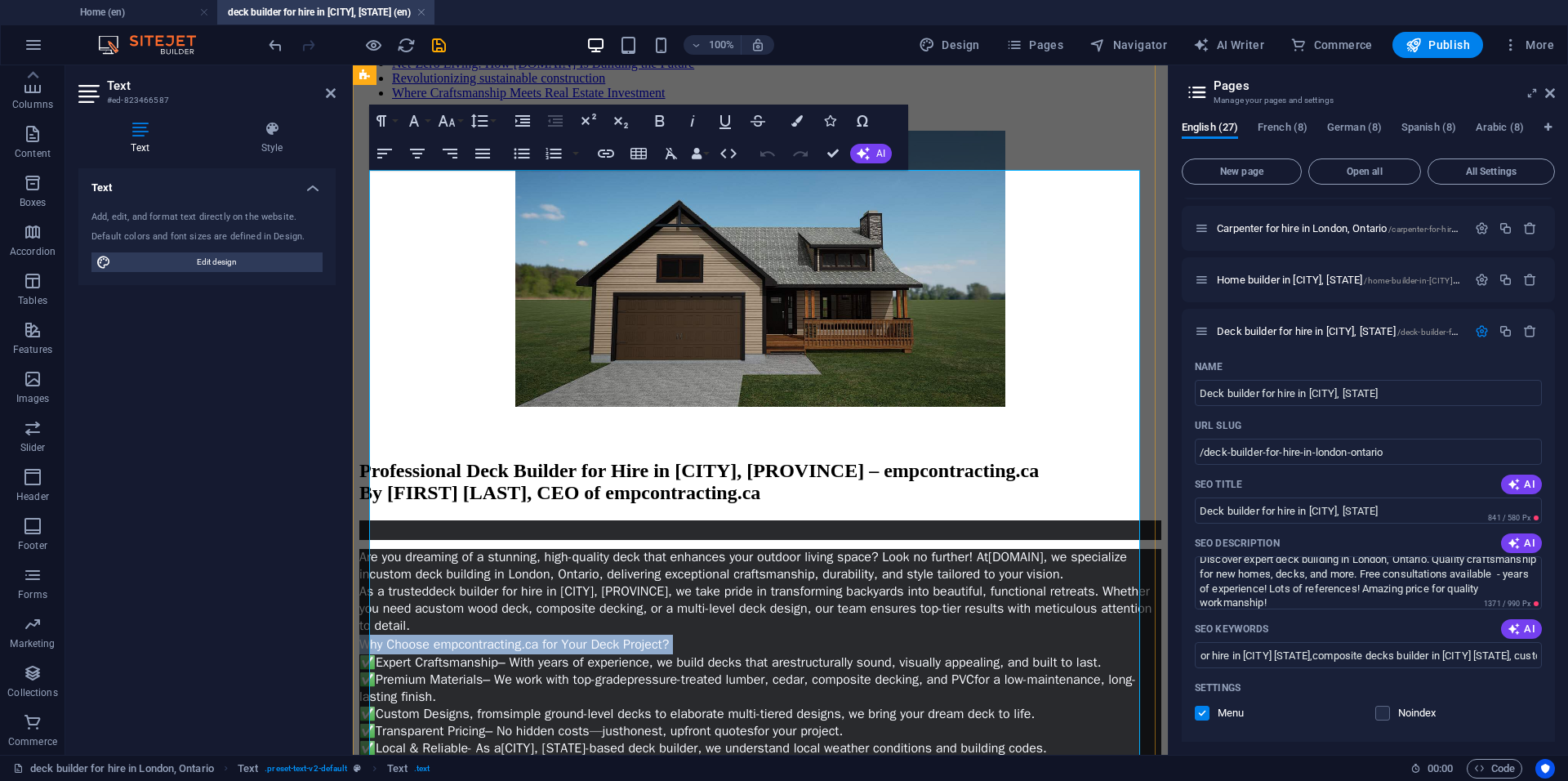 scroll, scrollTop: 0, scrollLeft: 0, axis: both 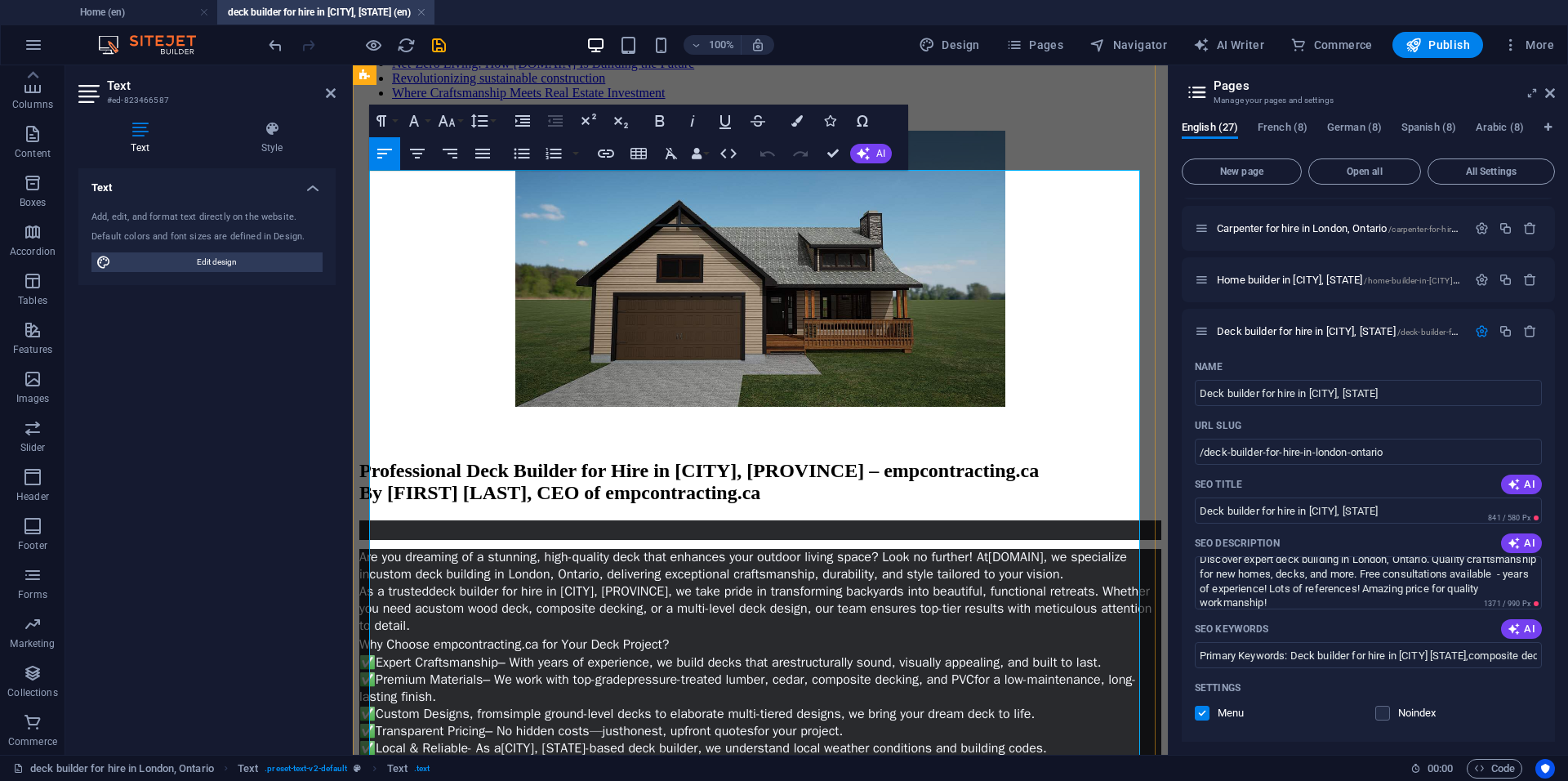 drag, startPoint x: 864, startPoint y: 619, endPoint x: 755, endPoint y: 614, distance: 109.11462 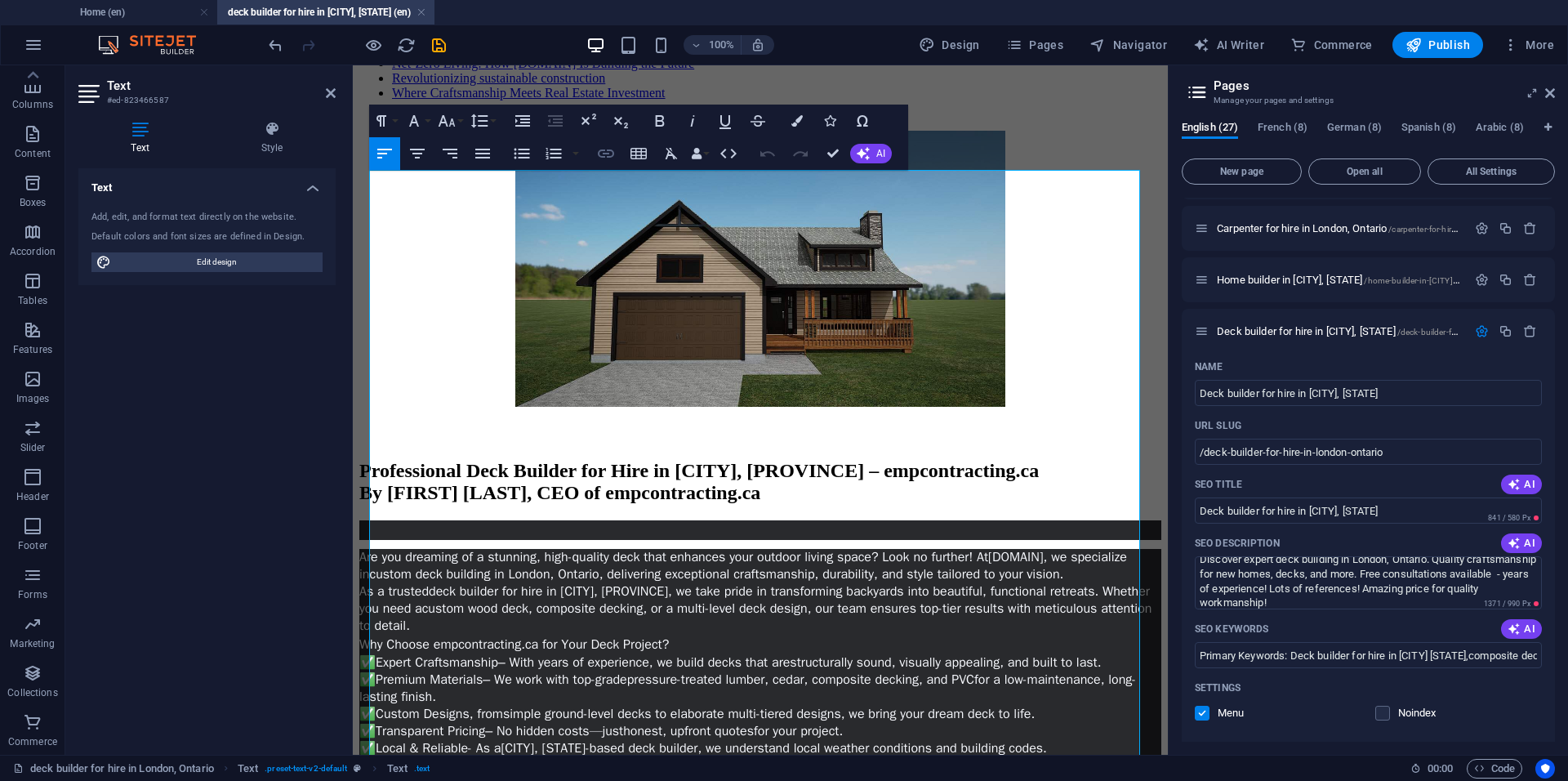 click 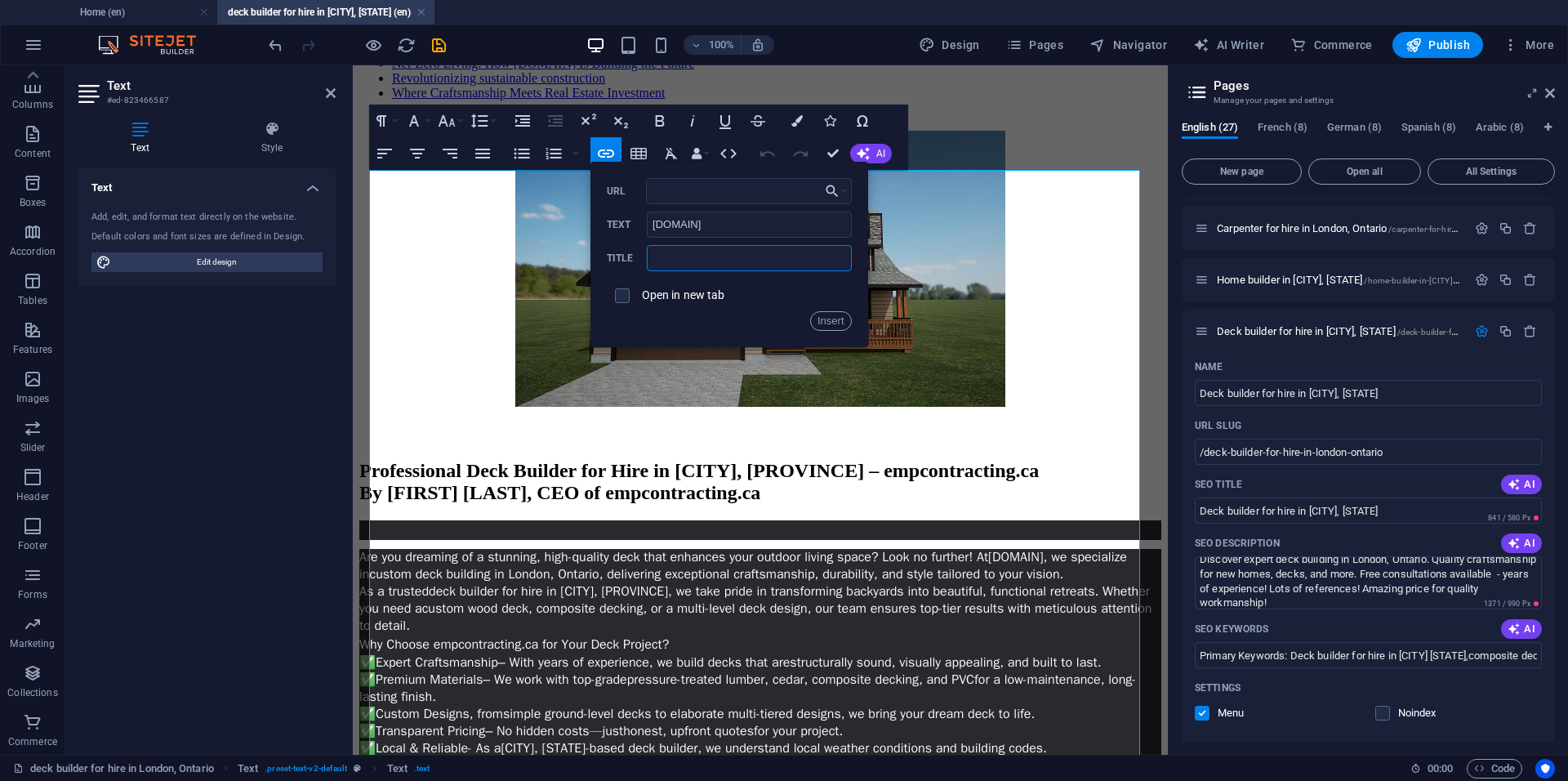 click at bounding box center (749, 258) 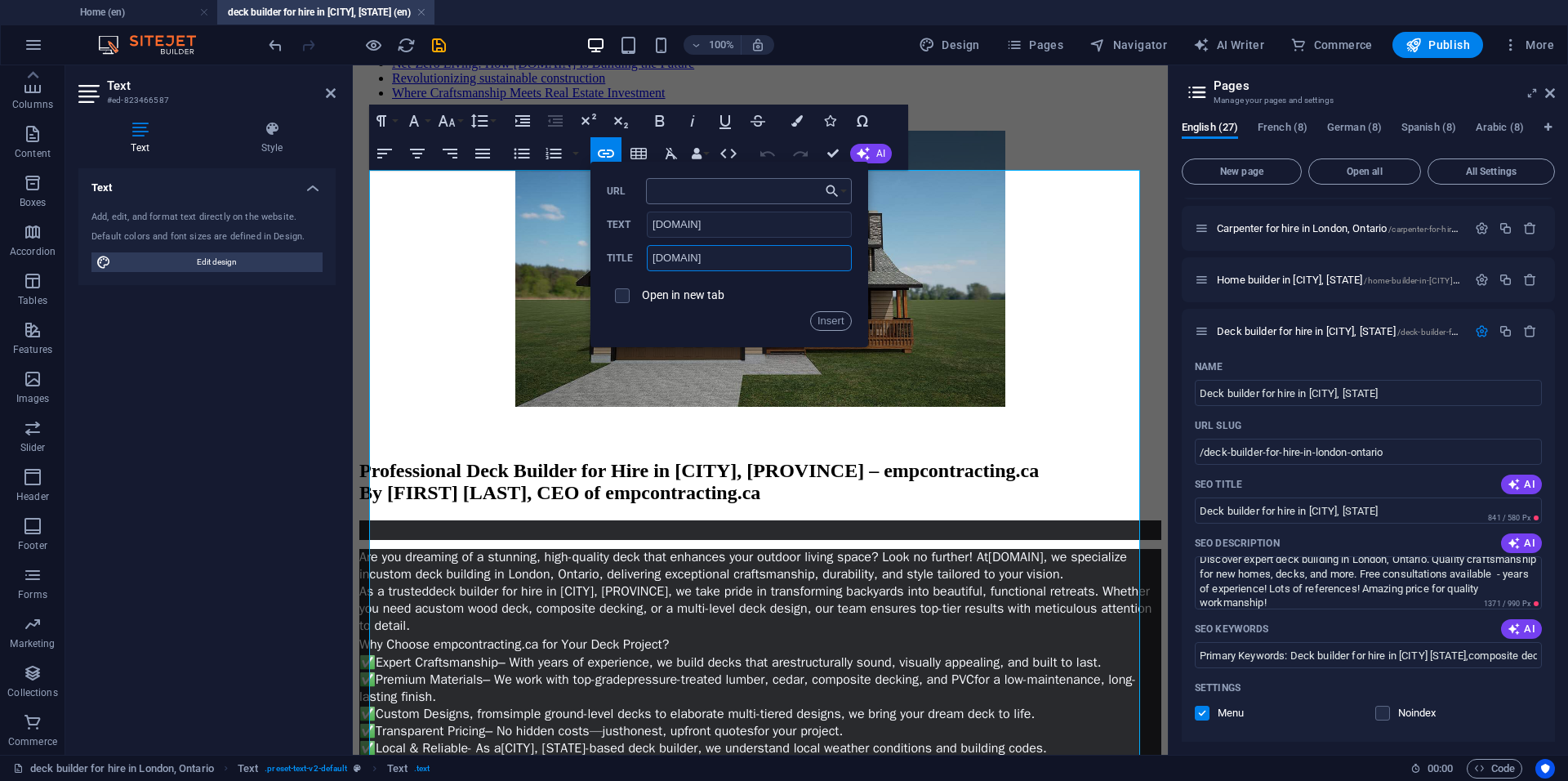 type on "[DOMAIN]" 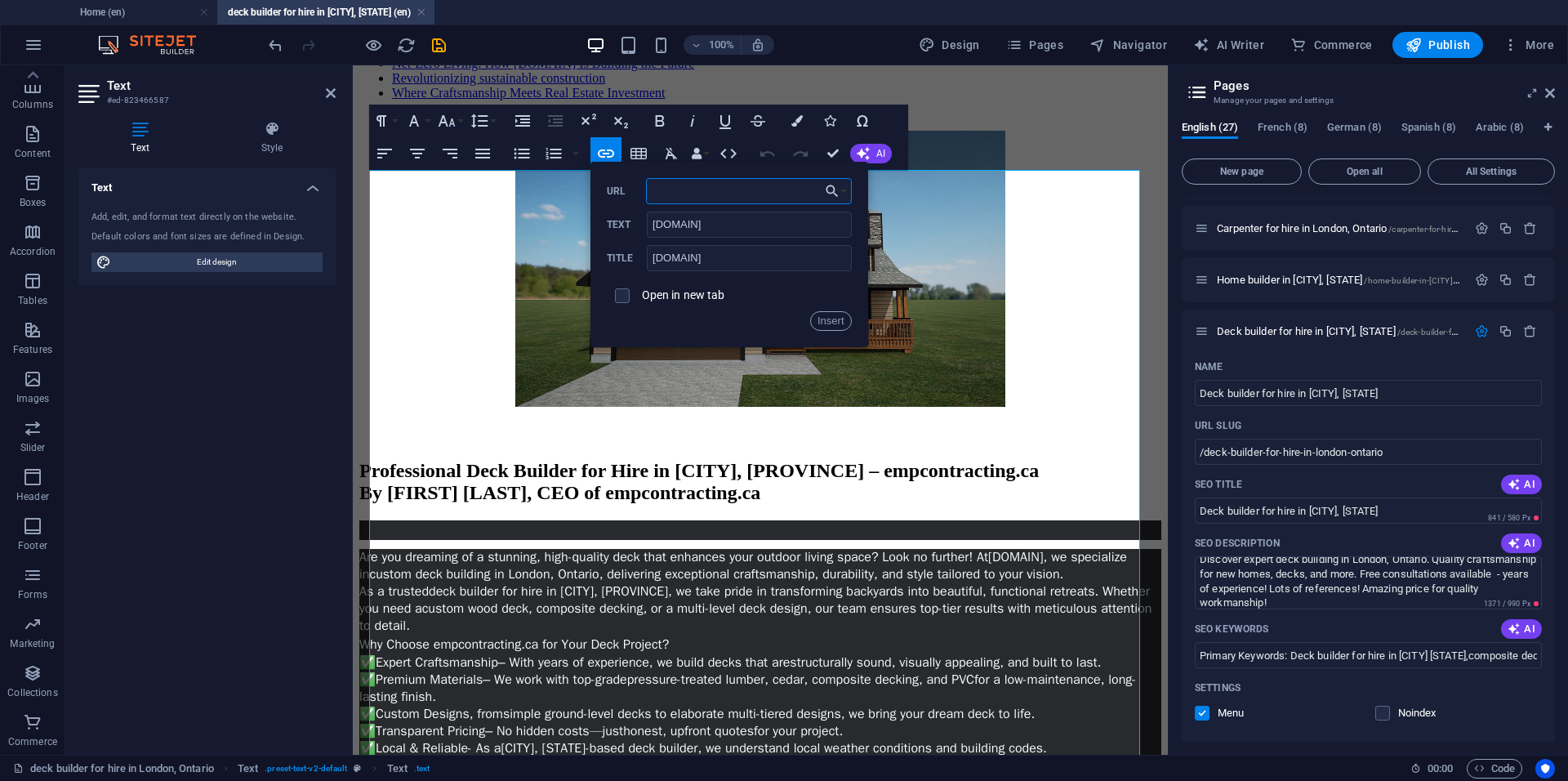 click on "URL" at bounding box center [749, 191] 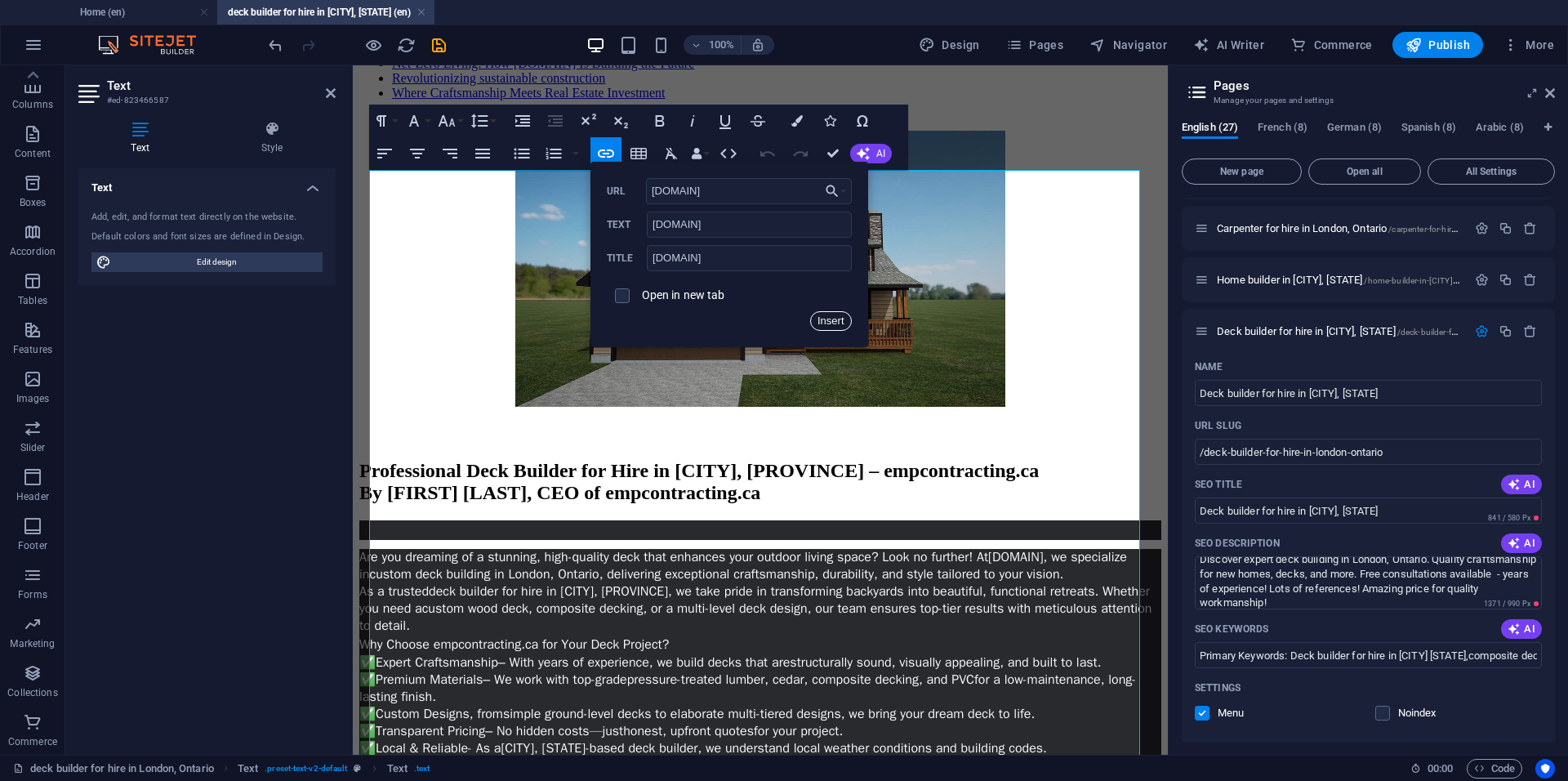 click on "Insert" at bounding box center (831, 321) 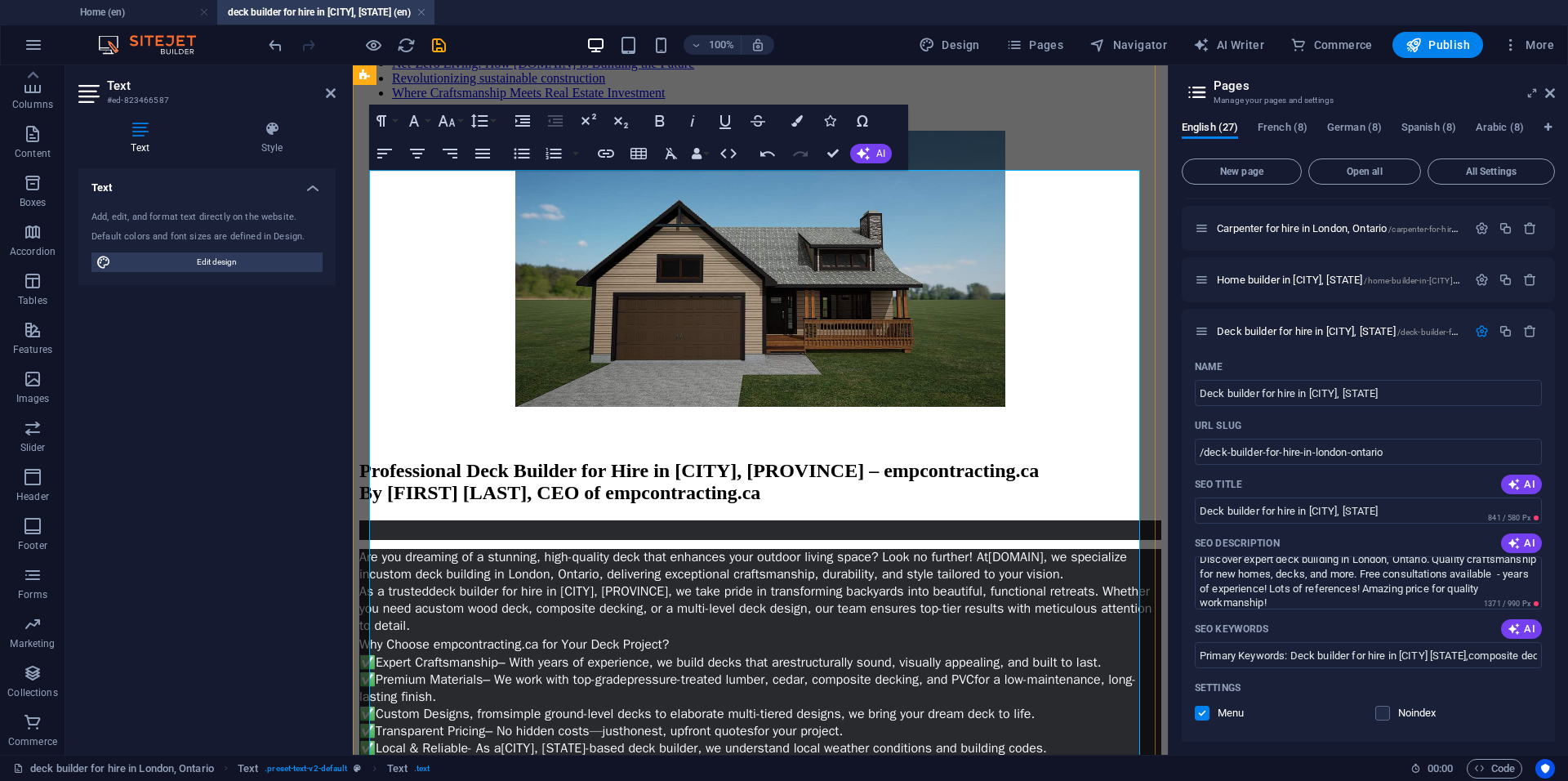 scroll, scrollTop: 1025, scrollLeft: 0, axis: vertical 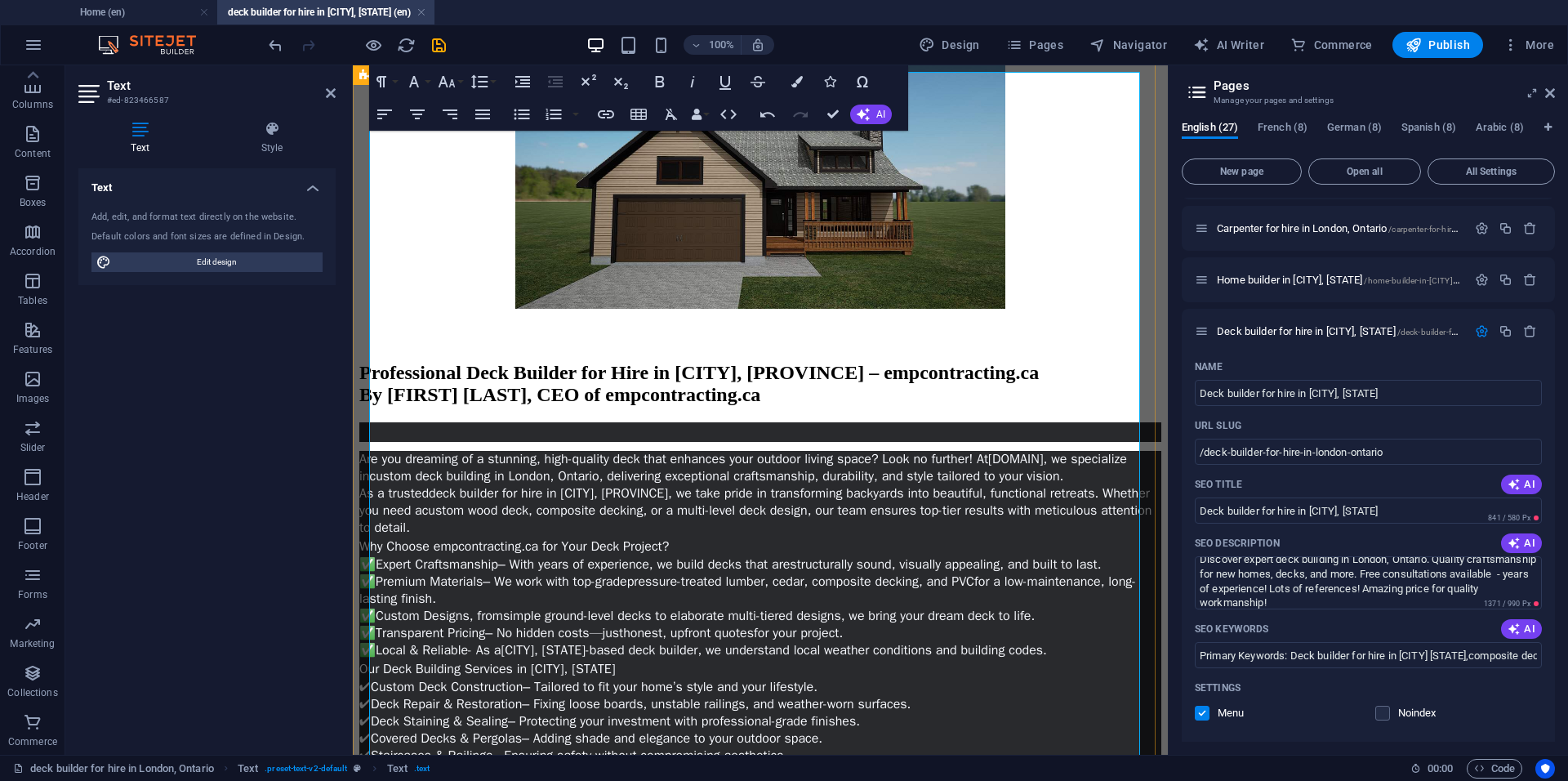 drag, startPoint x: 538, startPoint y: 652, endPoint x: 423, endPoint y: 655, distance: 115.03912 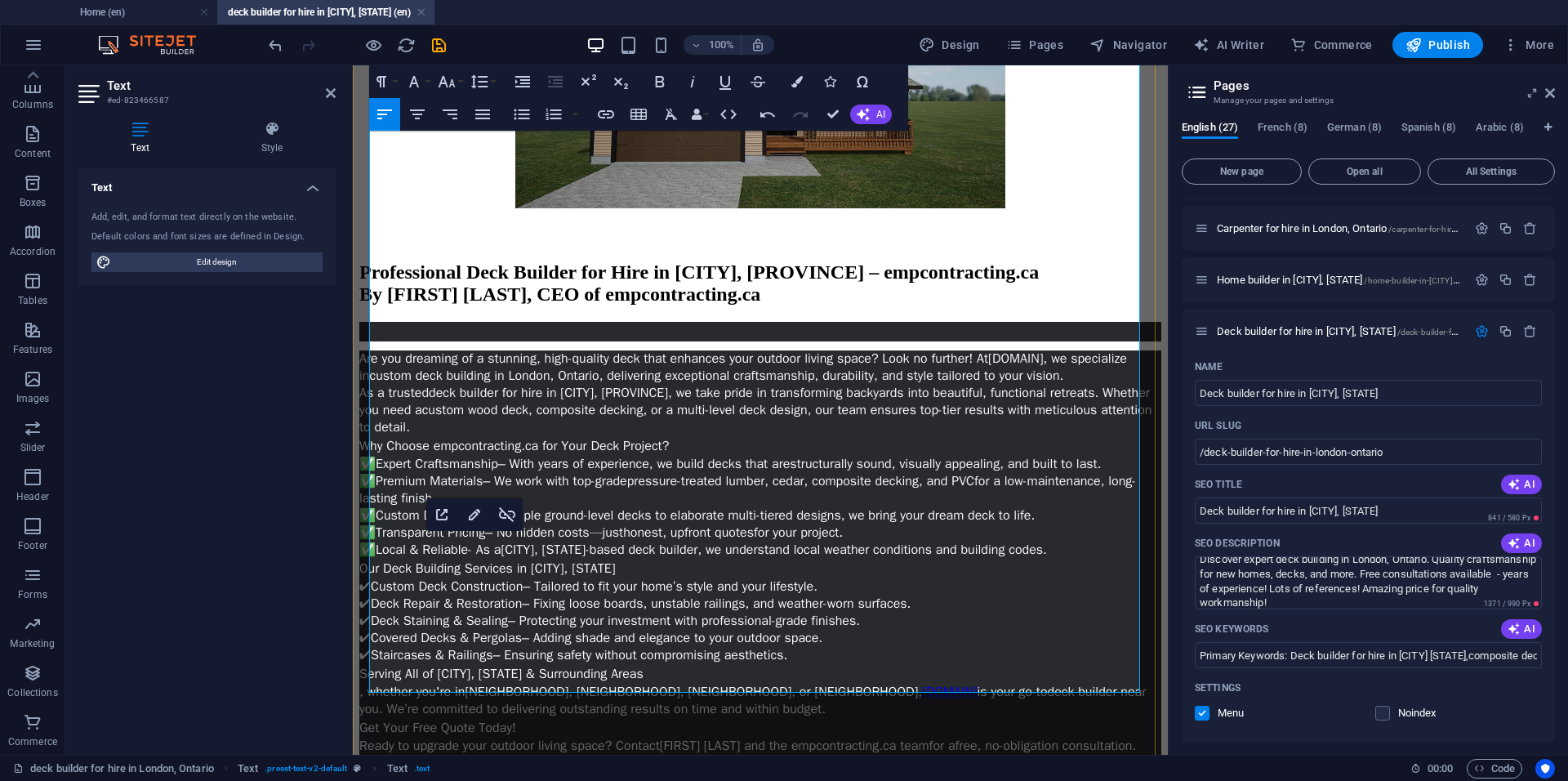 scroll, scrollTop: 1123, scrollLeft: 0, axis: vertical 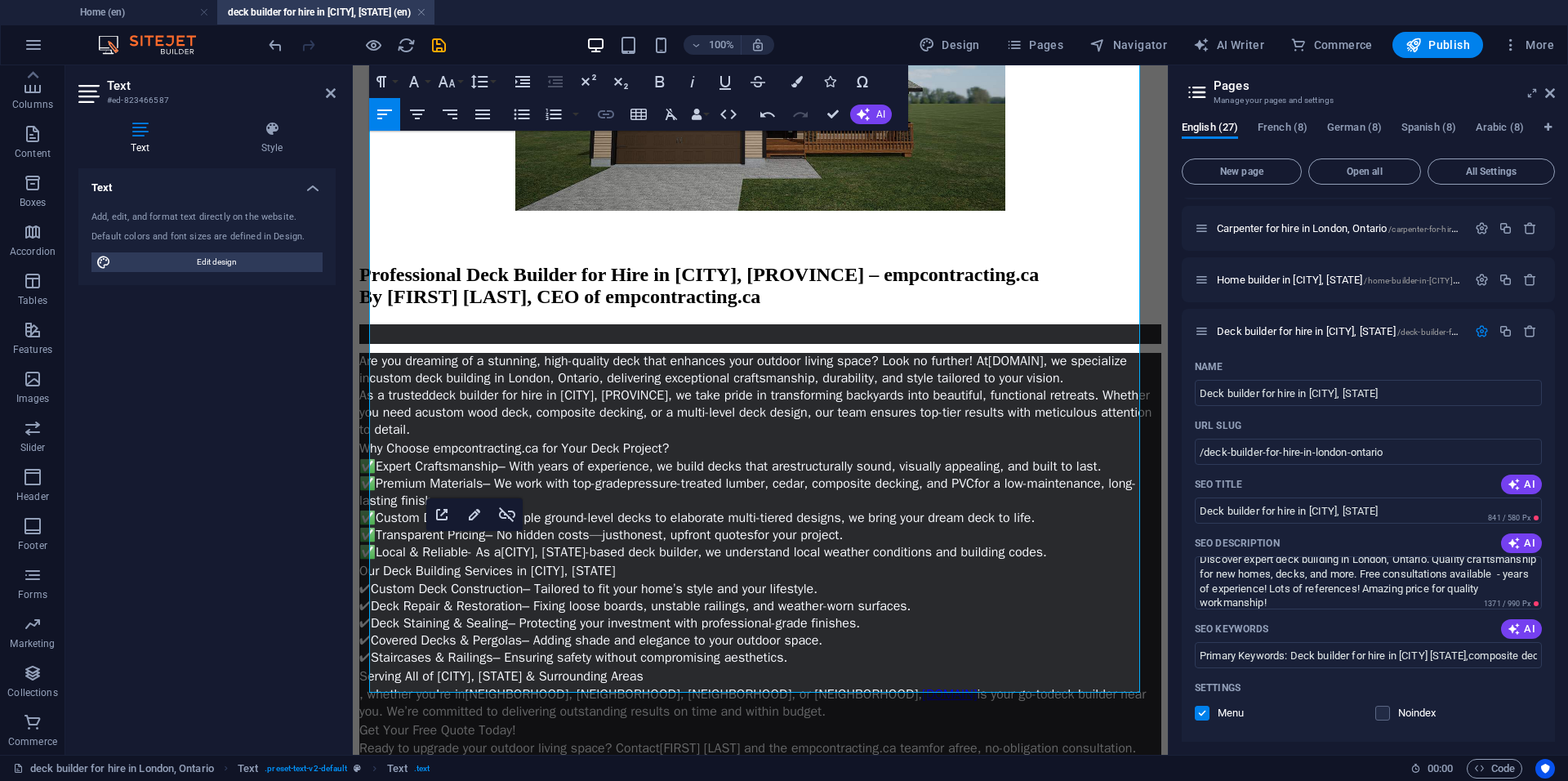 type on "https://empcontracting.ca/" 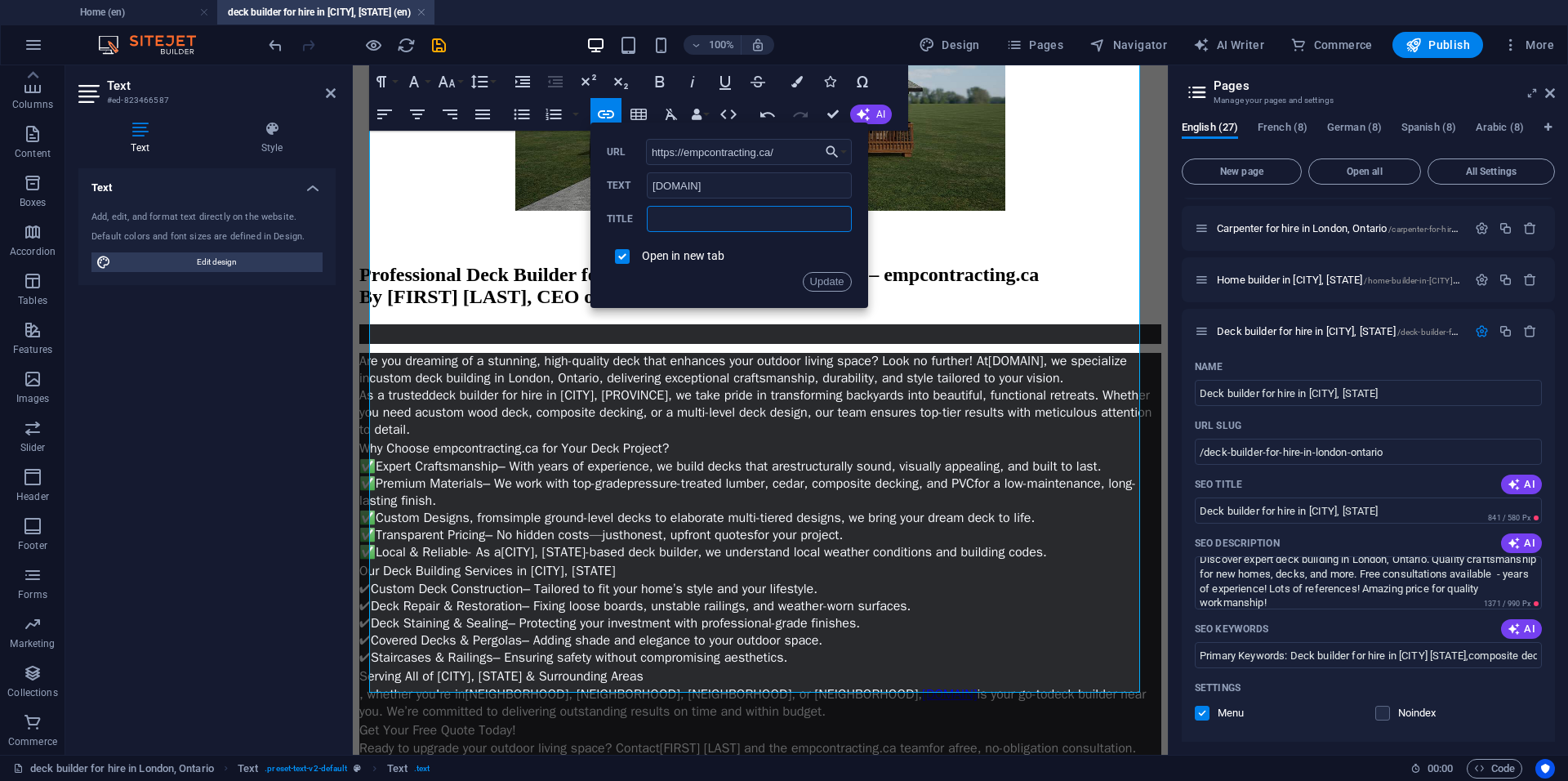 click at bounding box center (749, 219) 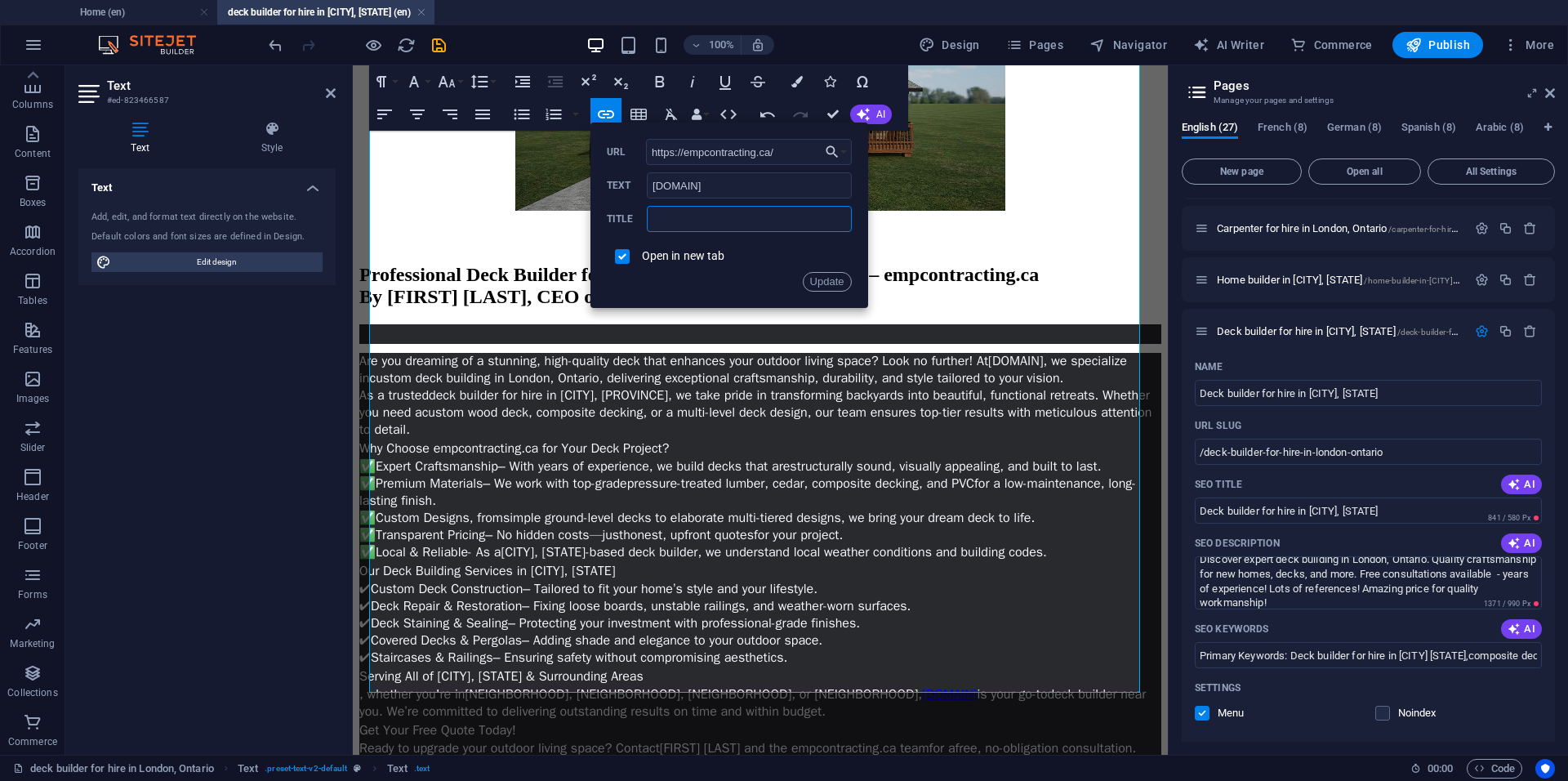 paste on "[DOMAIN]" 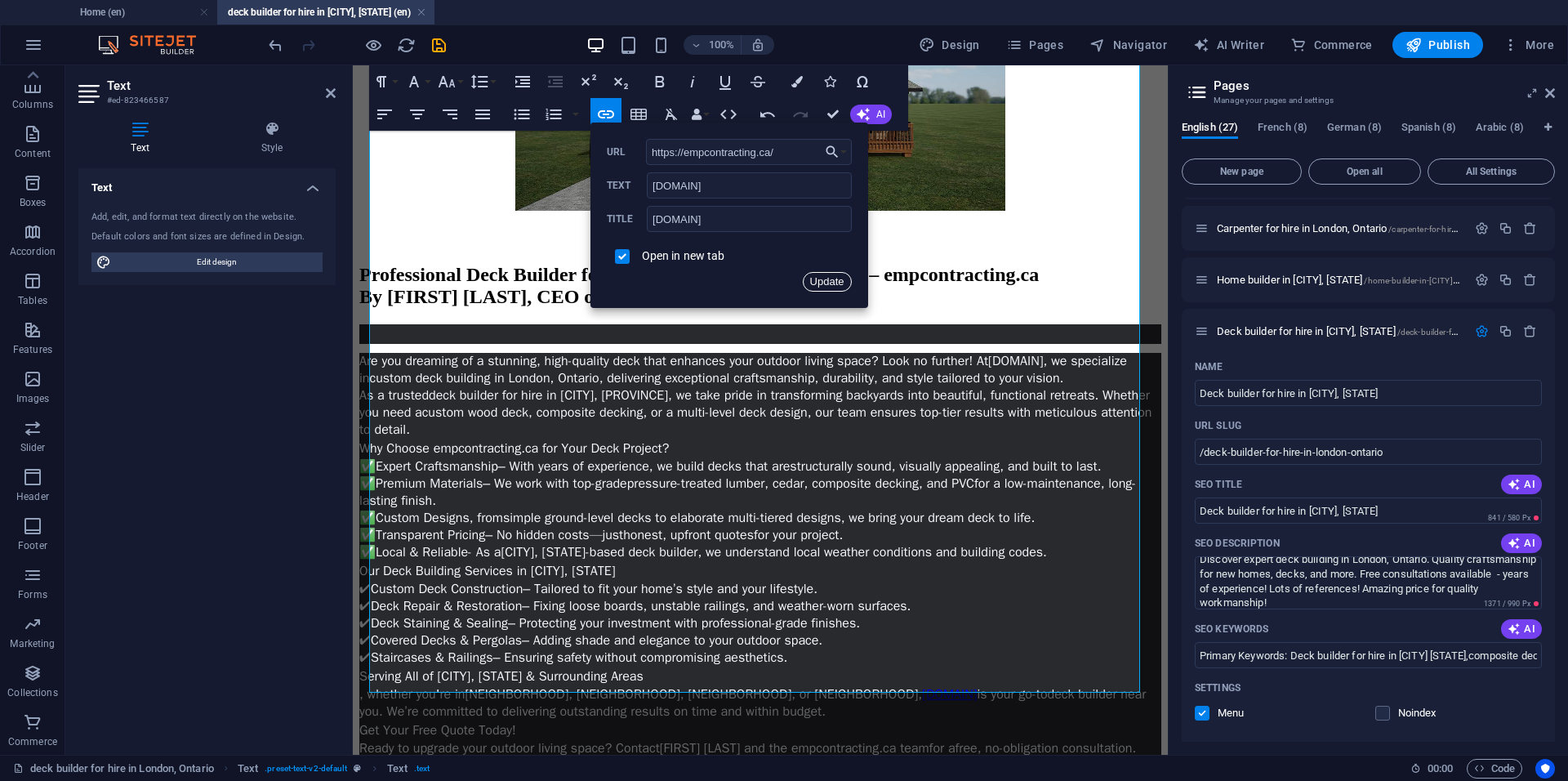 click on "Update" at bounding box center (827, 282) 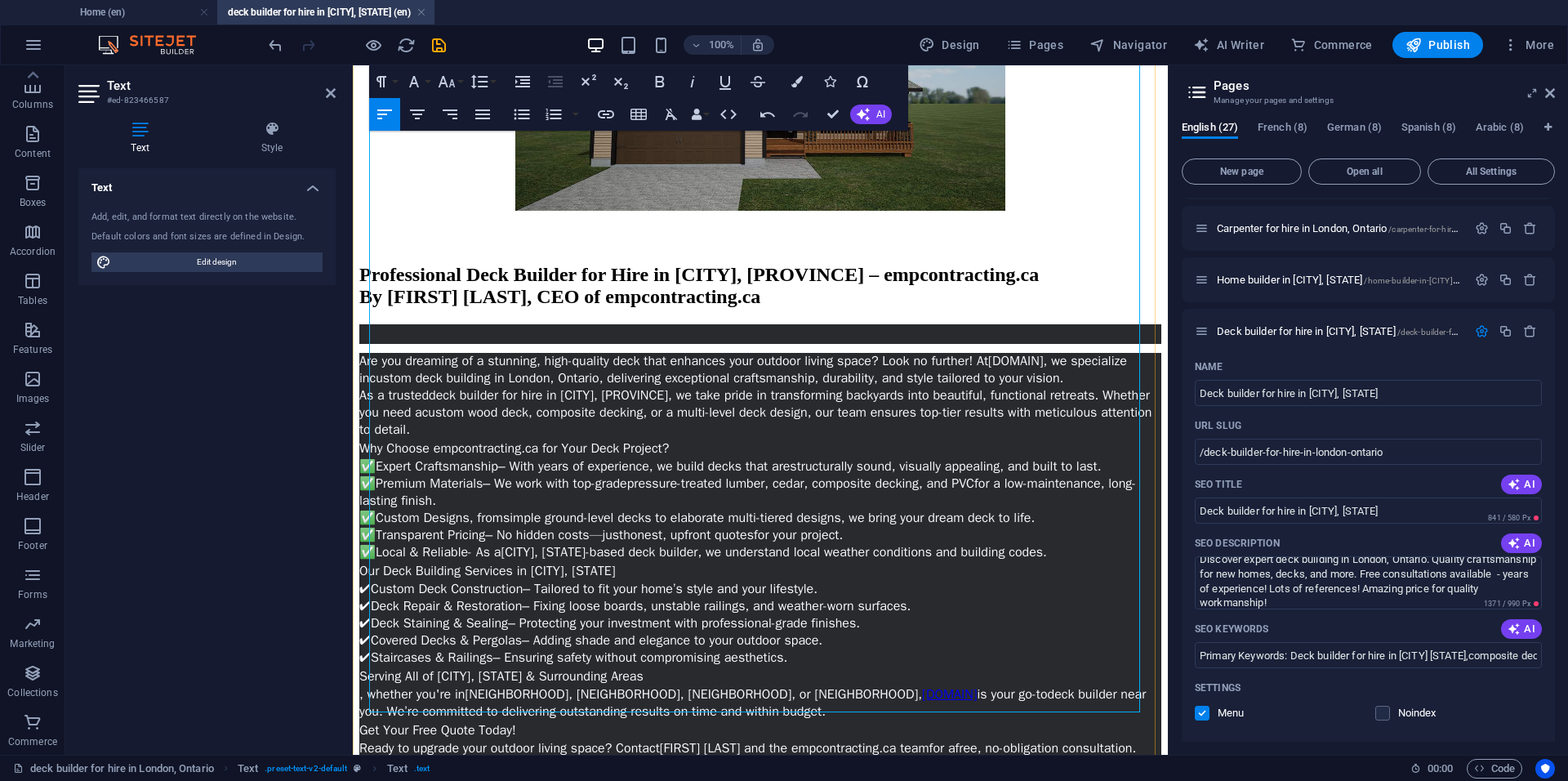 click on "[DOMAIN]" at bounding box center [760, 817] 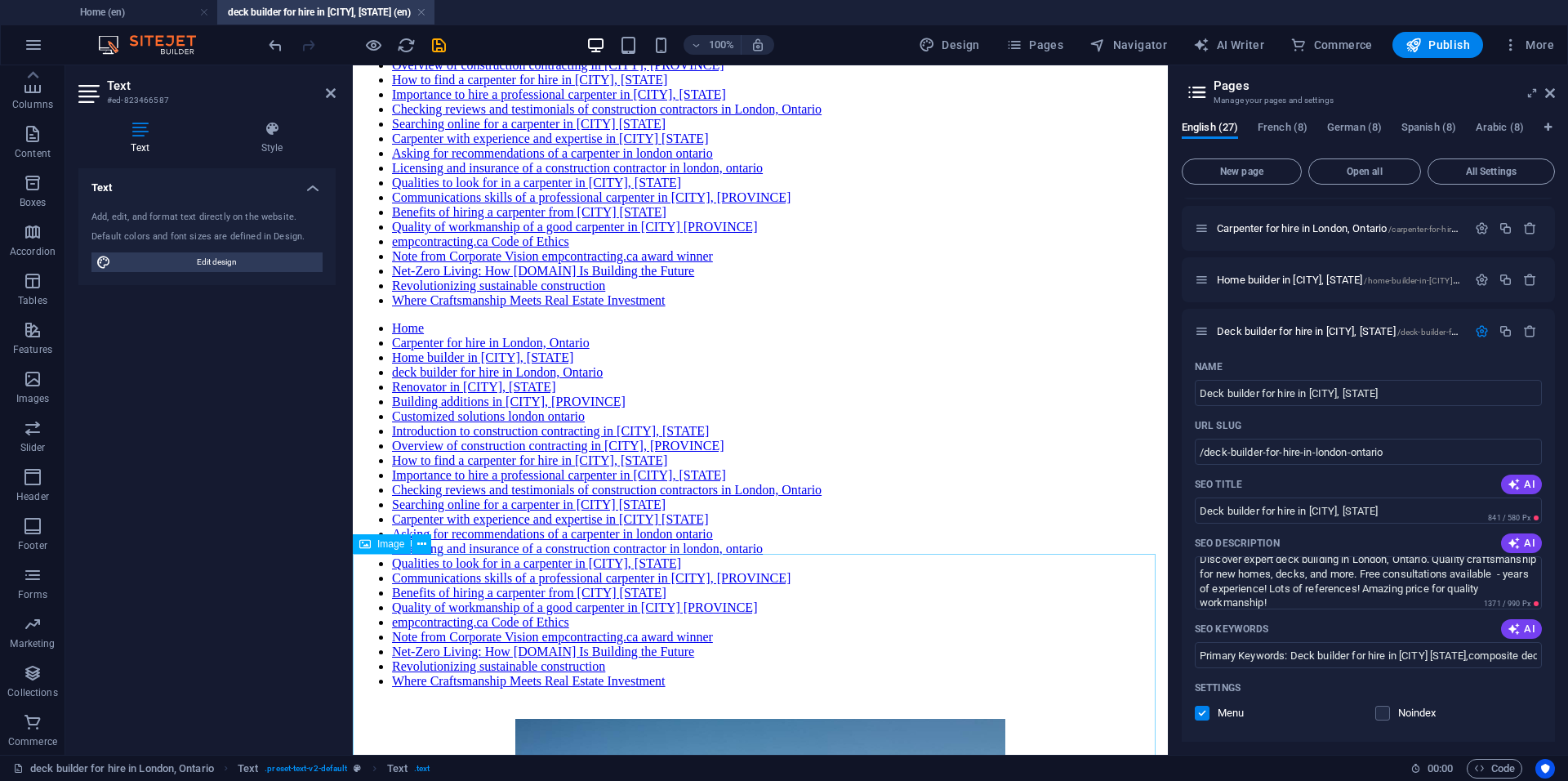 scroll, scrollTop: 0, scrollLeft: 0, axis: both 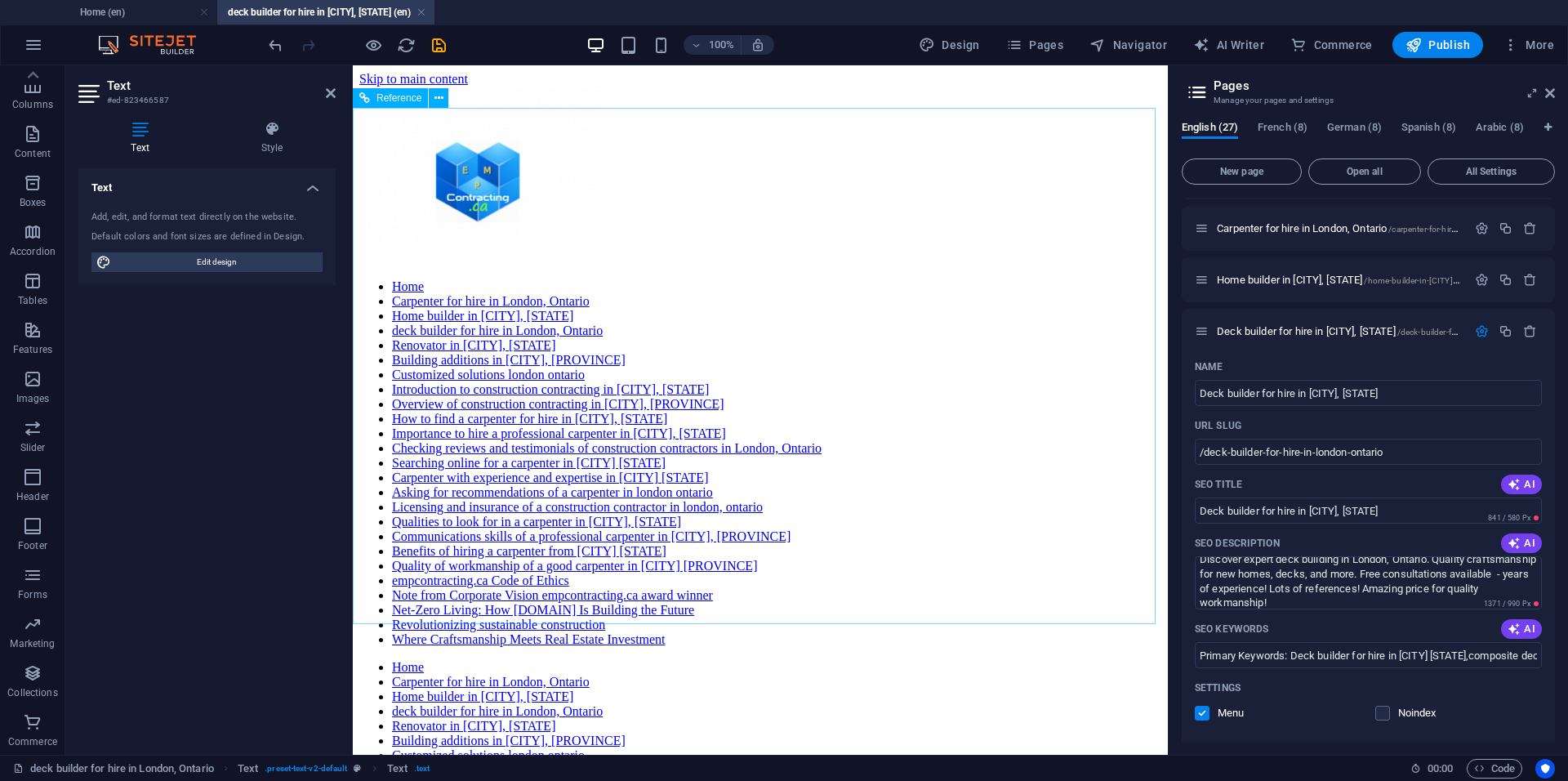 click on "Home Carpenter for hire in [CITY], [STATE] Home builder in [CITY], [STATE] deck builder for hire in [CITY], [STATE] Renovator in [CITY], [STATE] Building additions in [CITY], [STATE] Customized solutions [CITY] [STATE] Introduction to construction contracting in [CITY], [STATE] Overview of construction contracting in [CITY], [STATE] How to find a carpenter for hire in [CITY], [STATE] Importance to hire a professional carpenter in [CITY], [STATE] Checking reviews and testimonials of construction contractors in [CITY], [STATE] Searching online for a carpenter in [CITY] [STATE] Carpenter with experience and expertise in [CITY] [STATE] Asking for recommendations of a carpenter in [CITY] [STATE] Licensing and insurance of a construction contractor in [CITY], [STATE] Qualities to look for in a carpenter in [CITY], [STATE] Communications skills of a professional carpenter in [CITY], [STATE] Benefits of hiring a carpenter from [CITY] [STATE] Quality of workmanship of a good carpenter in [CITY] [STATE]" at bounding box center (760, 844) 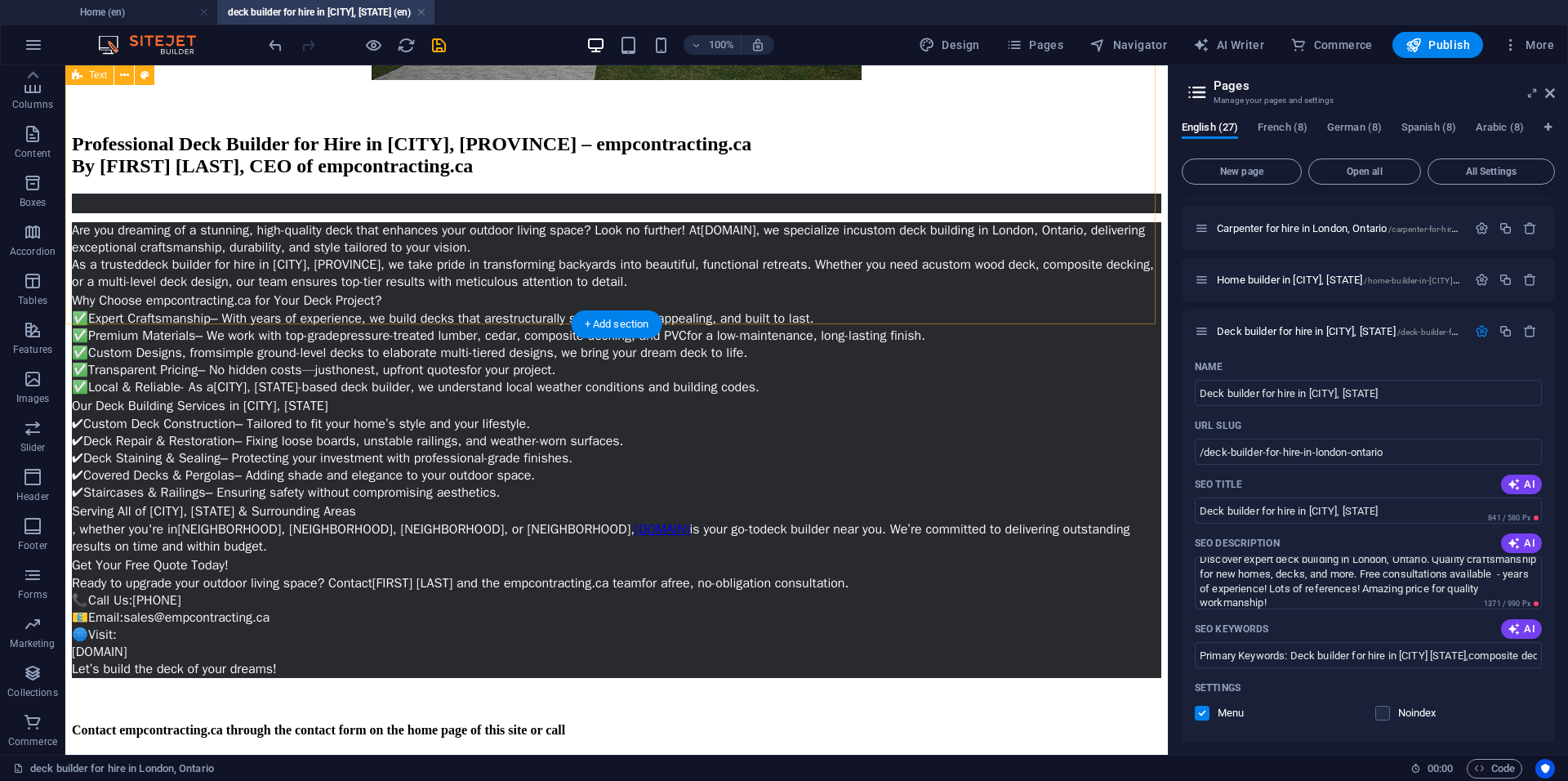 scroll, scrollTop: 1143, scrollLeft: 0, axis: vertical 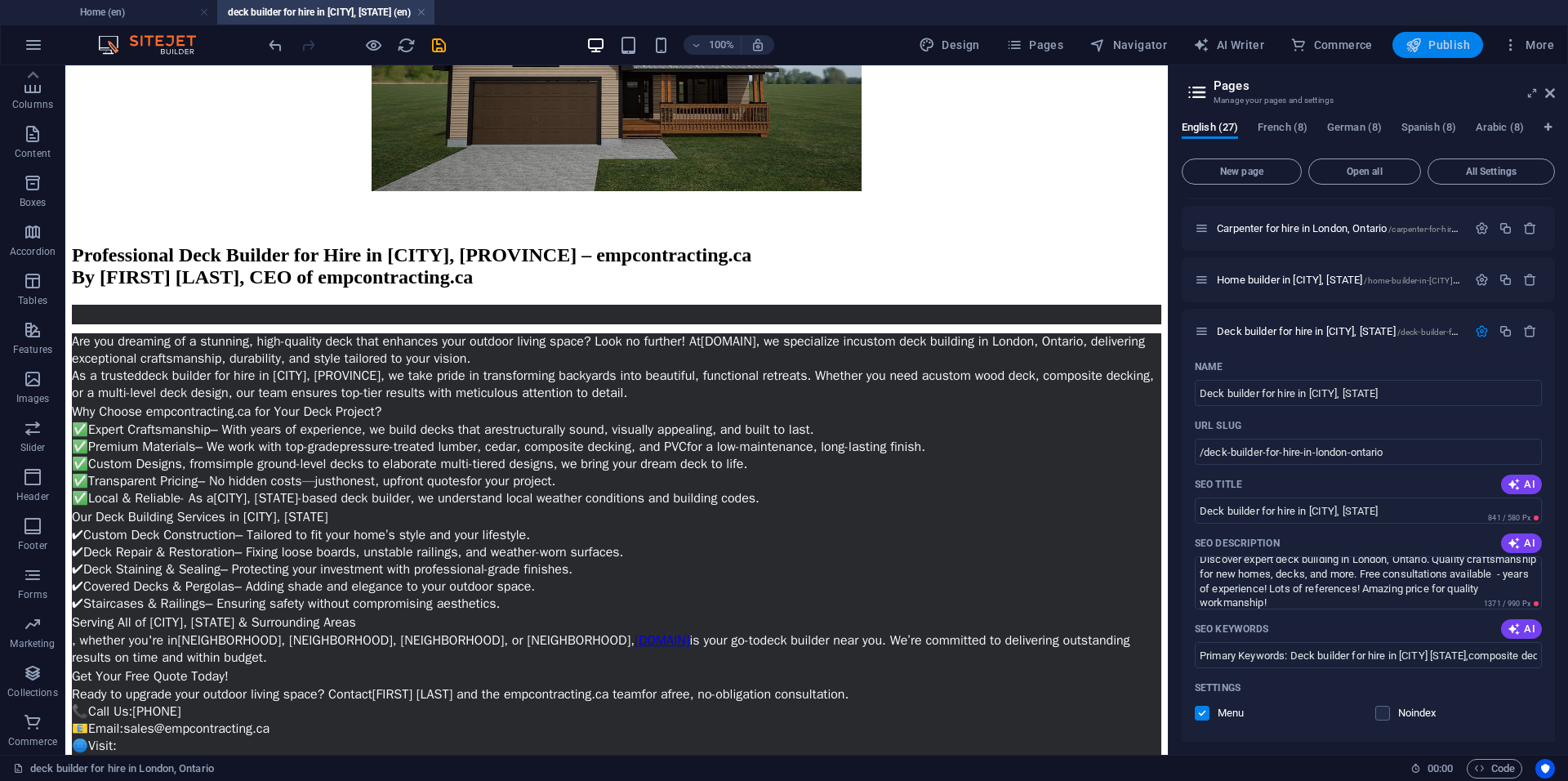 click on "Publish" at bounding box center [1437, 45] 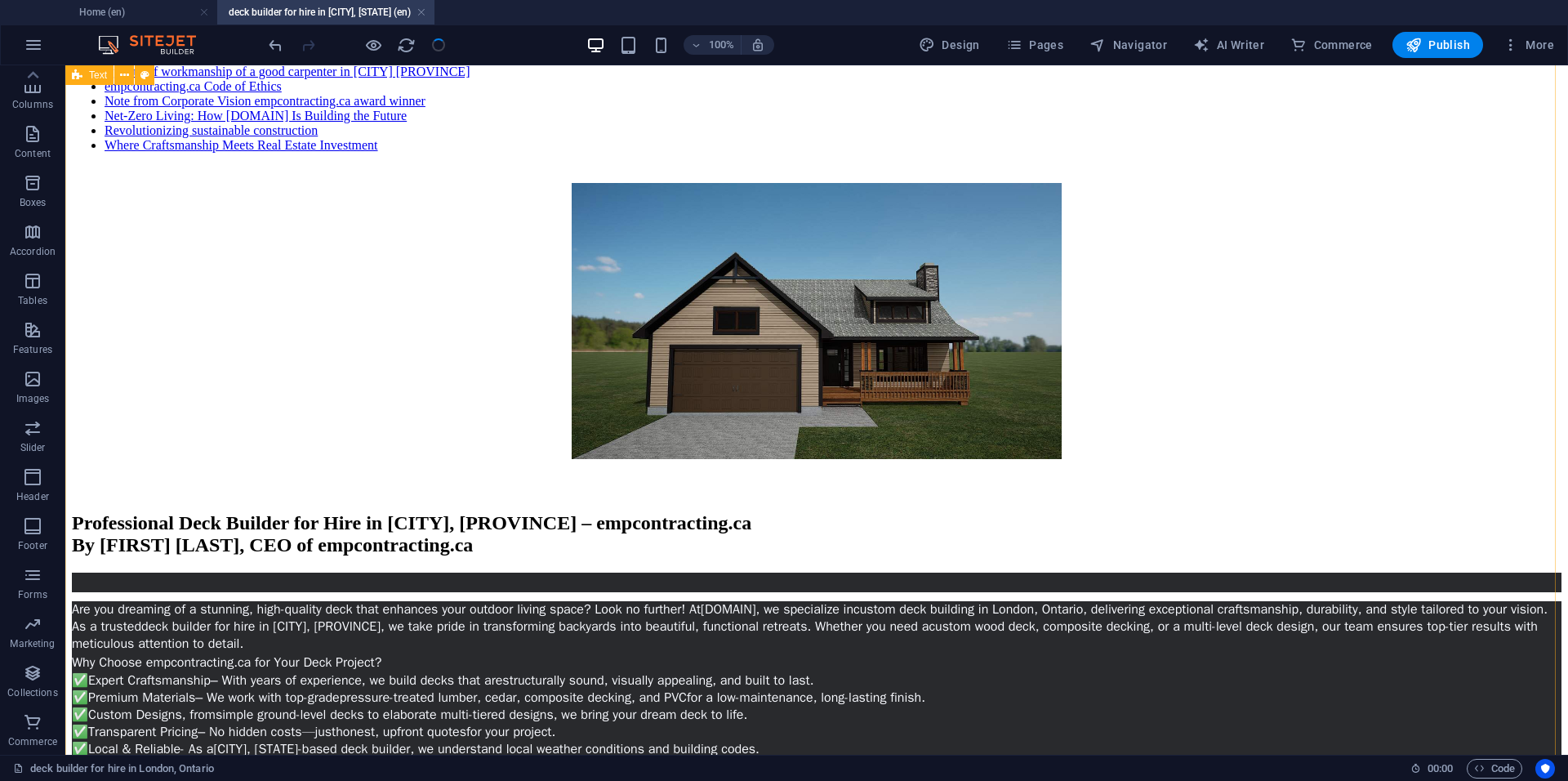 scroll, scrollTop: 849, scrollLeft: 0, axis: vertical 